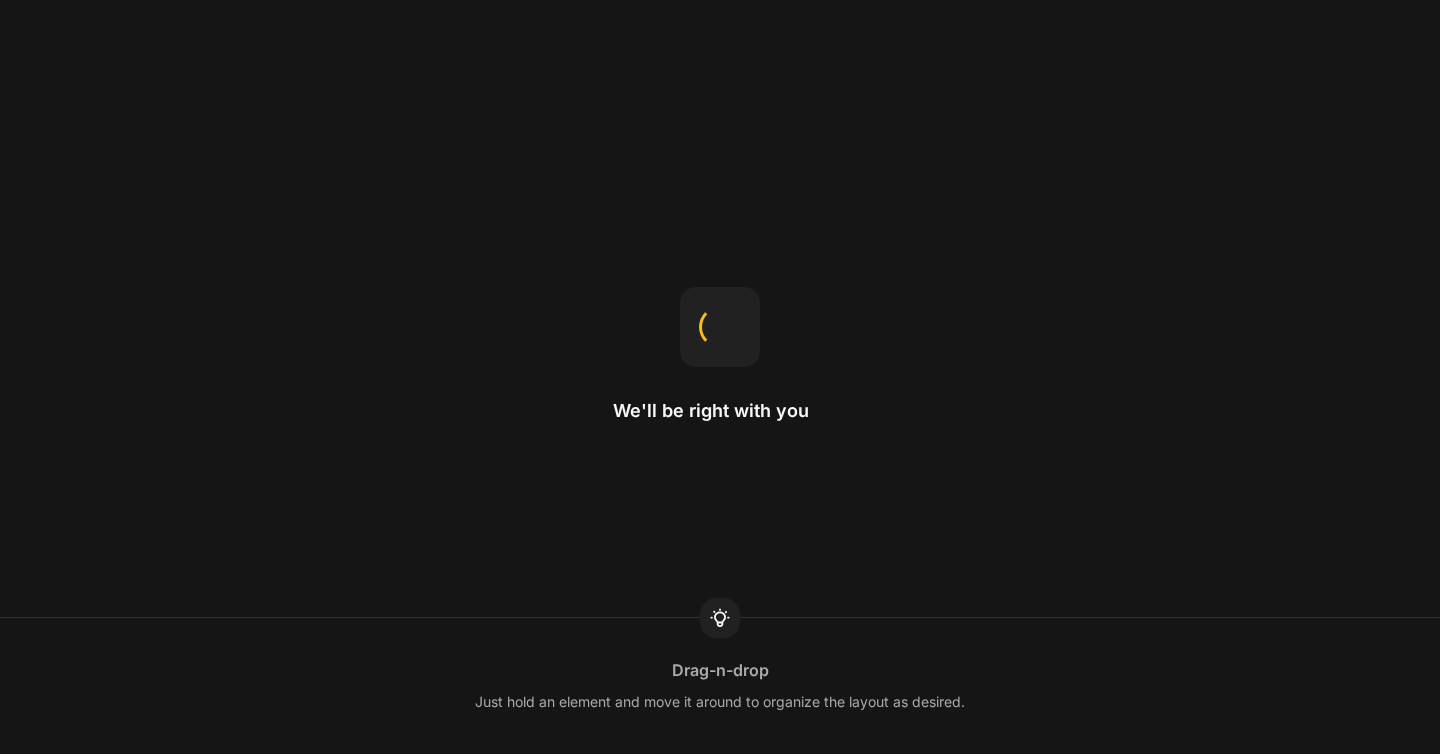 scroll, scrollTop: 0, scrollLeft: 0, axis: both 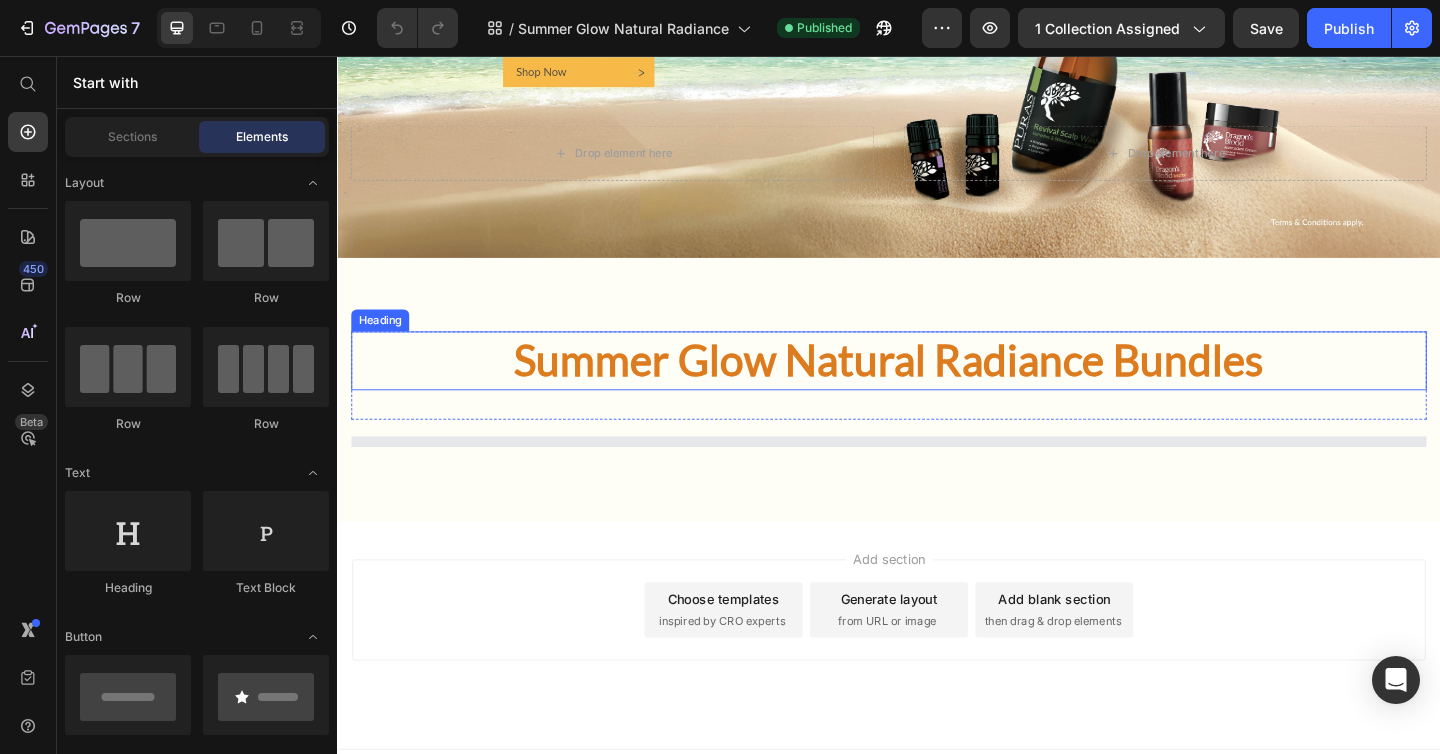 click on "Summer Glow Natural Radiance Bundles" at bounding box center [937, 388] 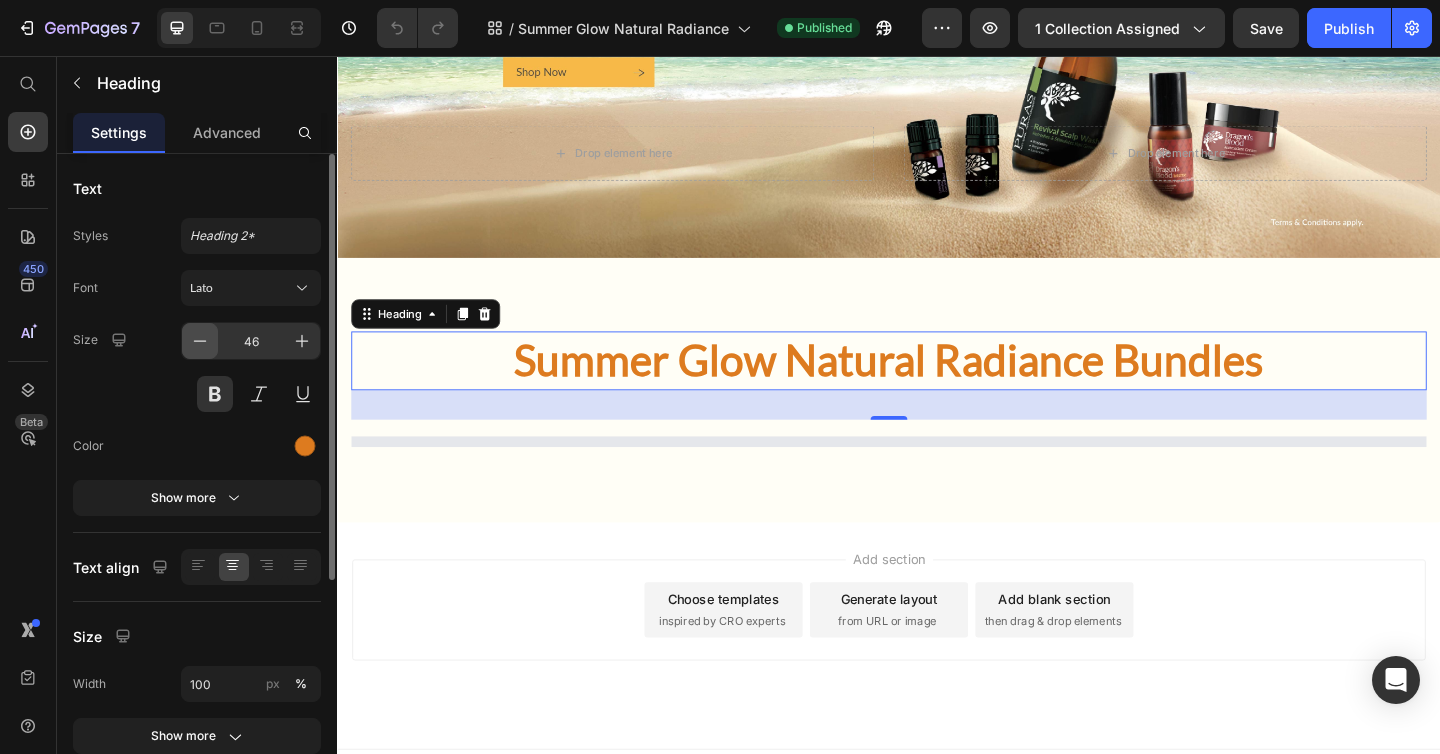 click 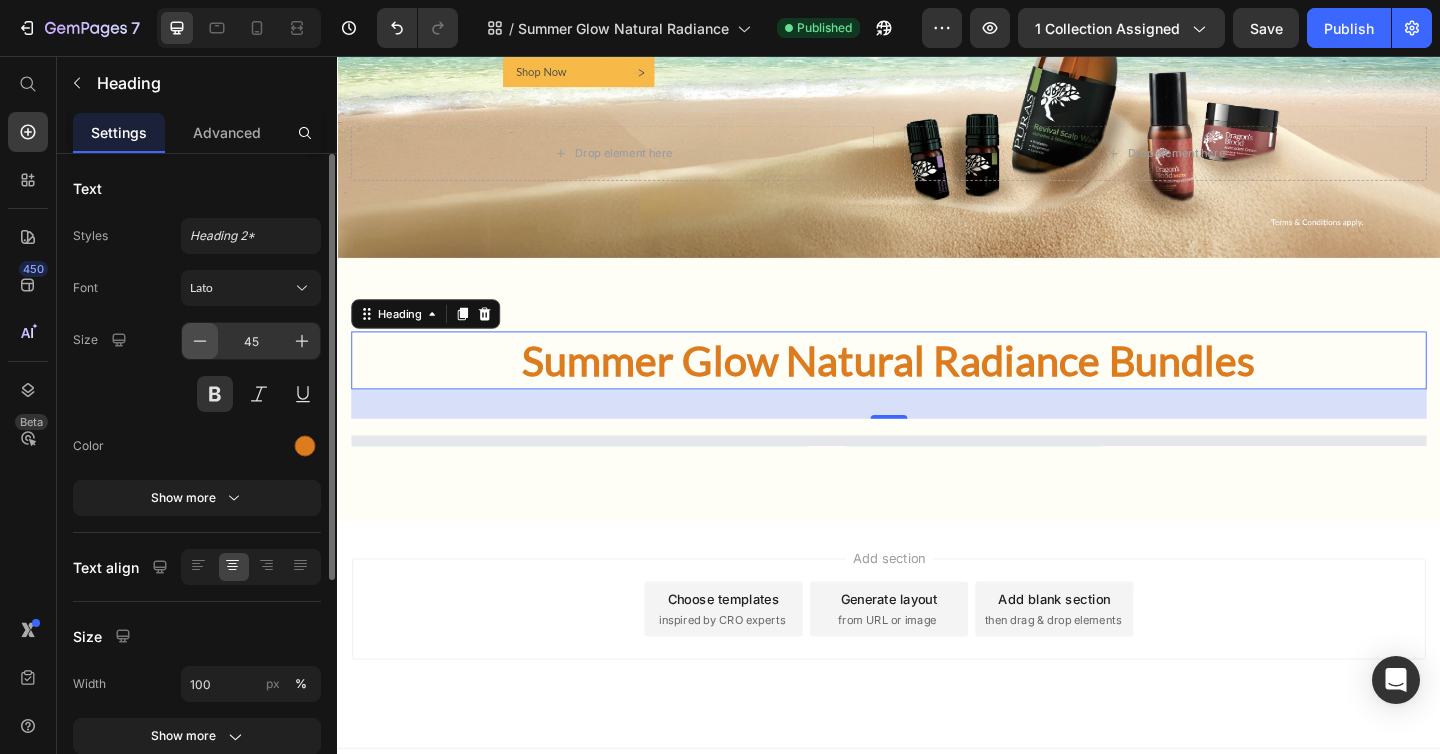 click 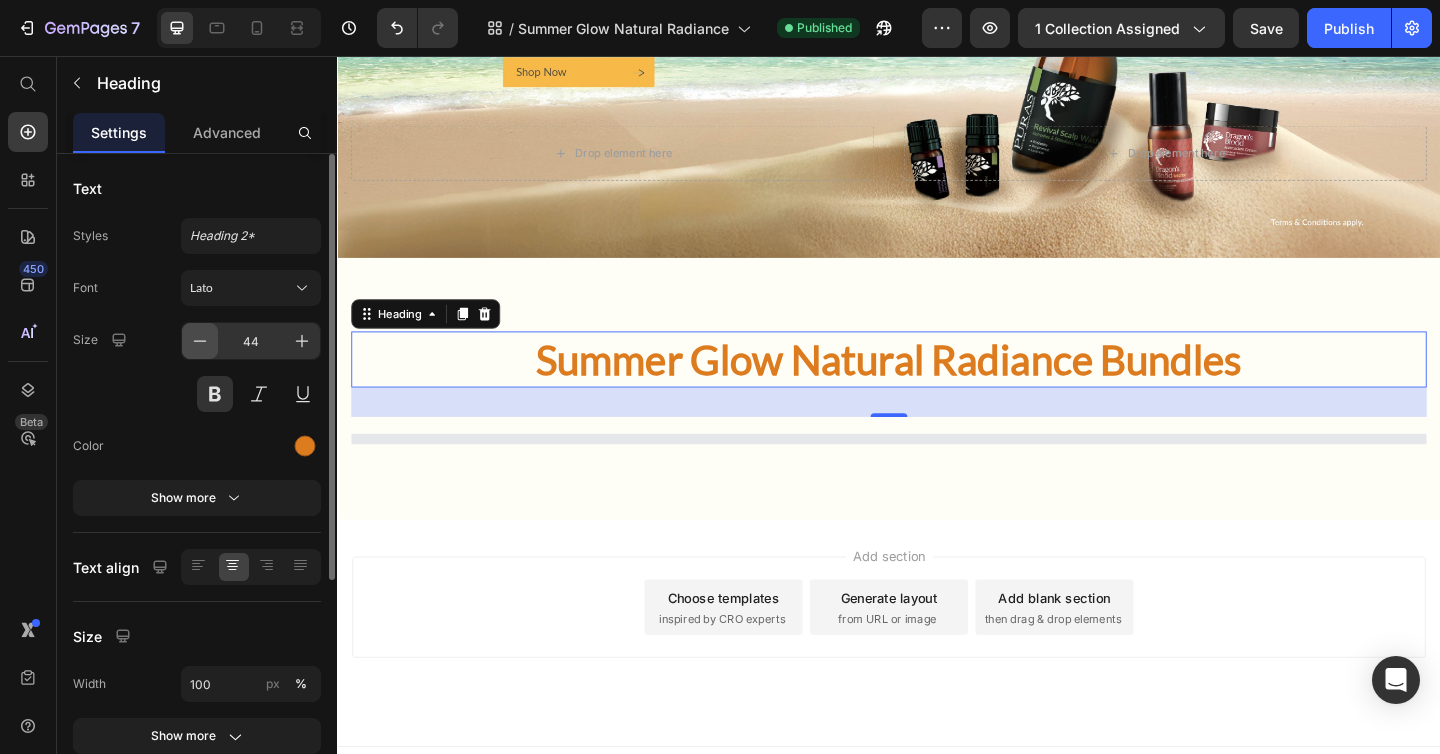 click 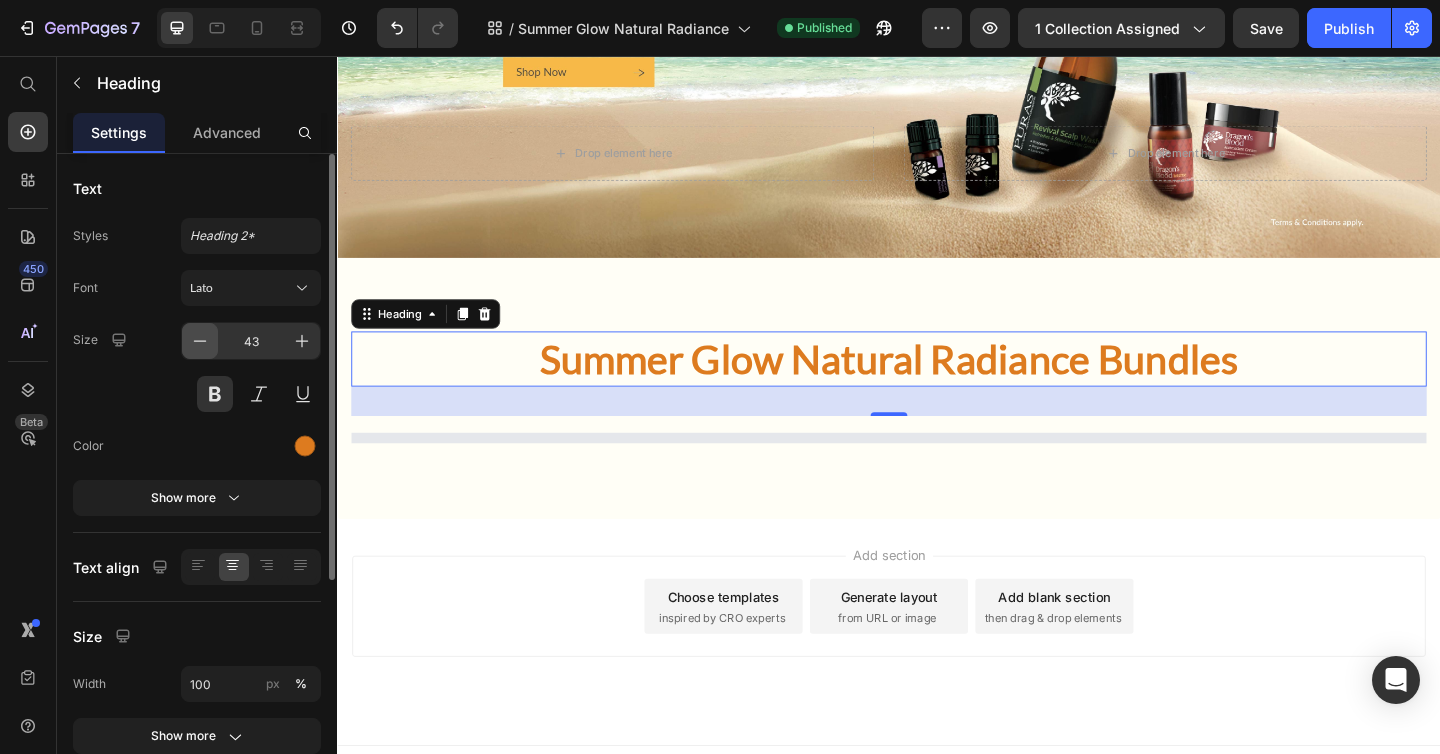 click 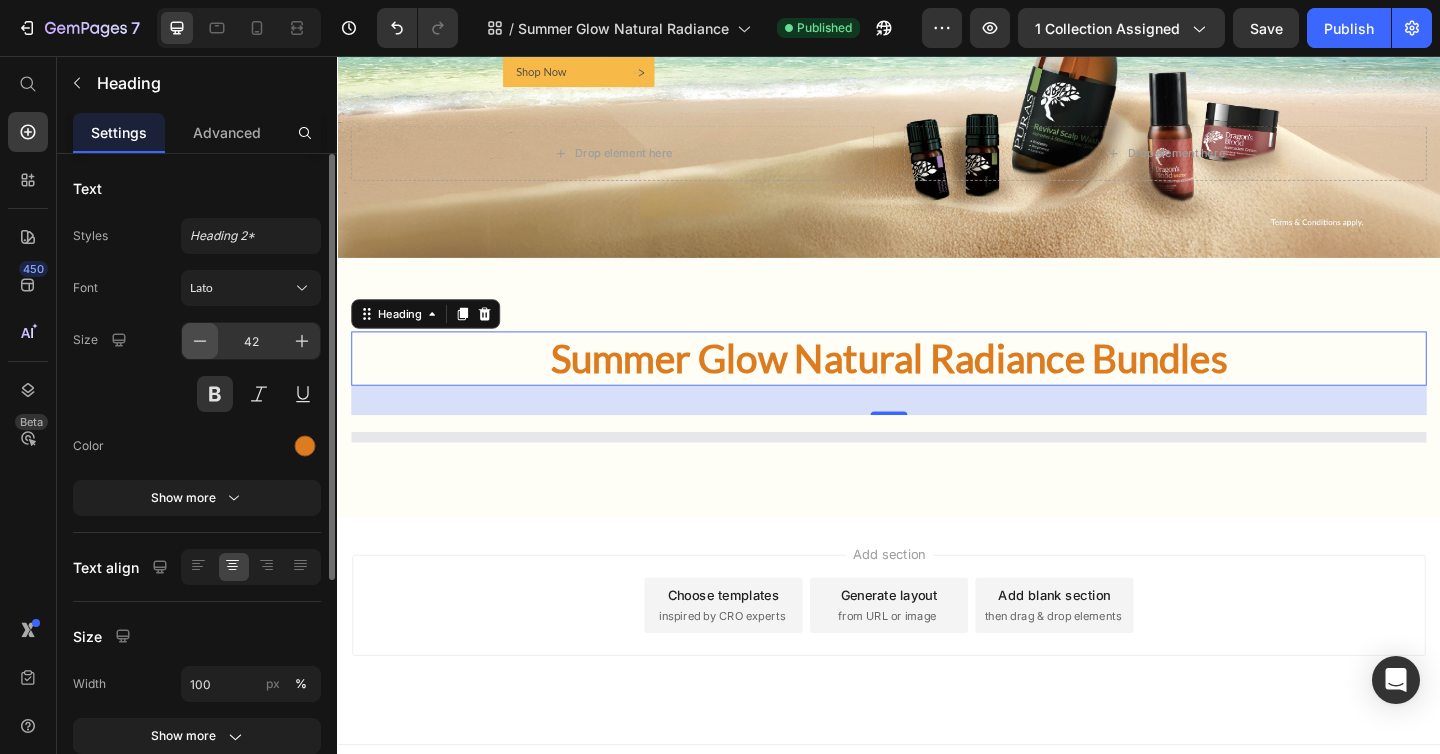 click 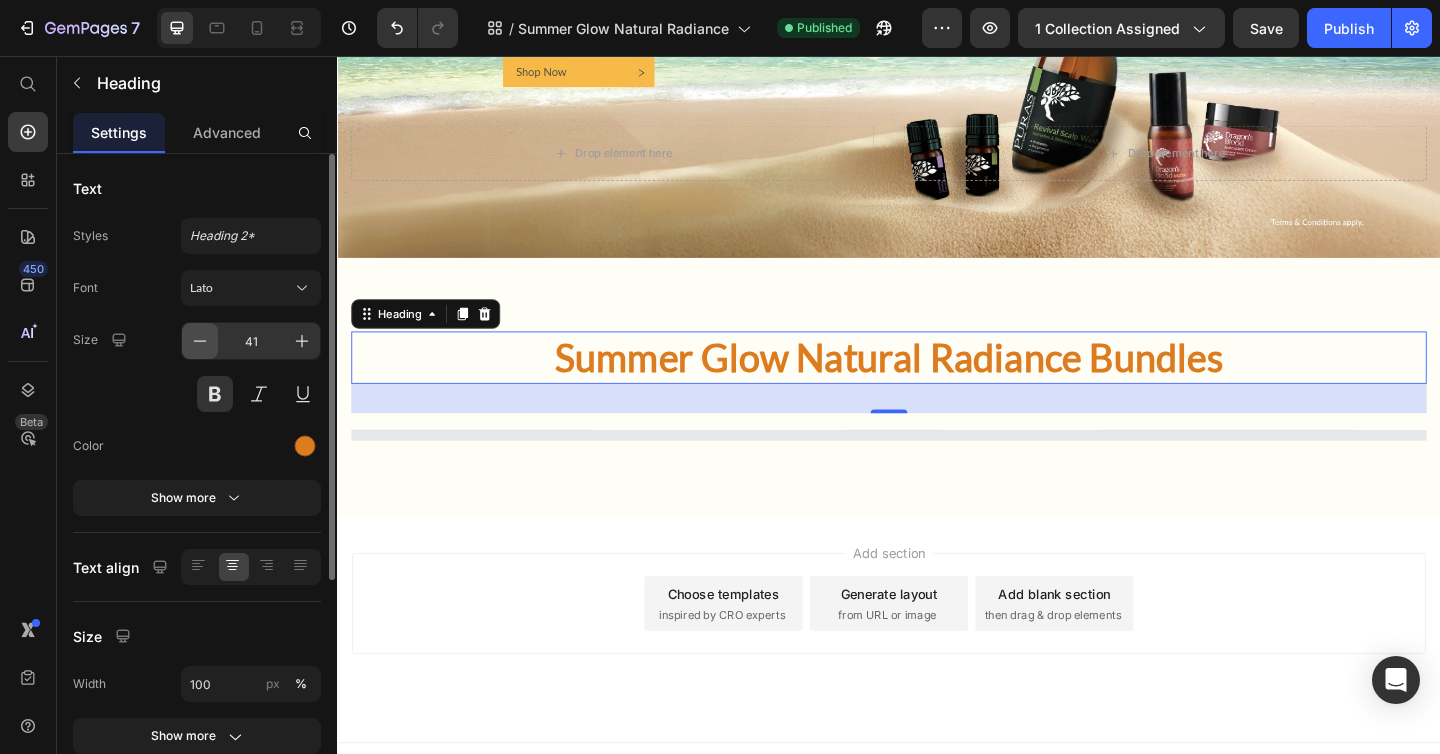 click 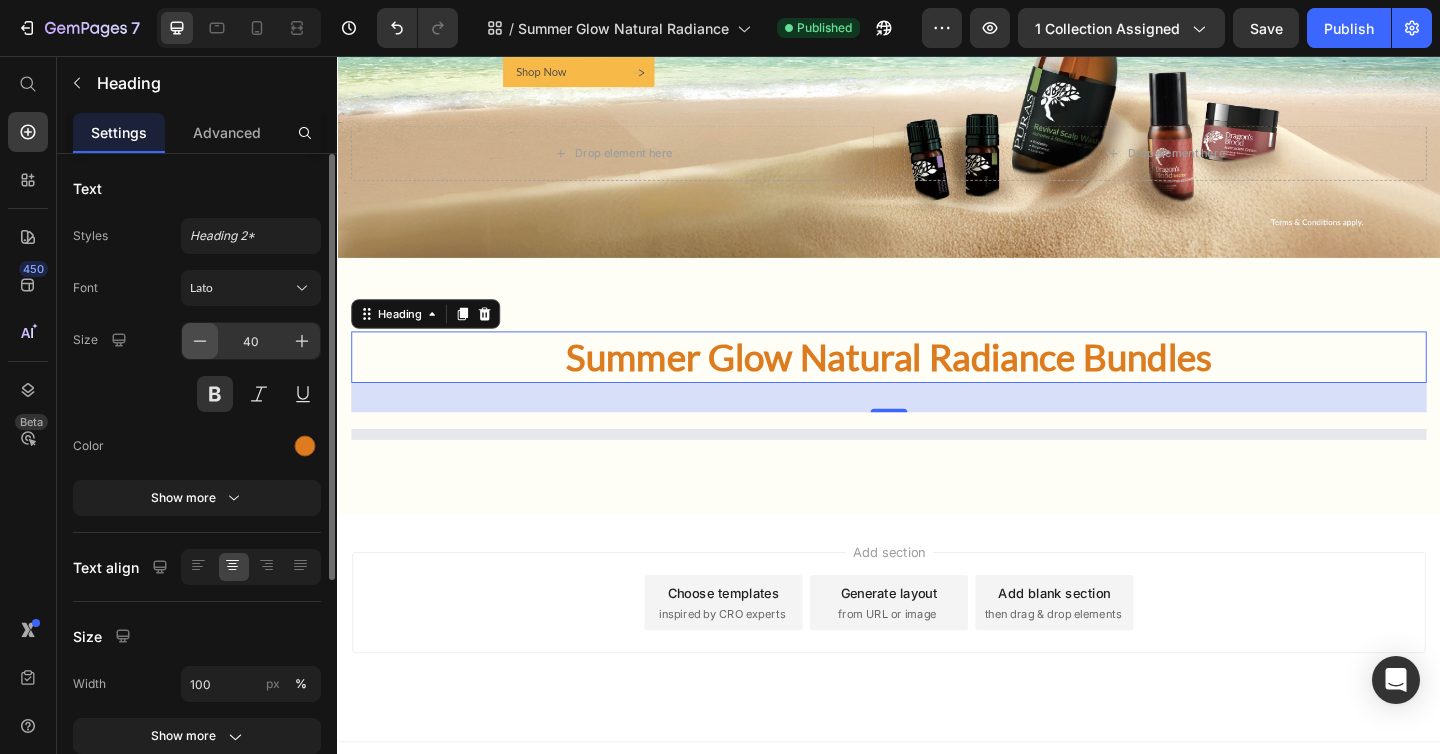 click 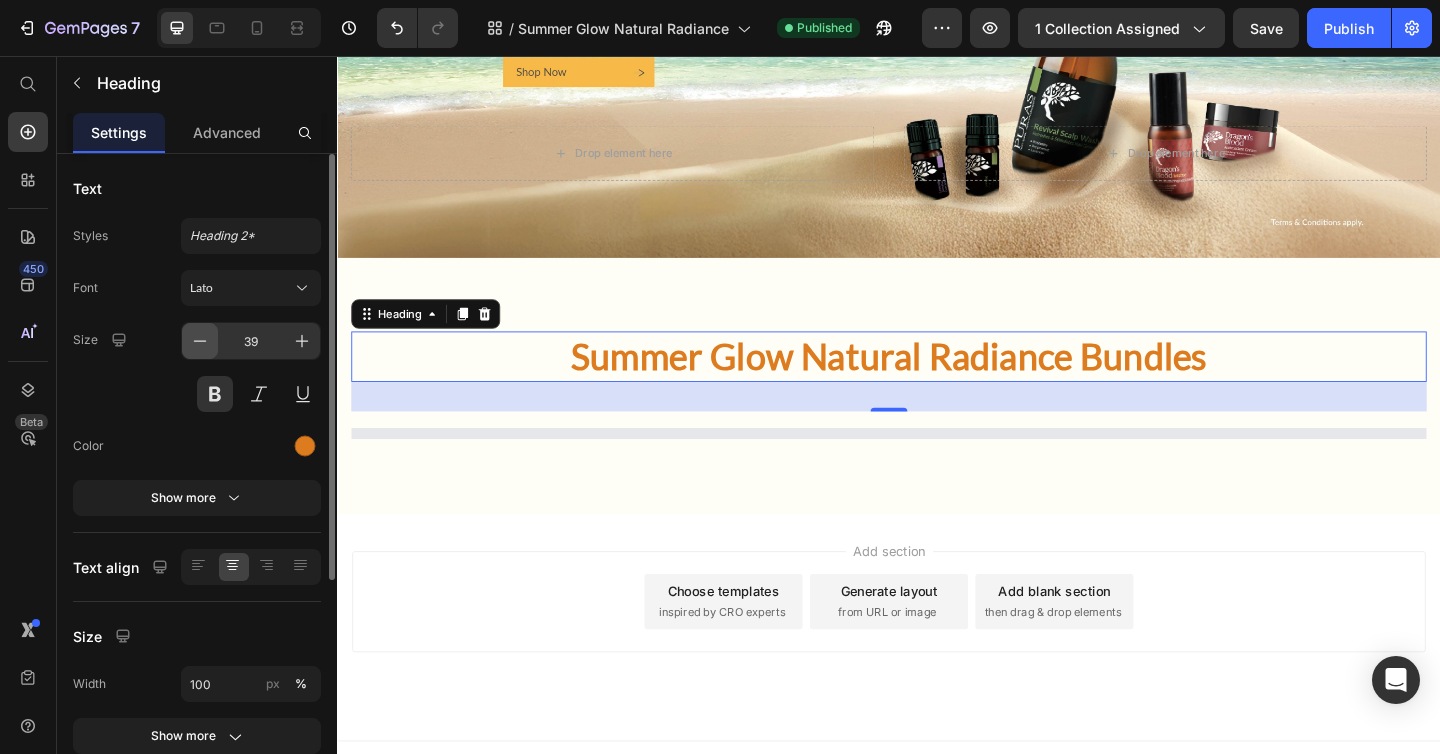 click 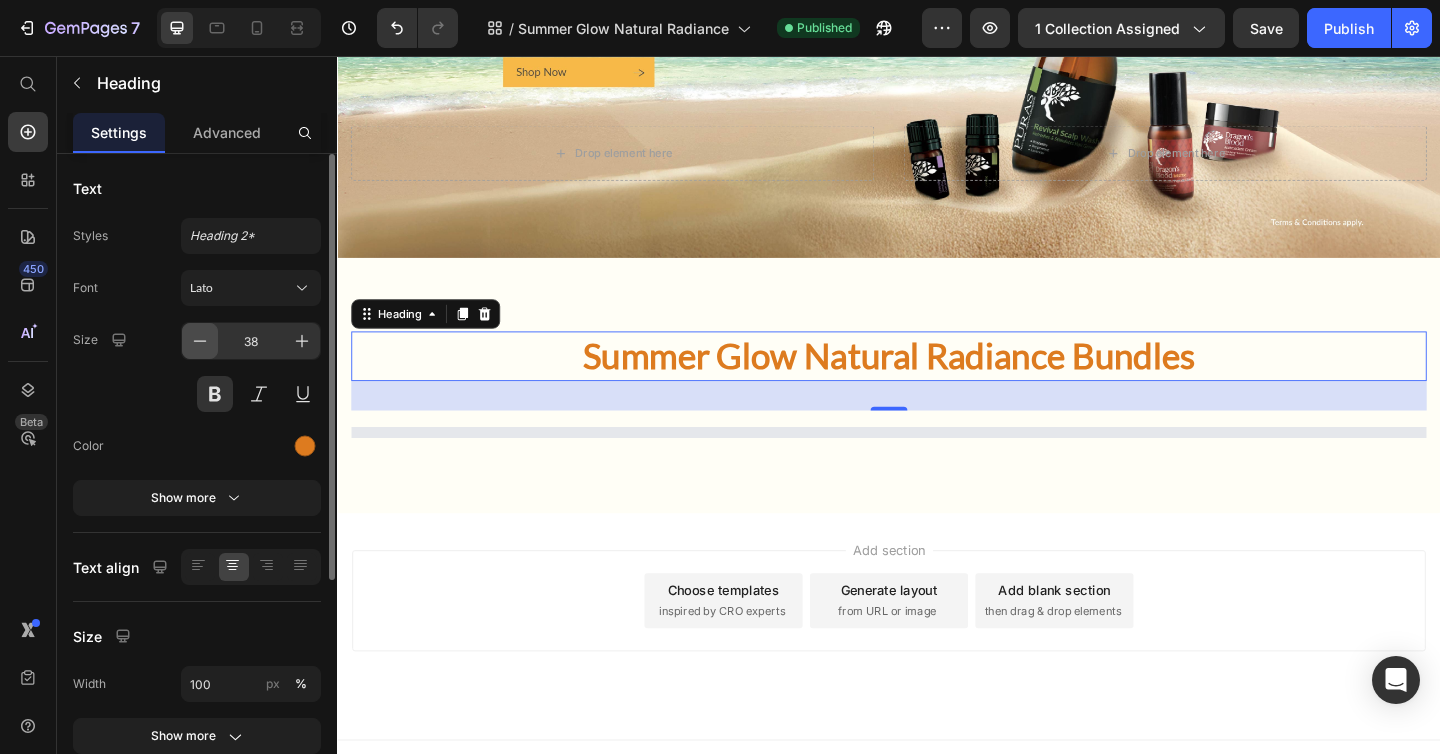 click 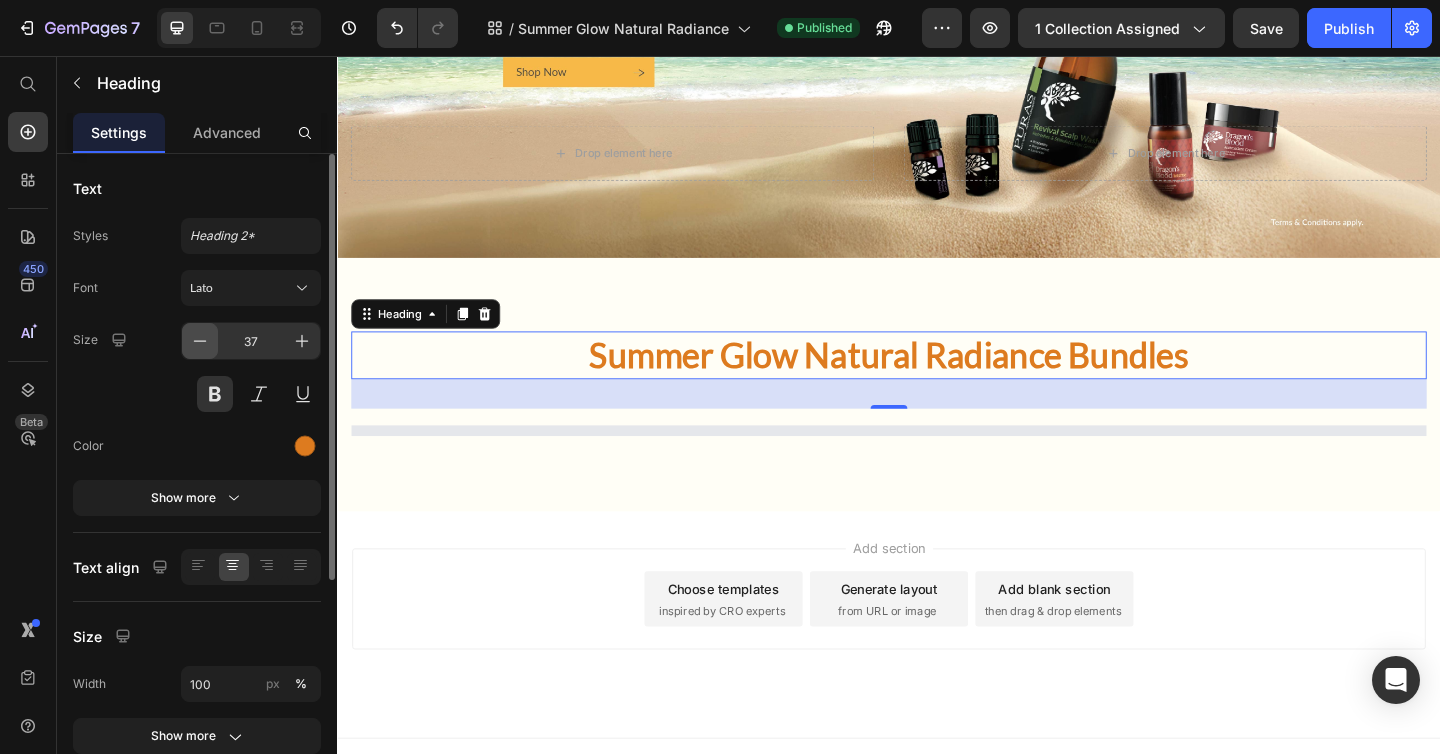 click 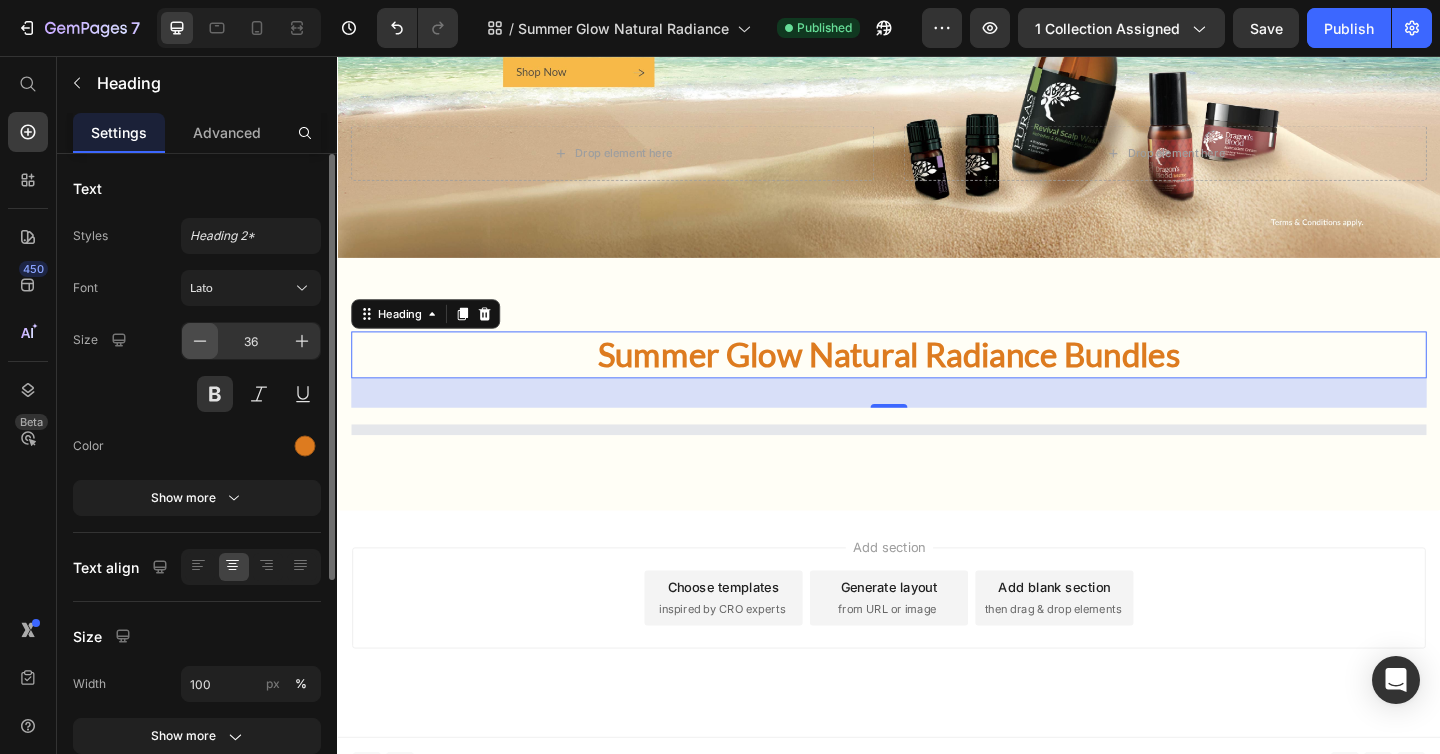 click 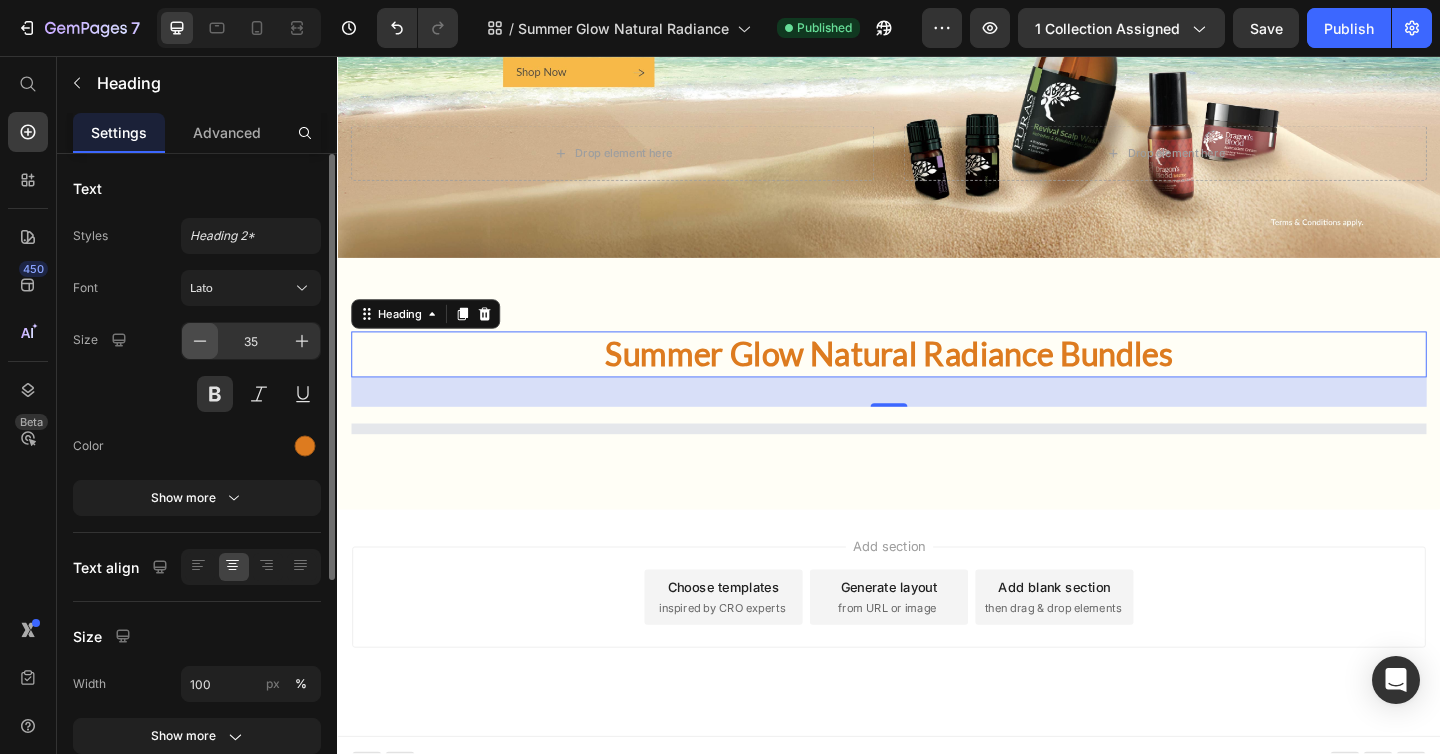 click 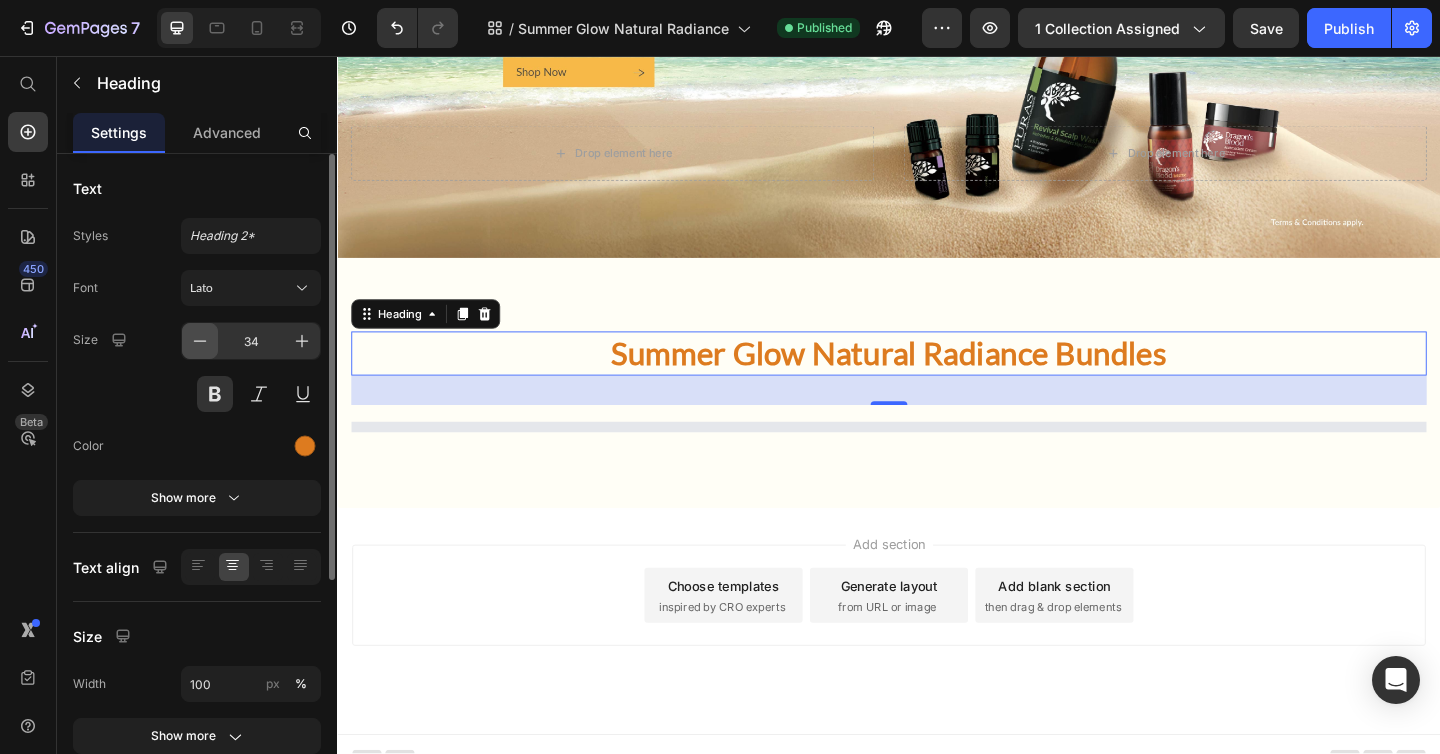 click 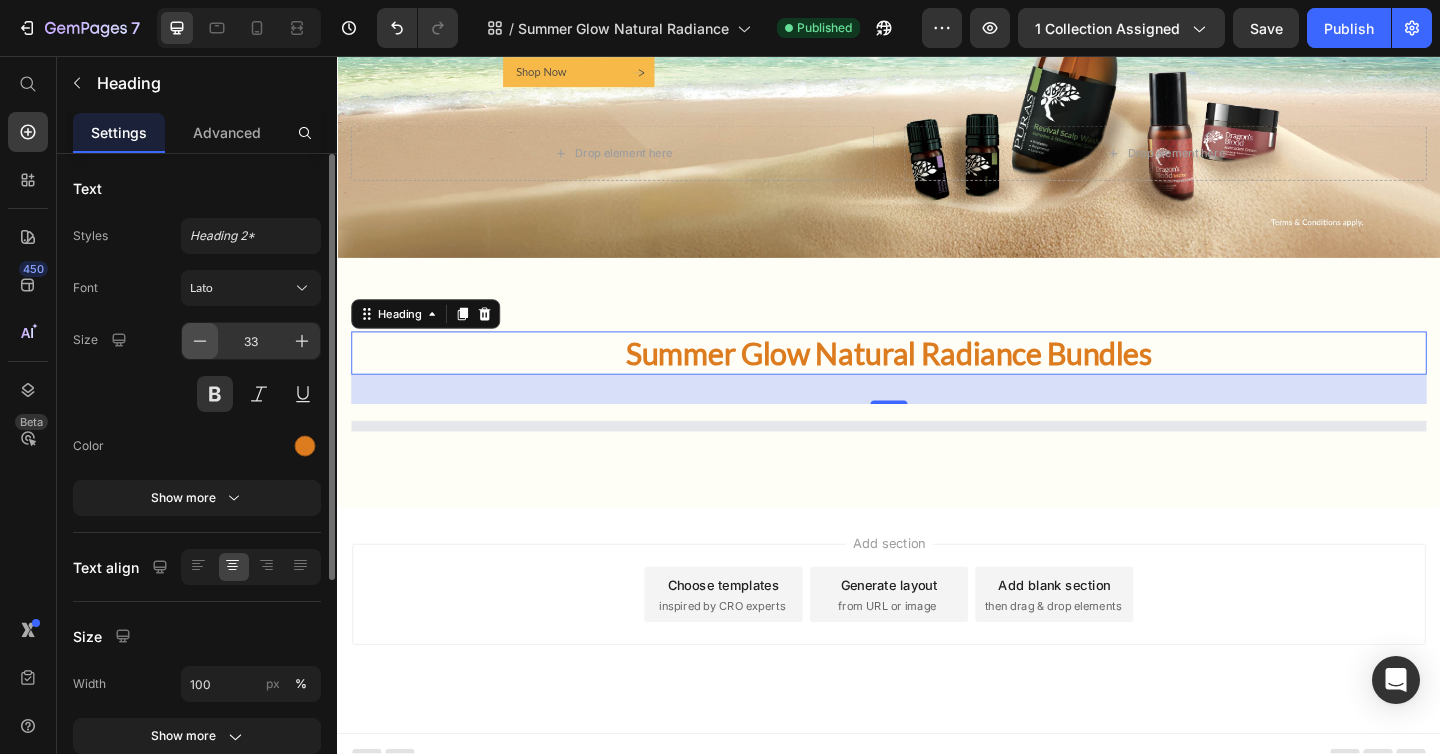 click 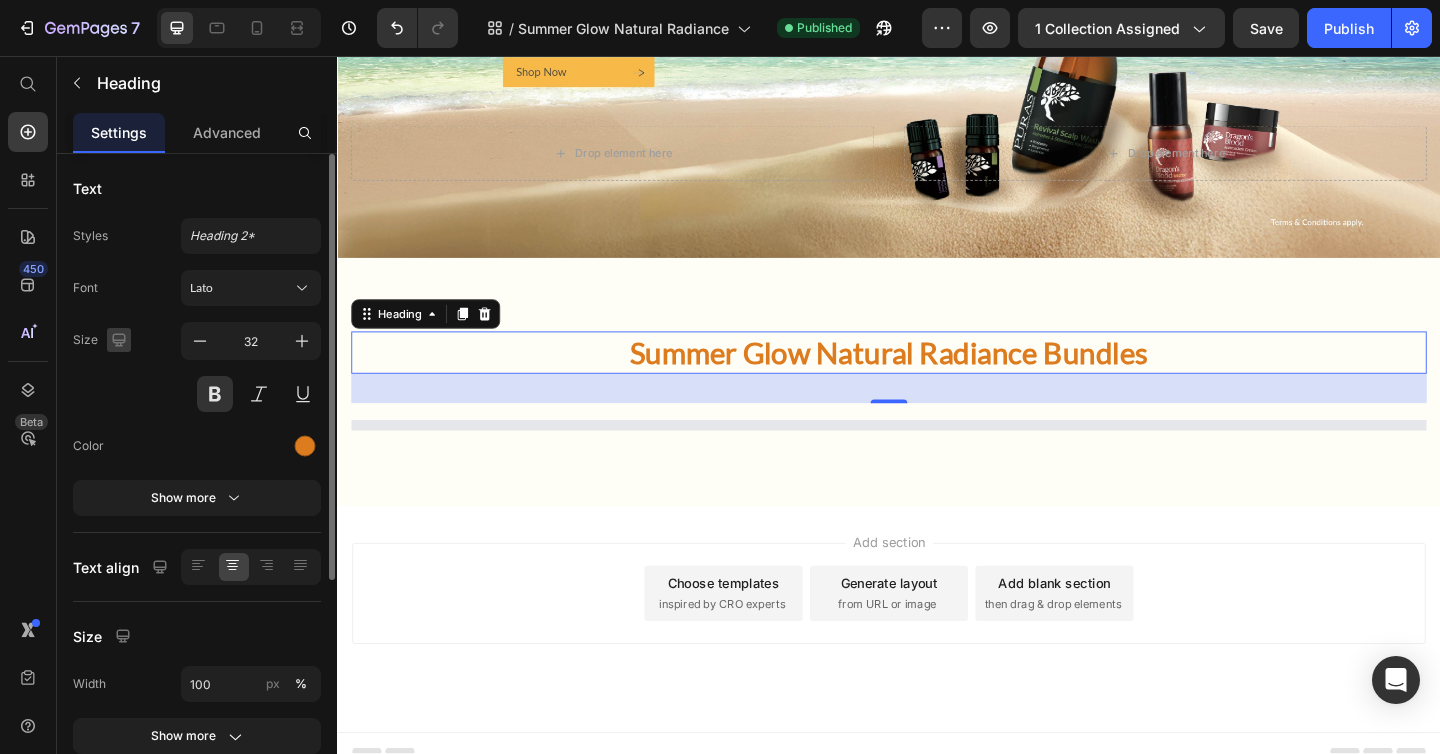 click 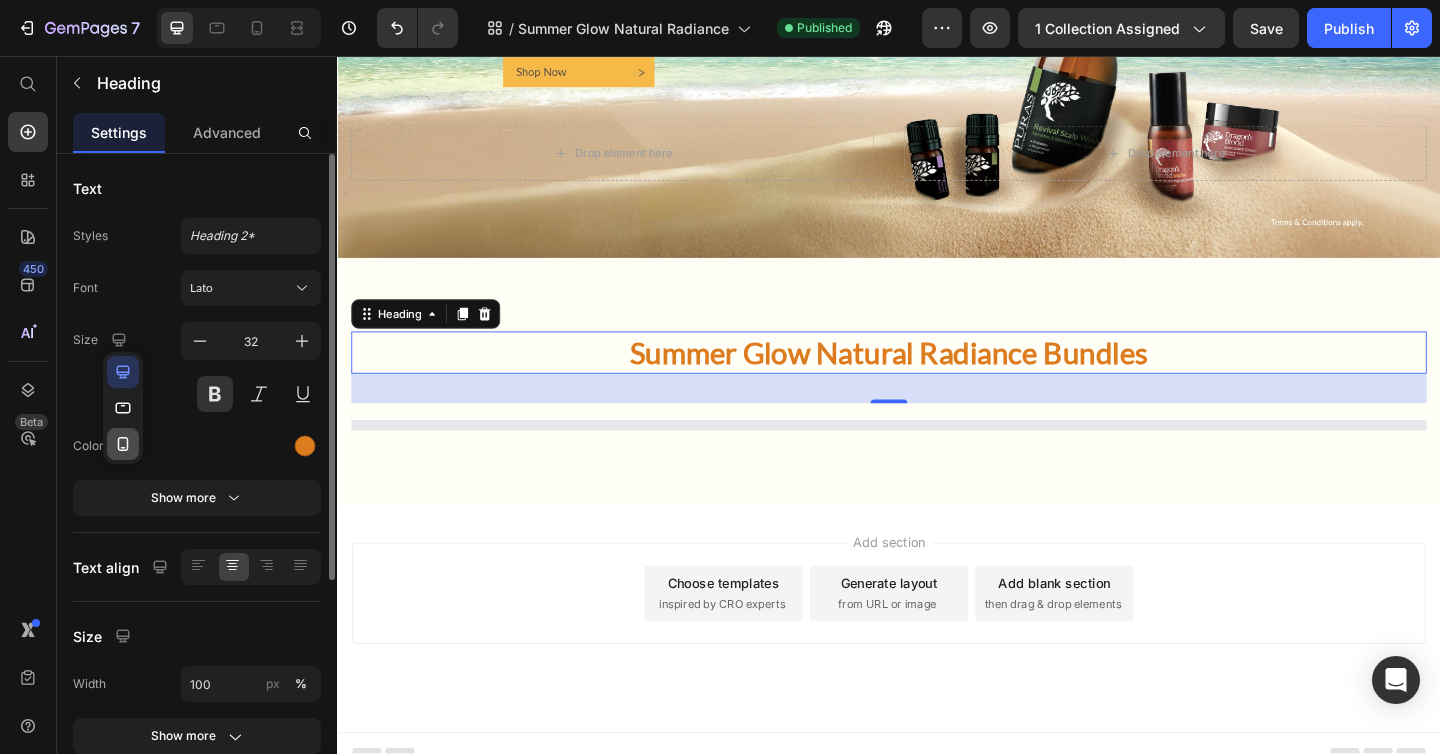 click 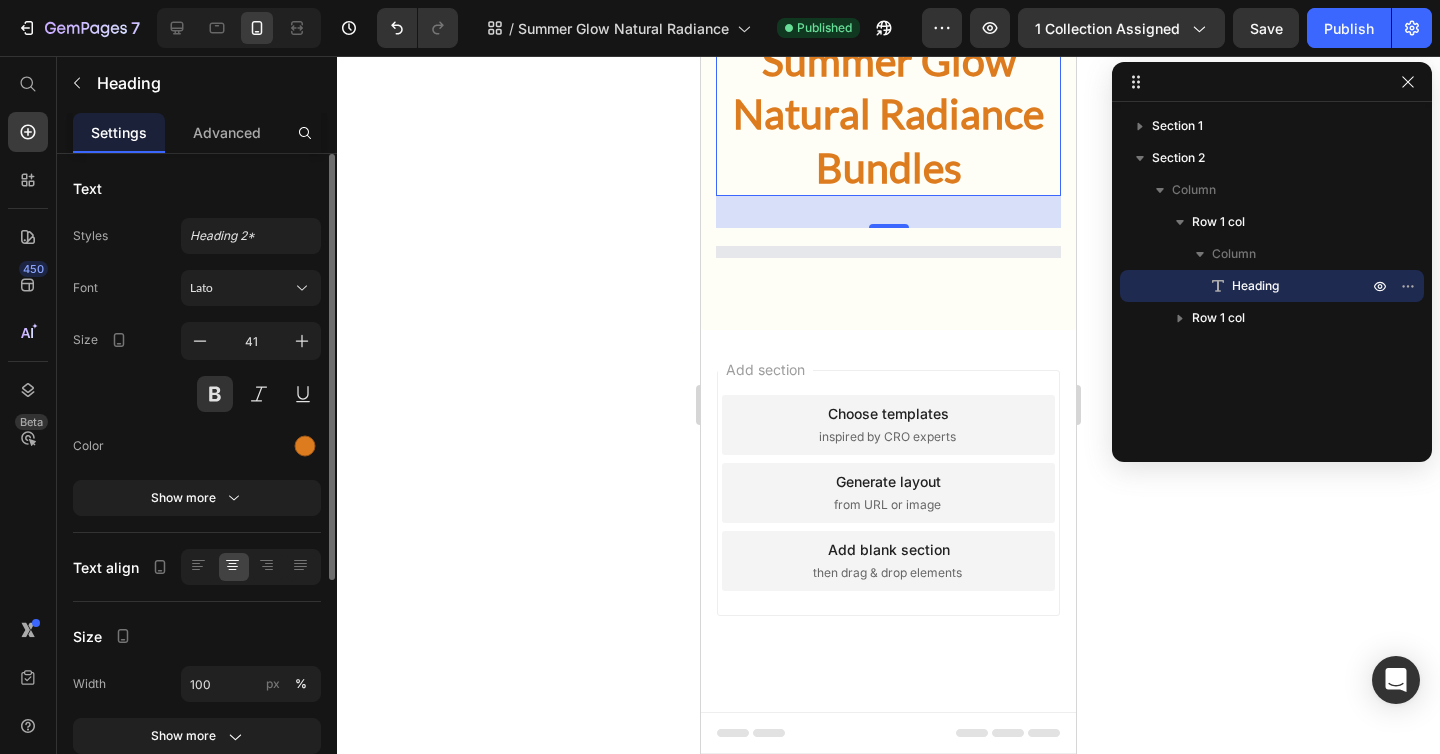 scroll, scrollTop: 457, scrollLeft: 0, axis: vertical 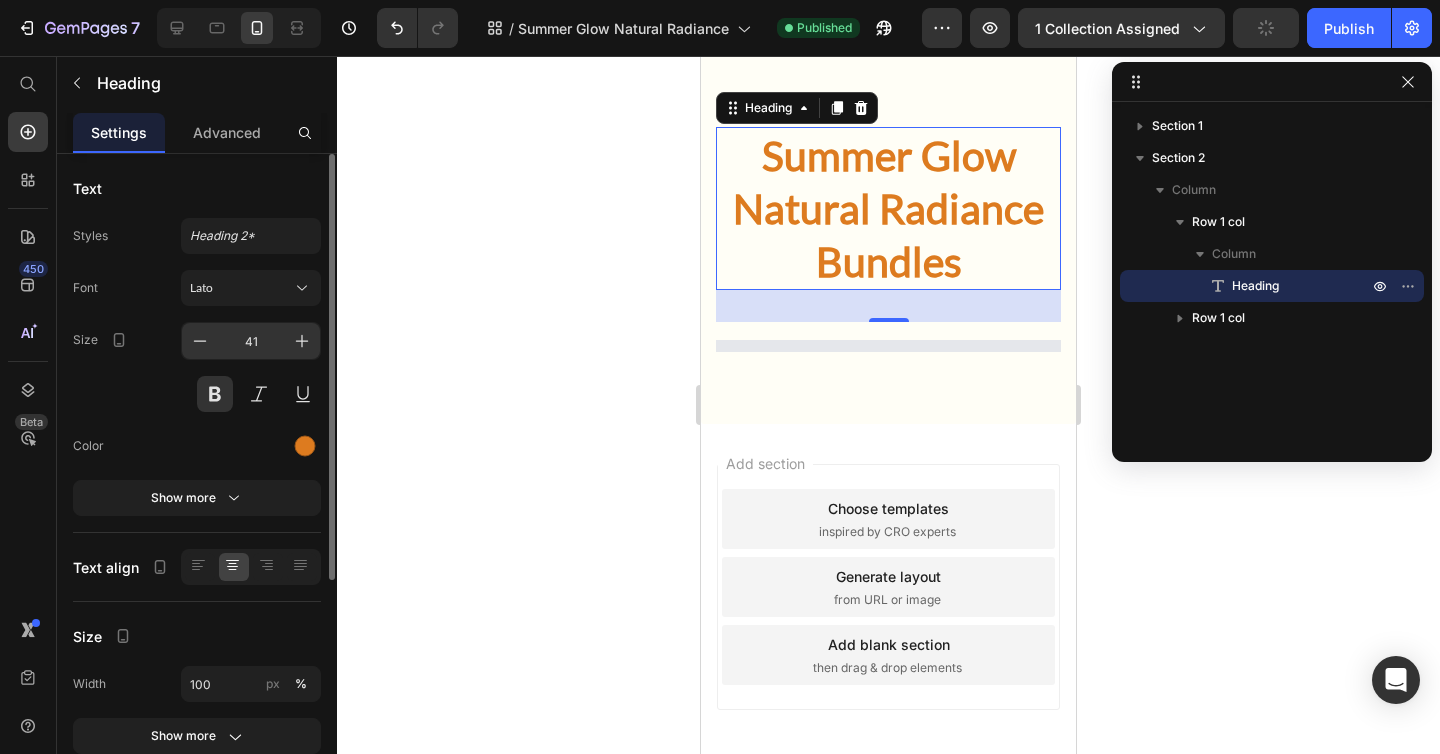 click on "41" at bounding box center [251, 341] 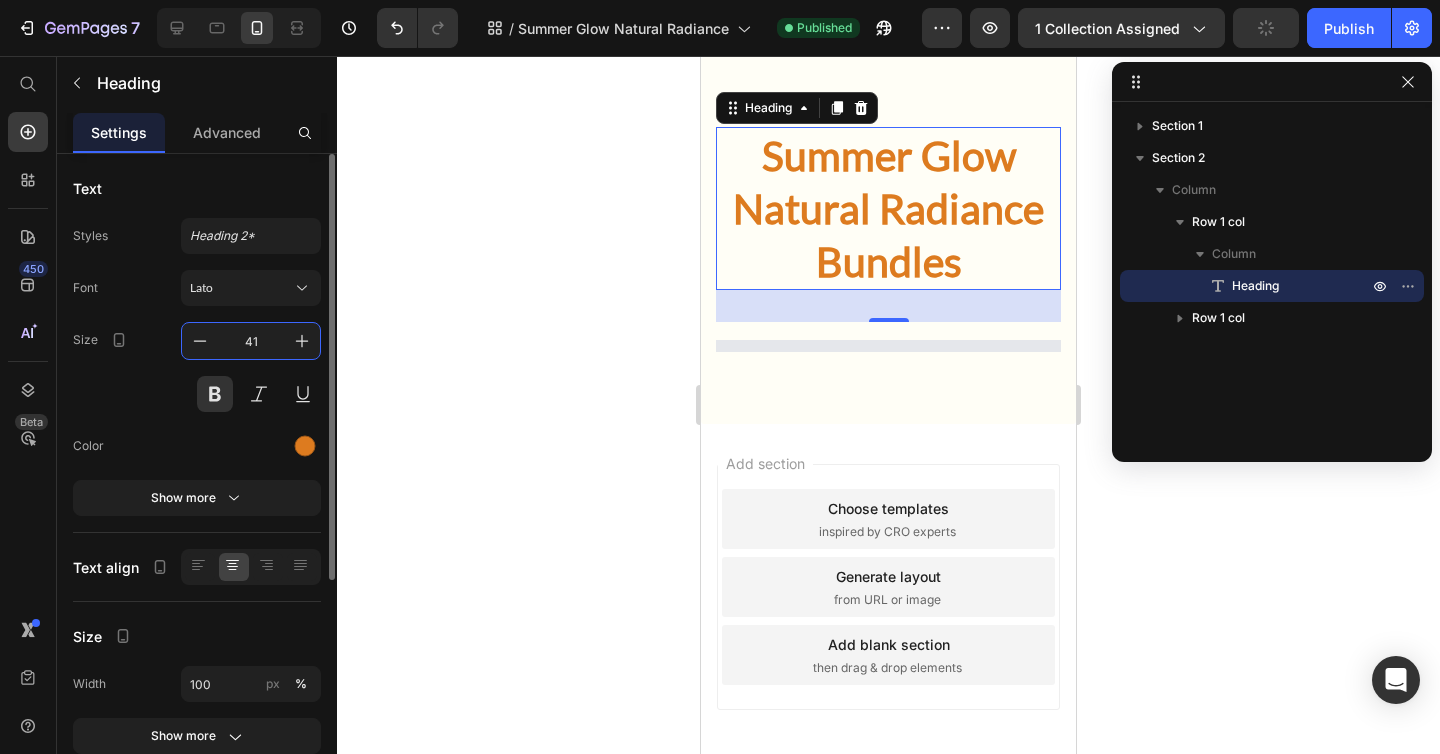 click on "41" at bounding box center (251, 341) 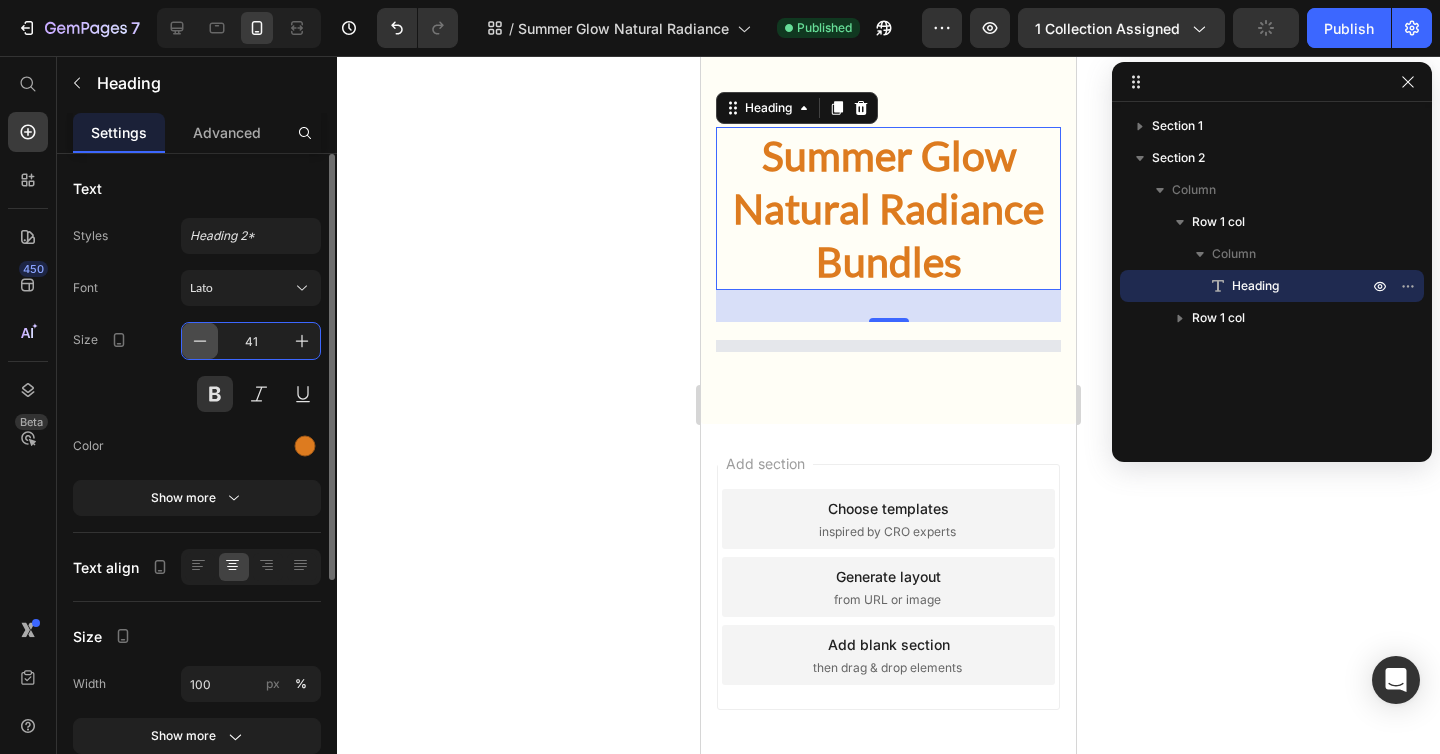 click 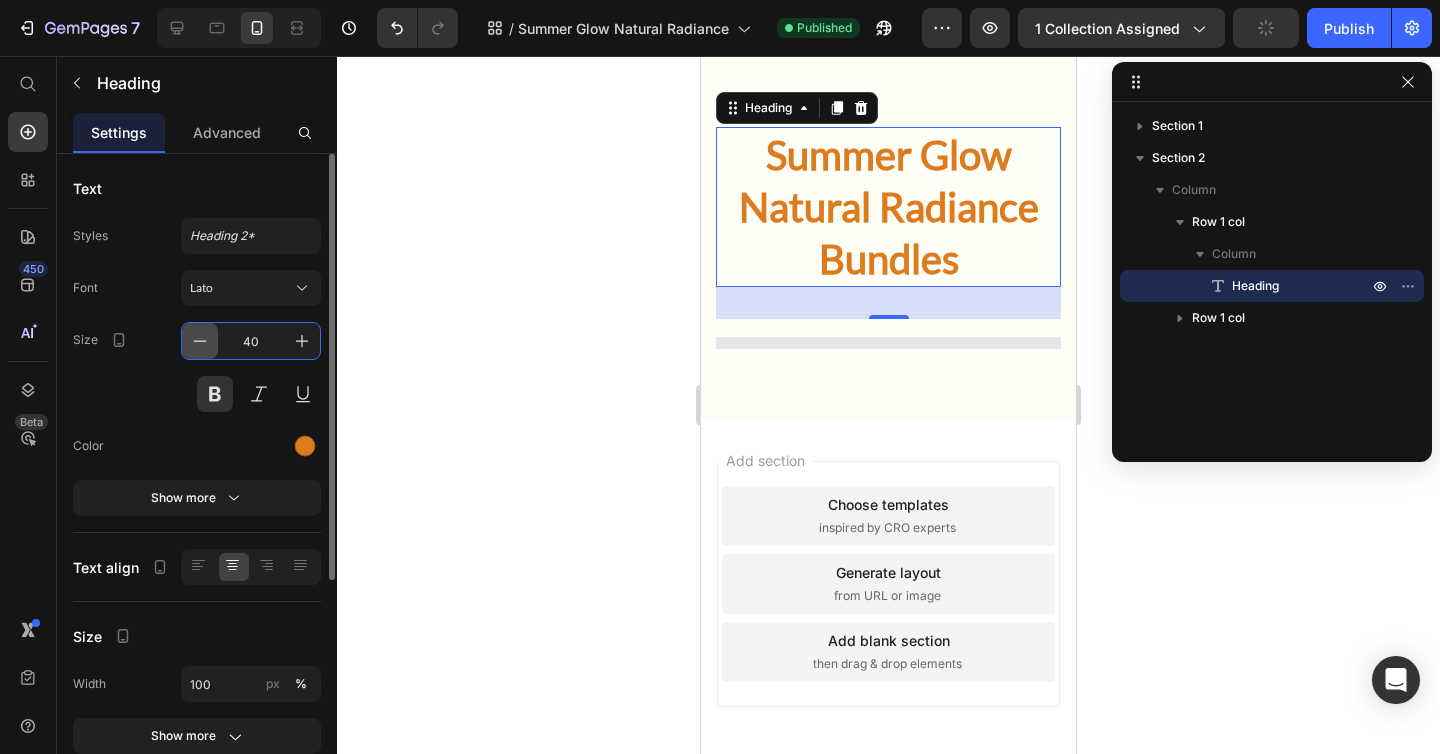 click 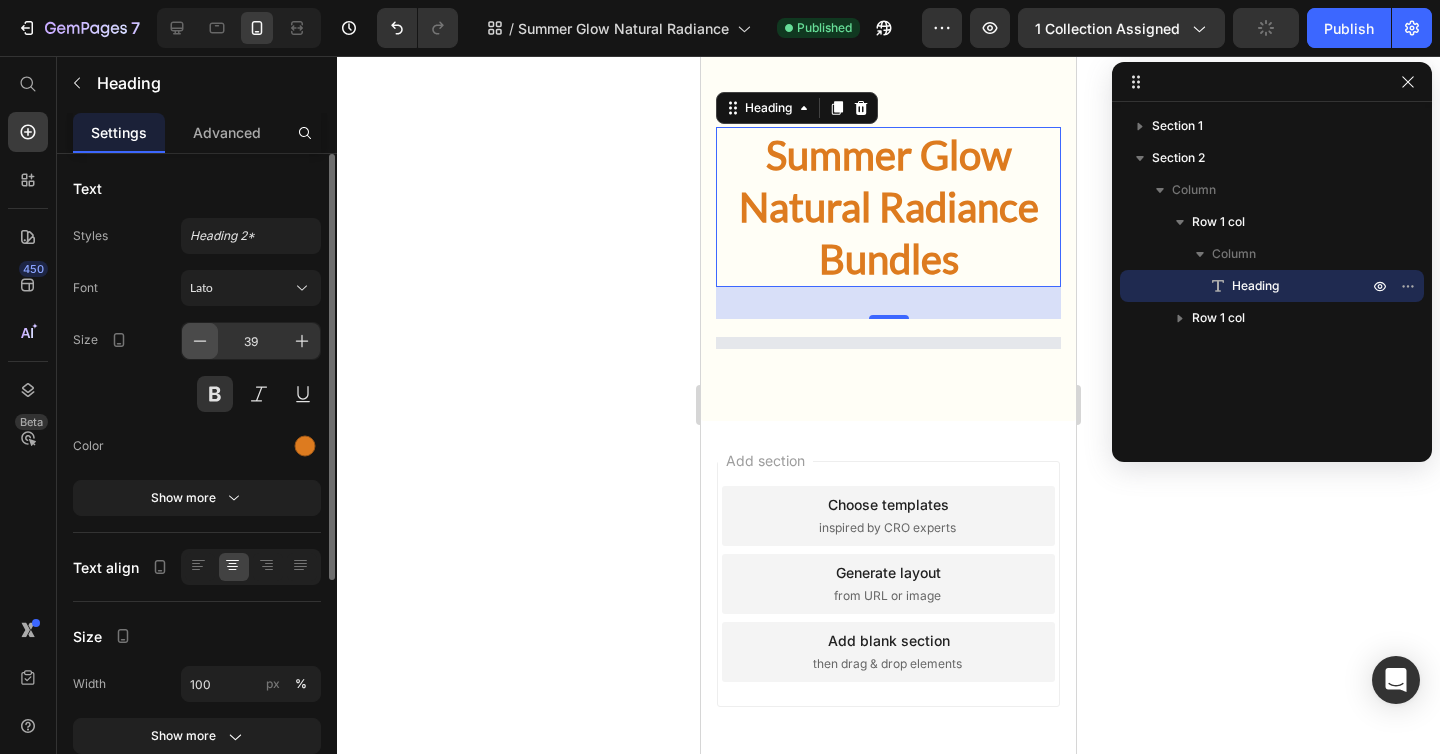 click 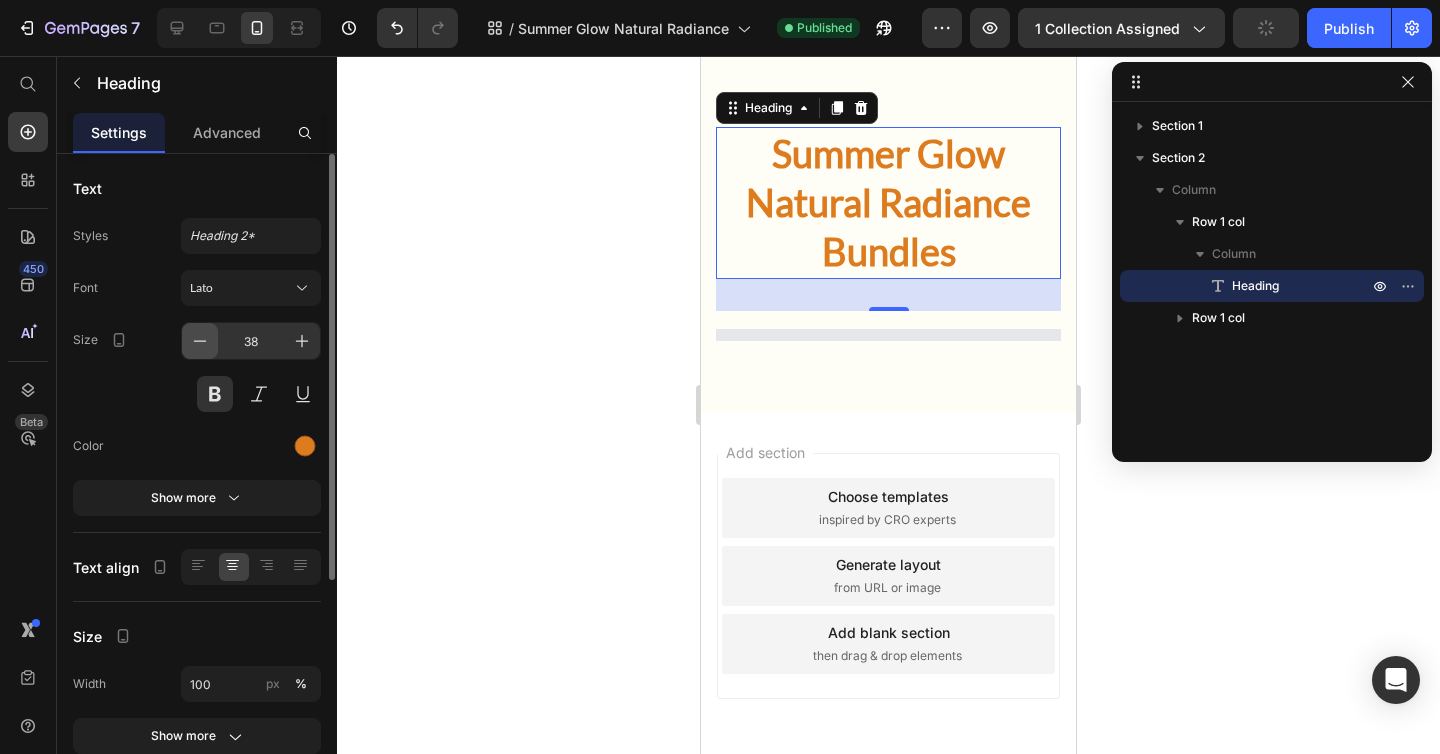 click 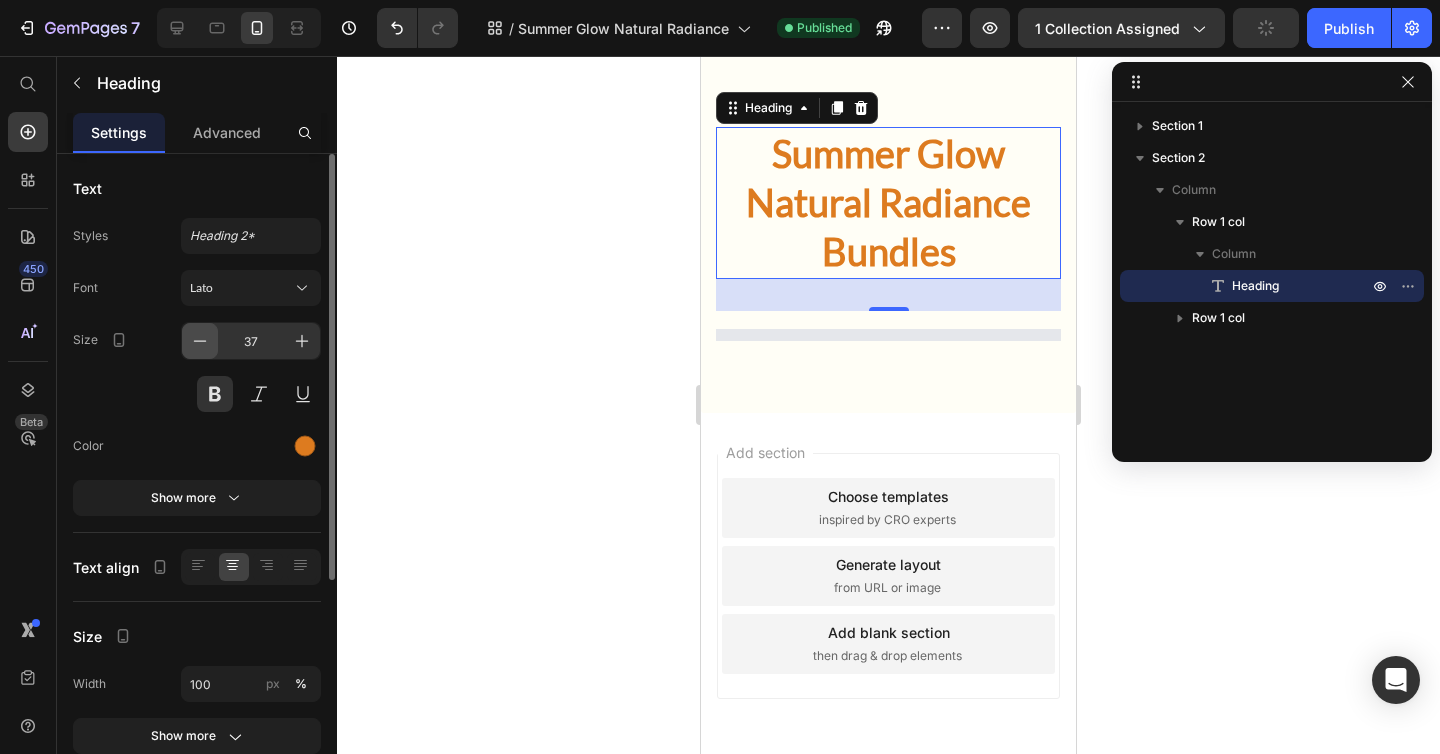 click 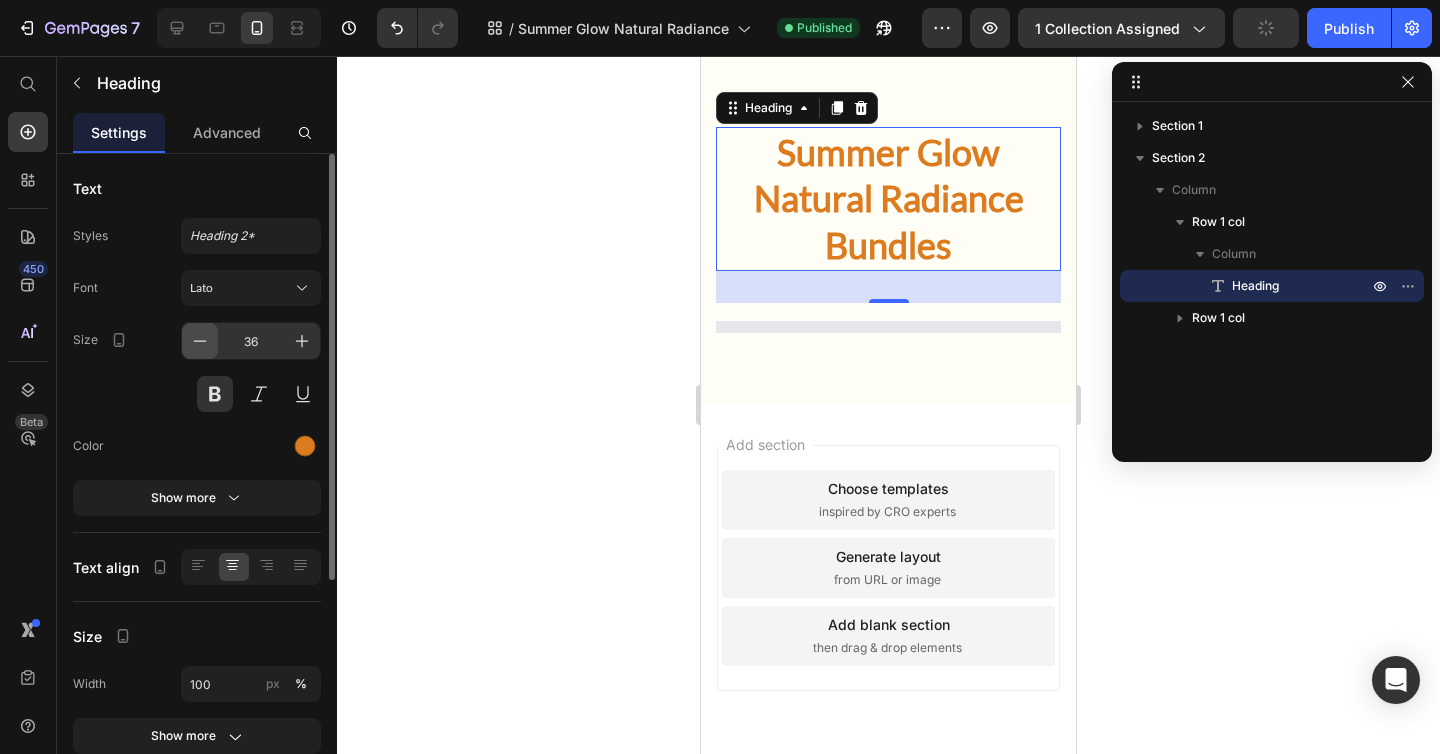 click 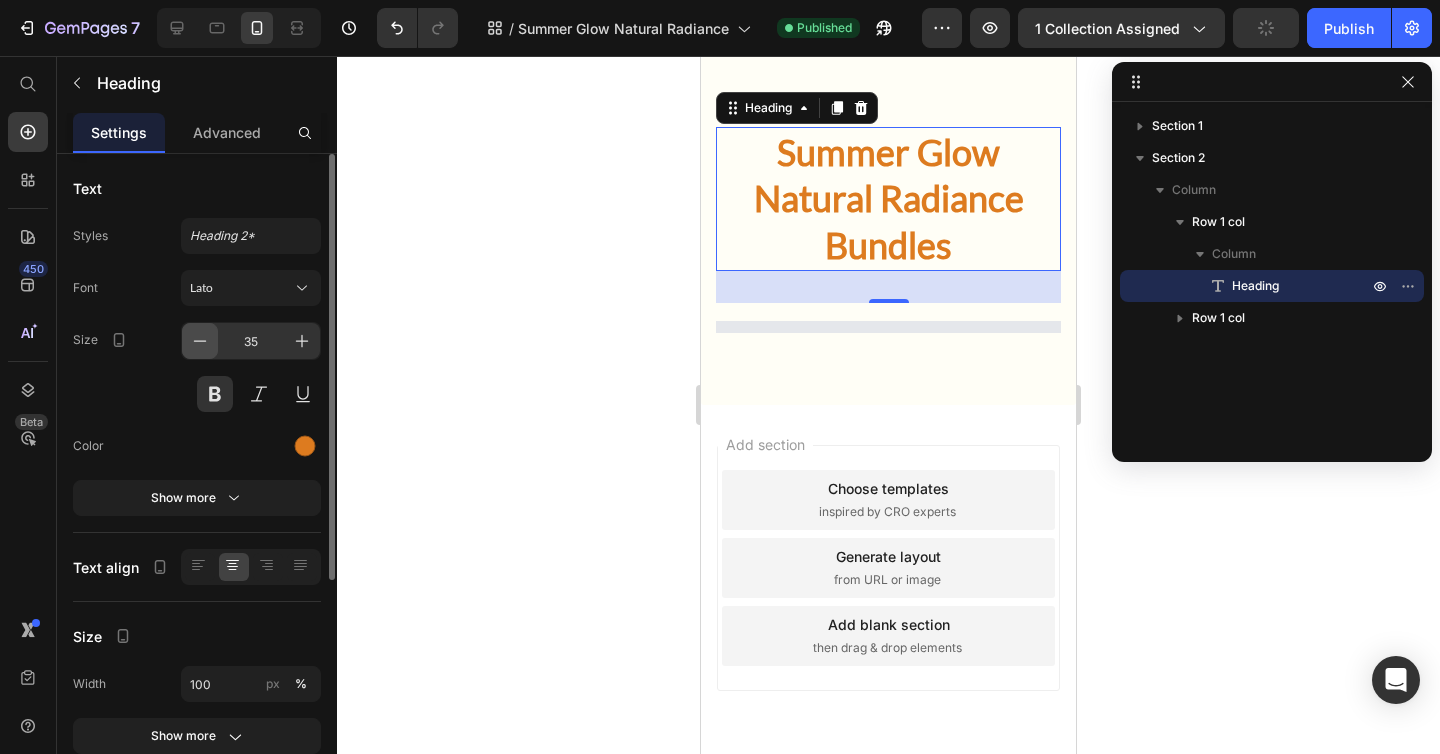 click 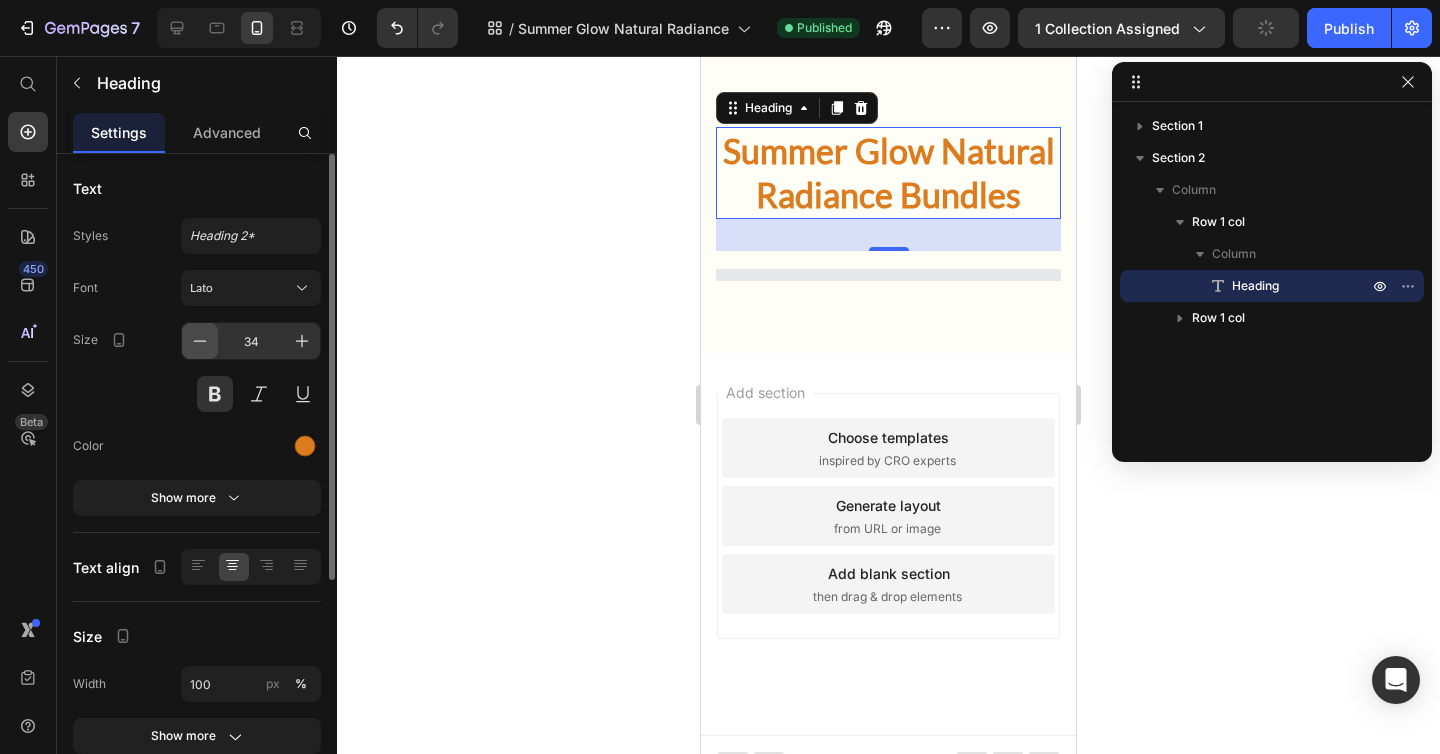 click 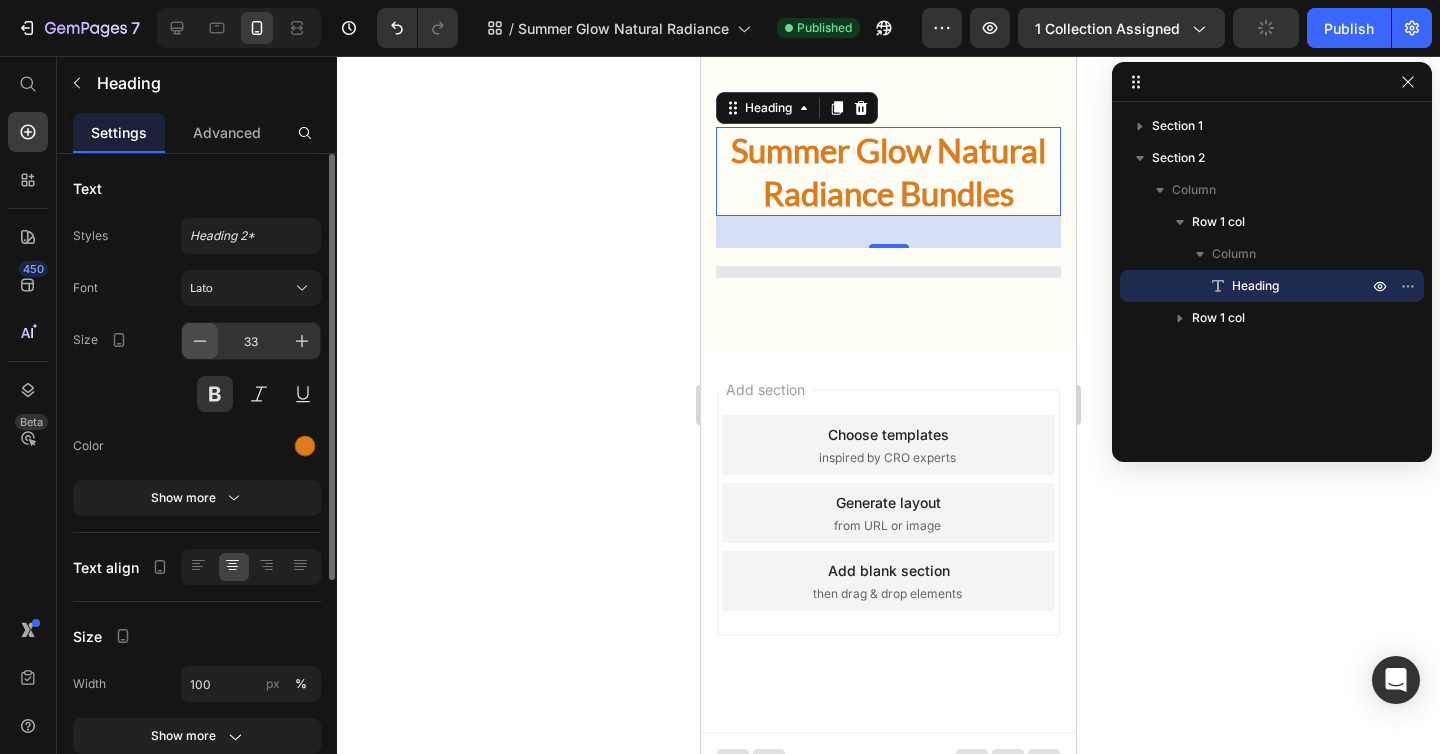 click 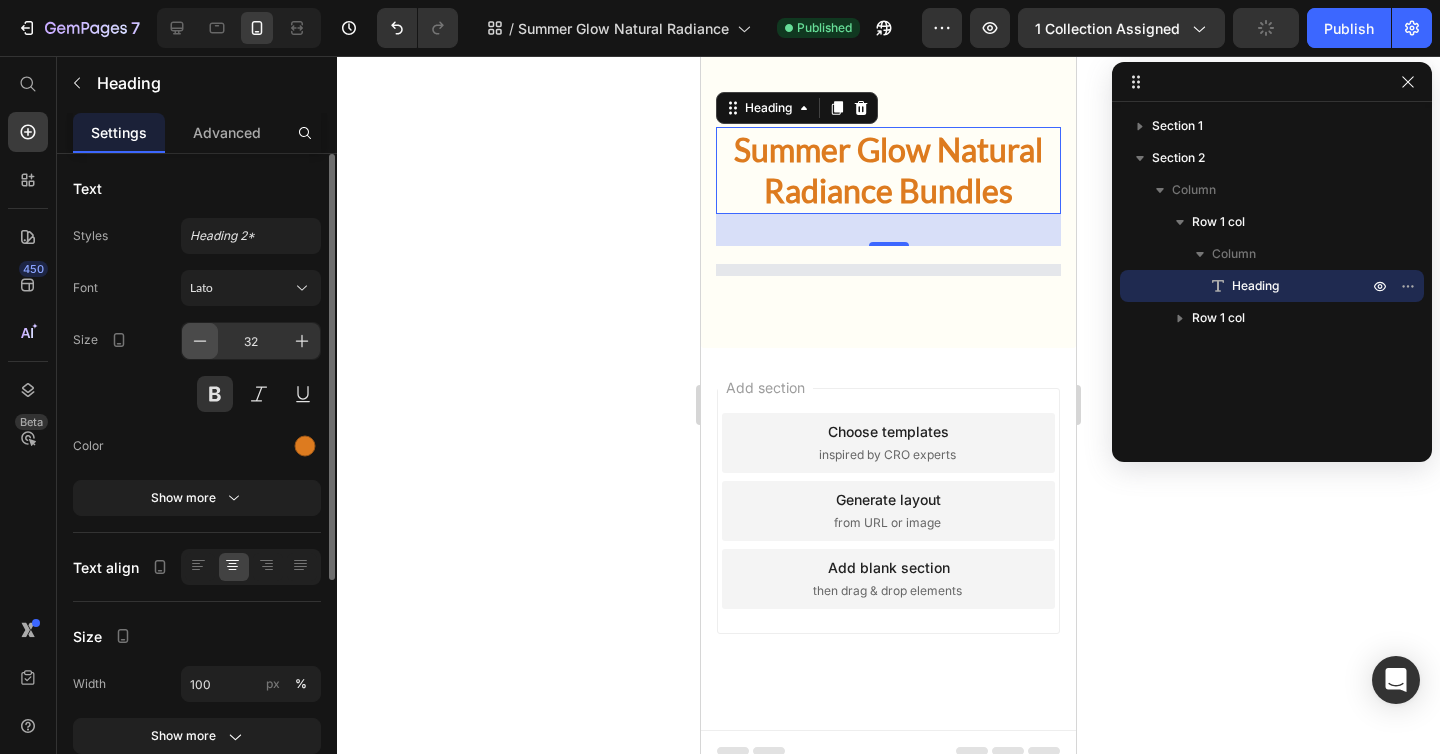 click 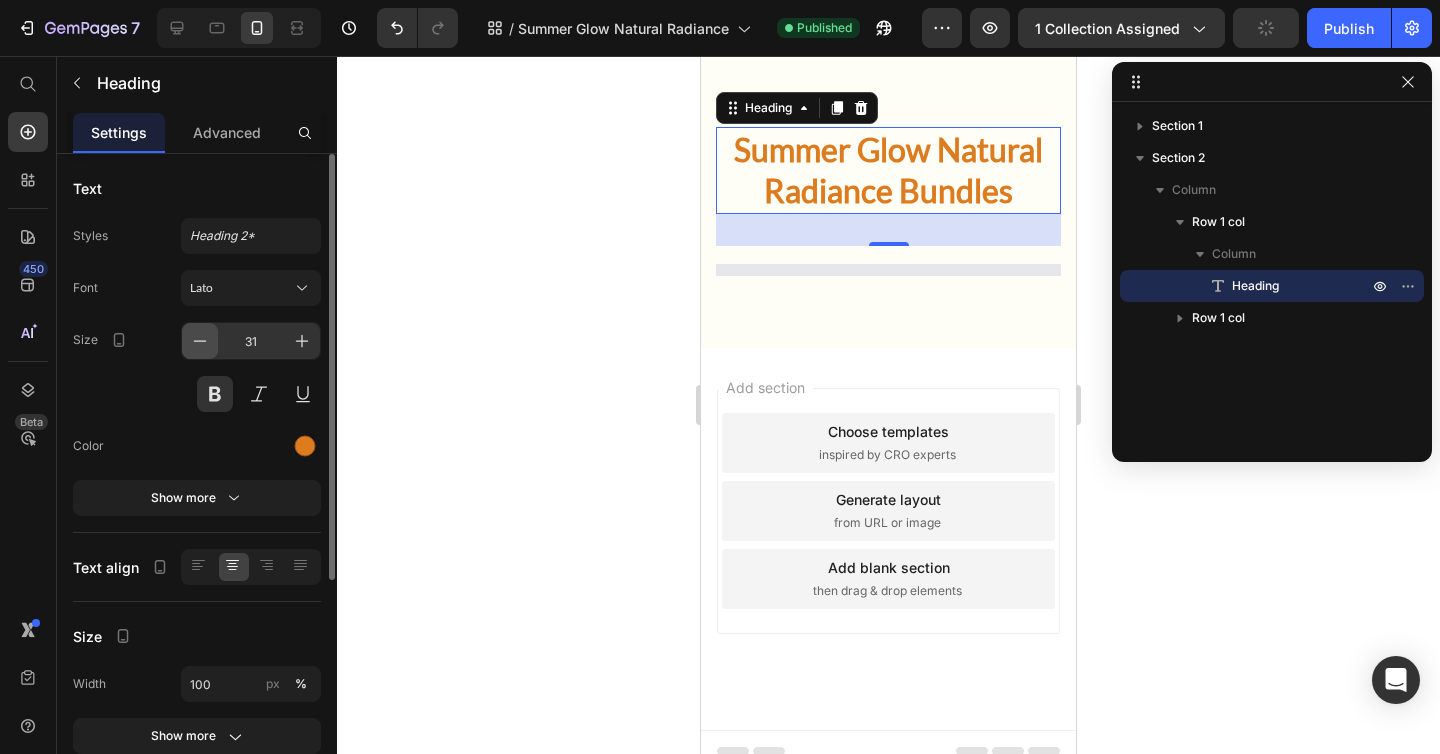 click 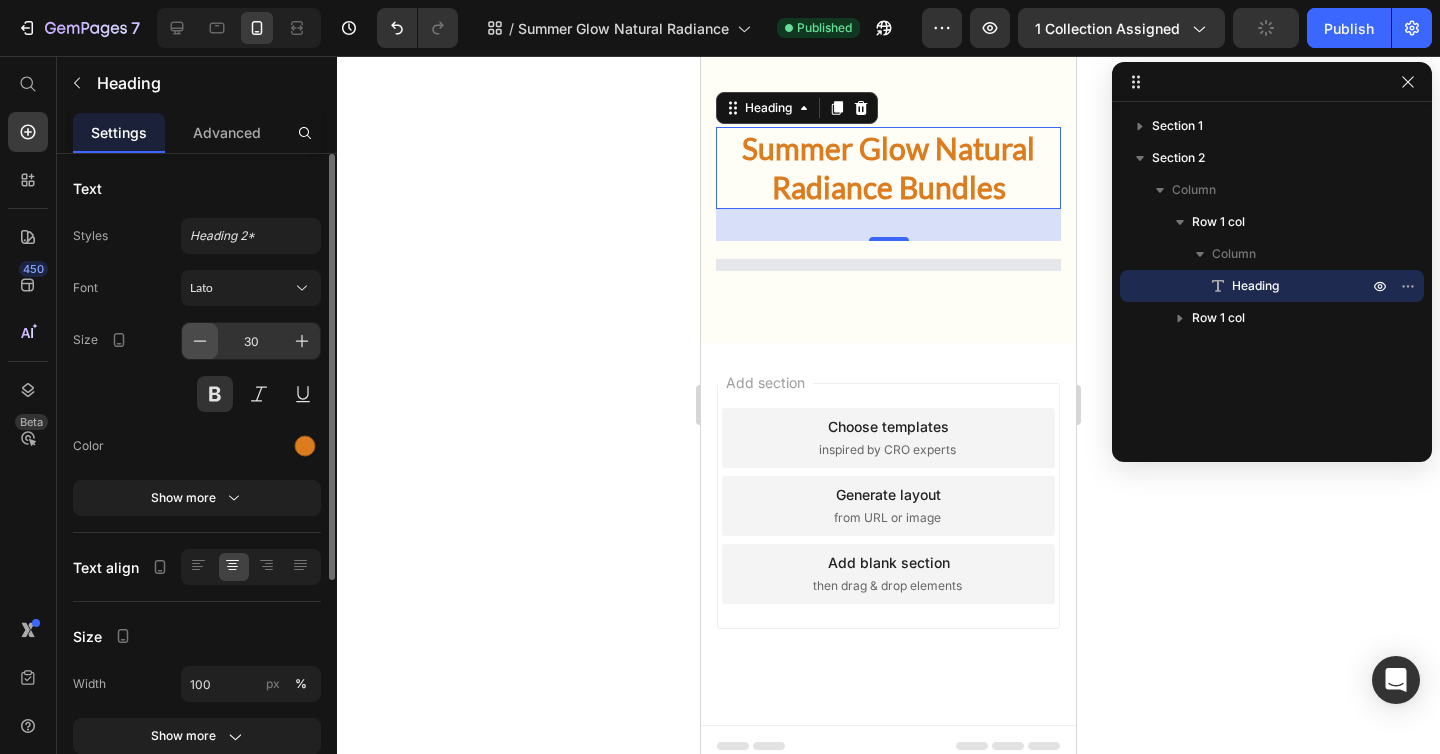 click 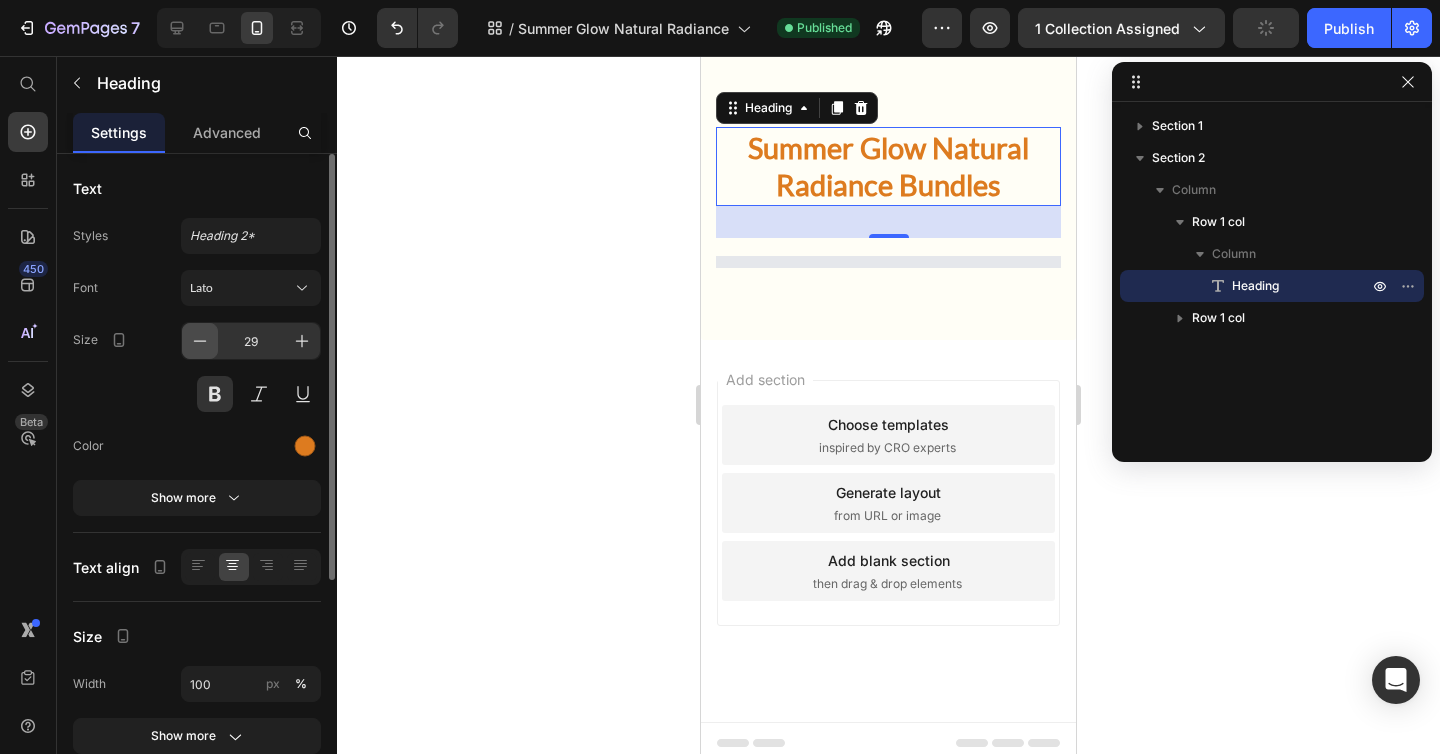 click 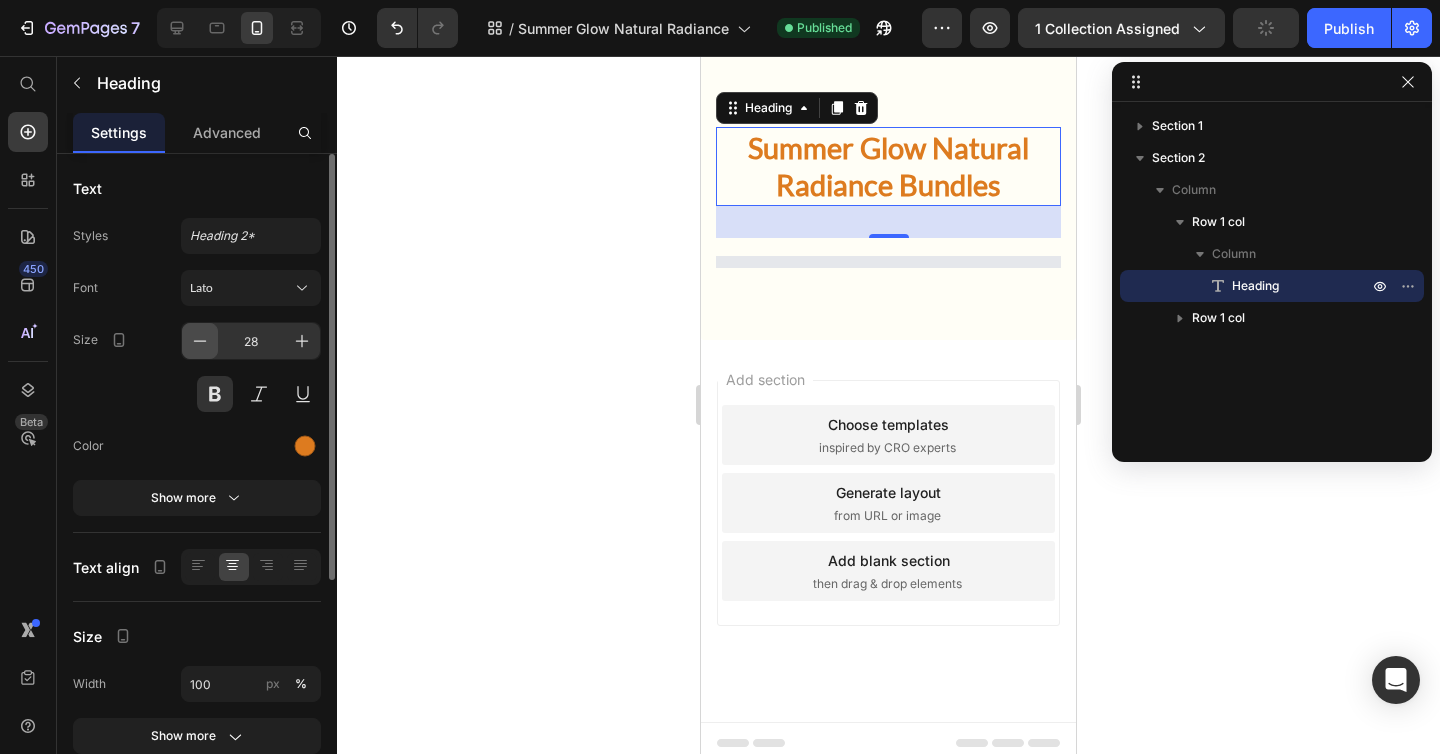 click 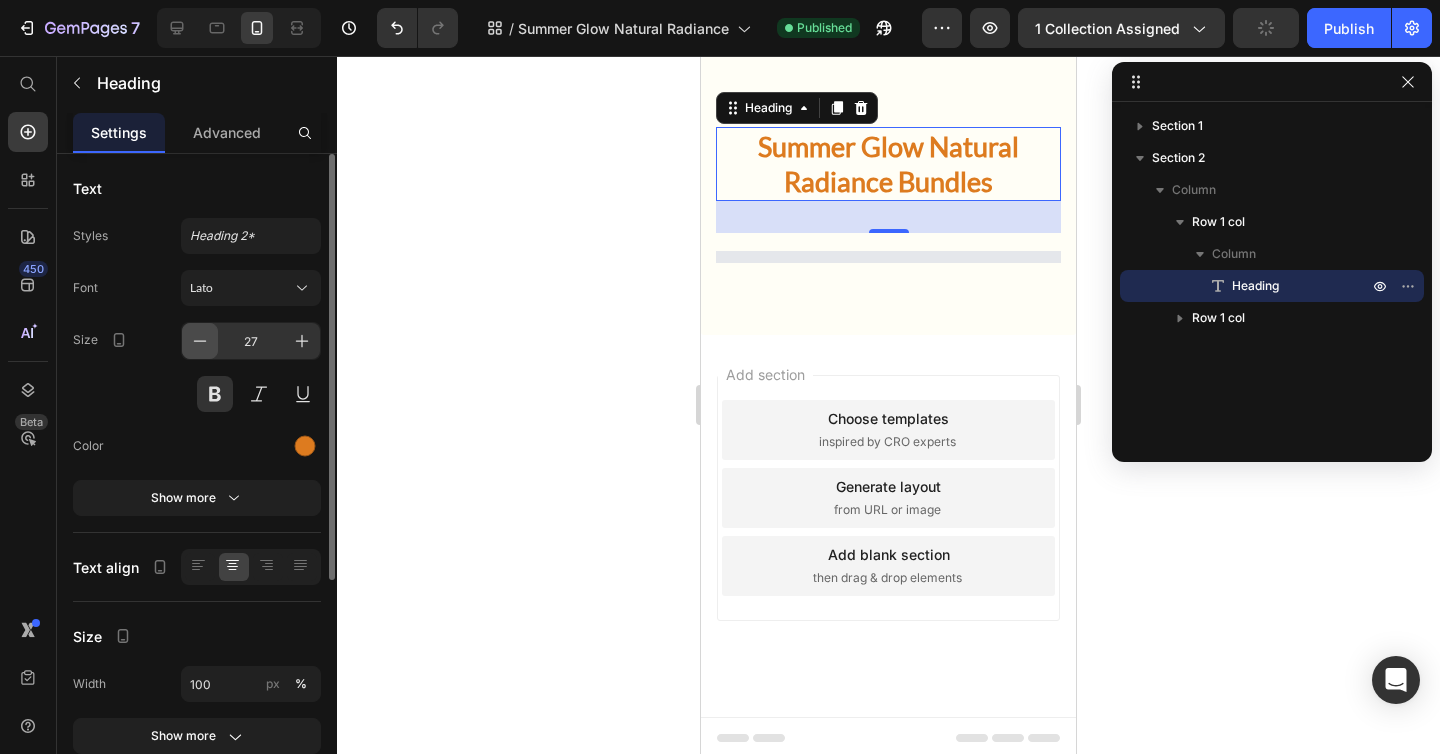 click 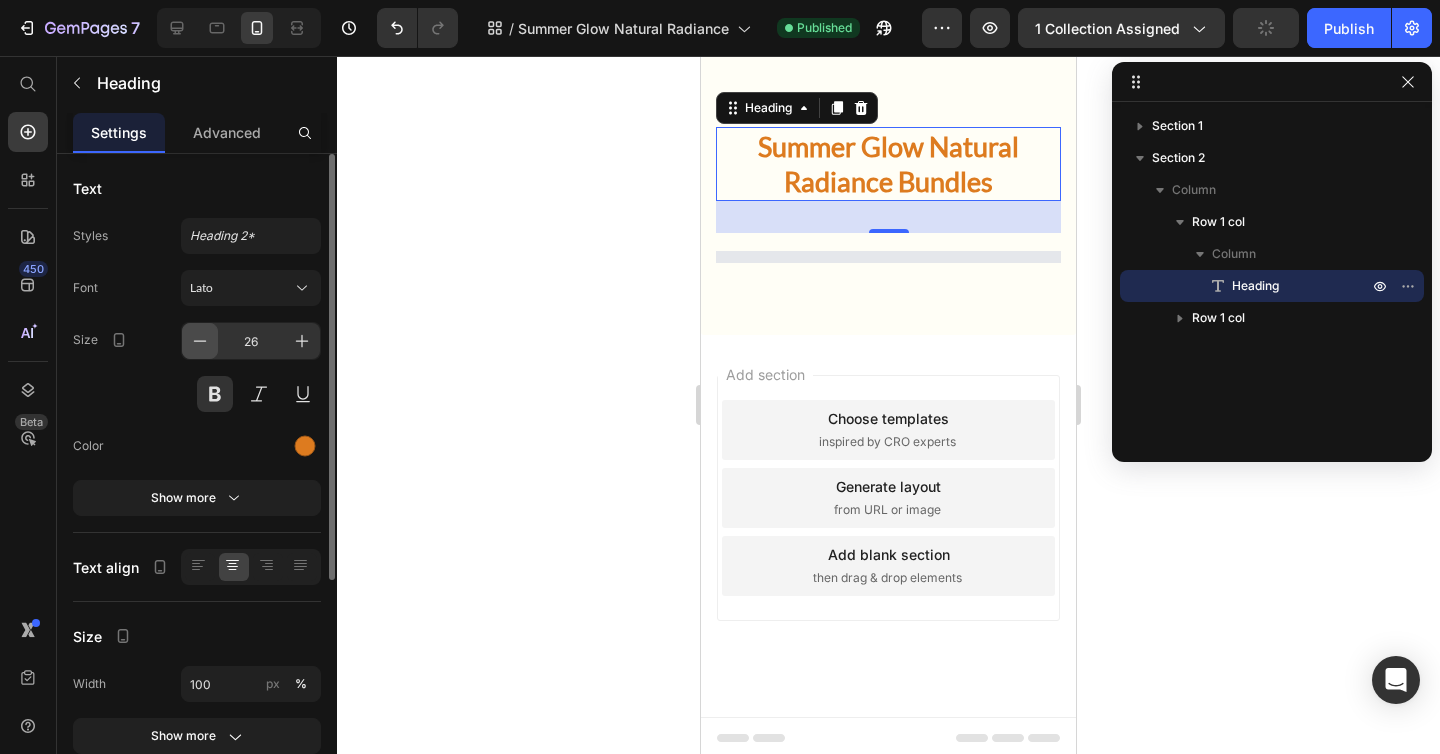 click 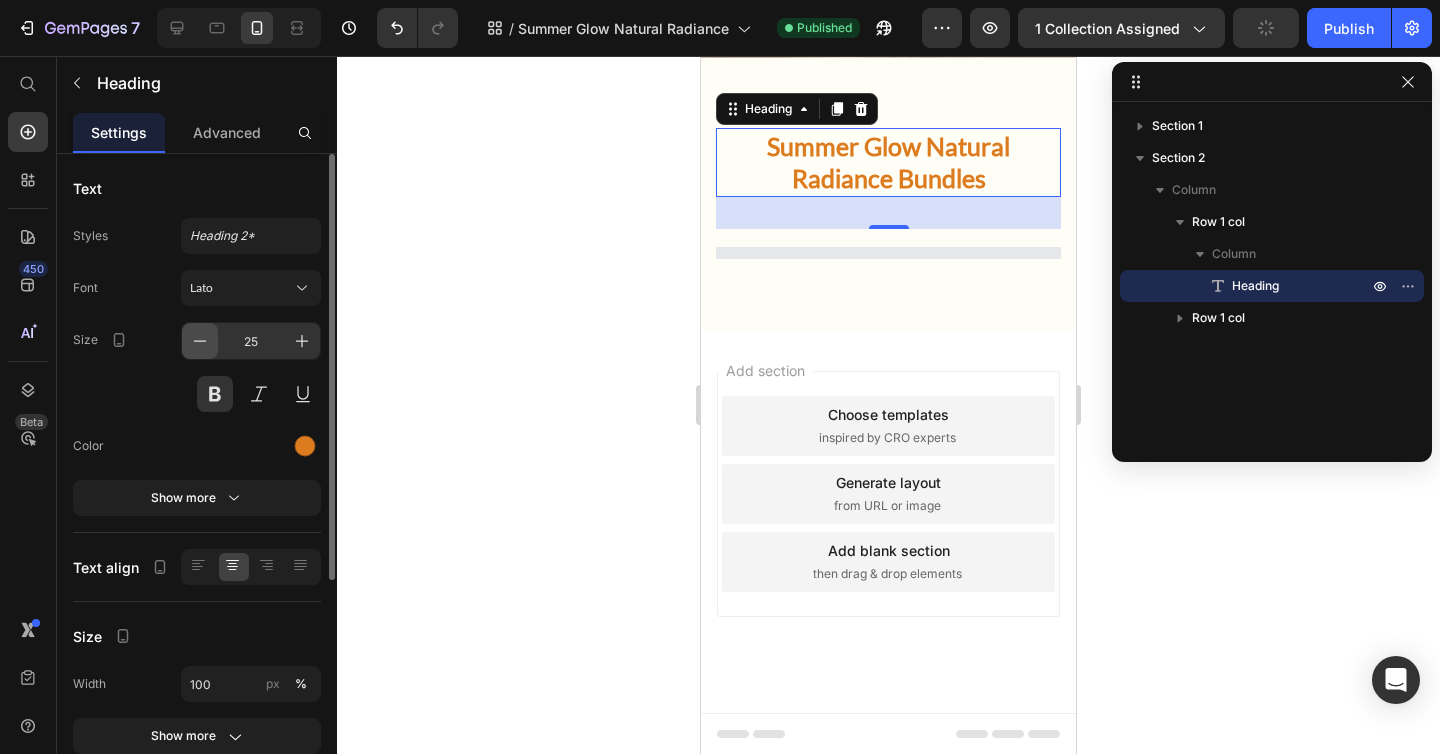 click 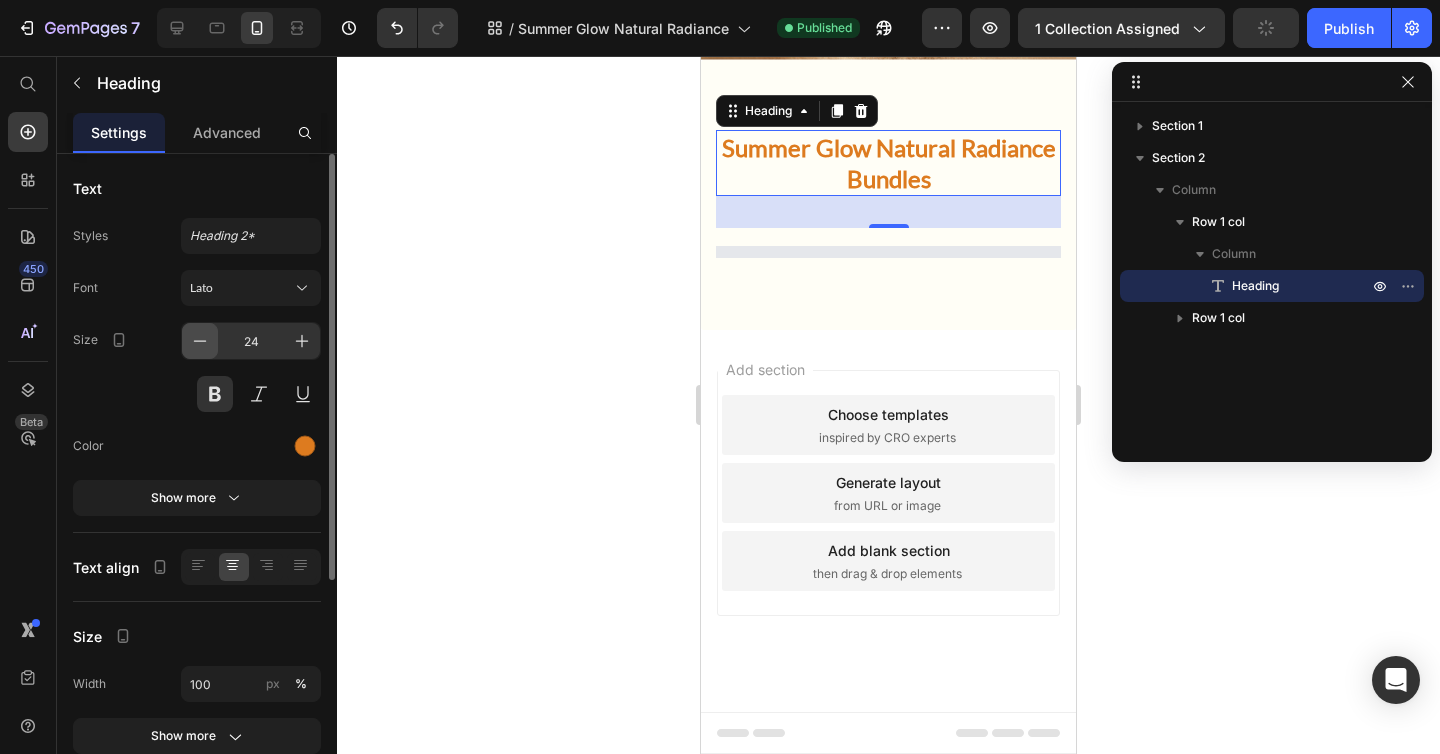 click 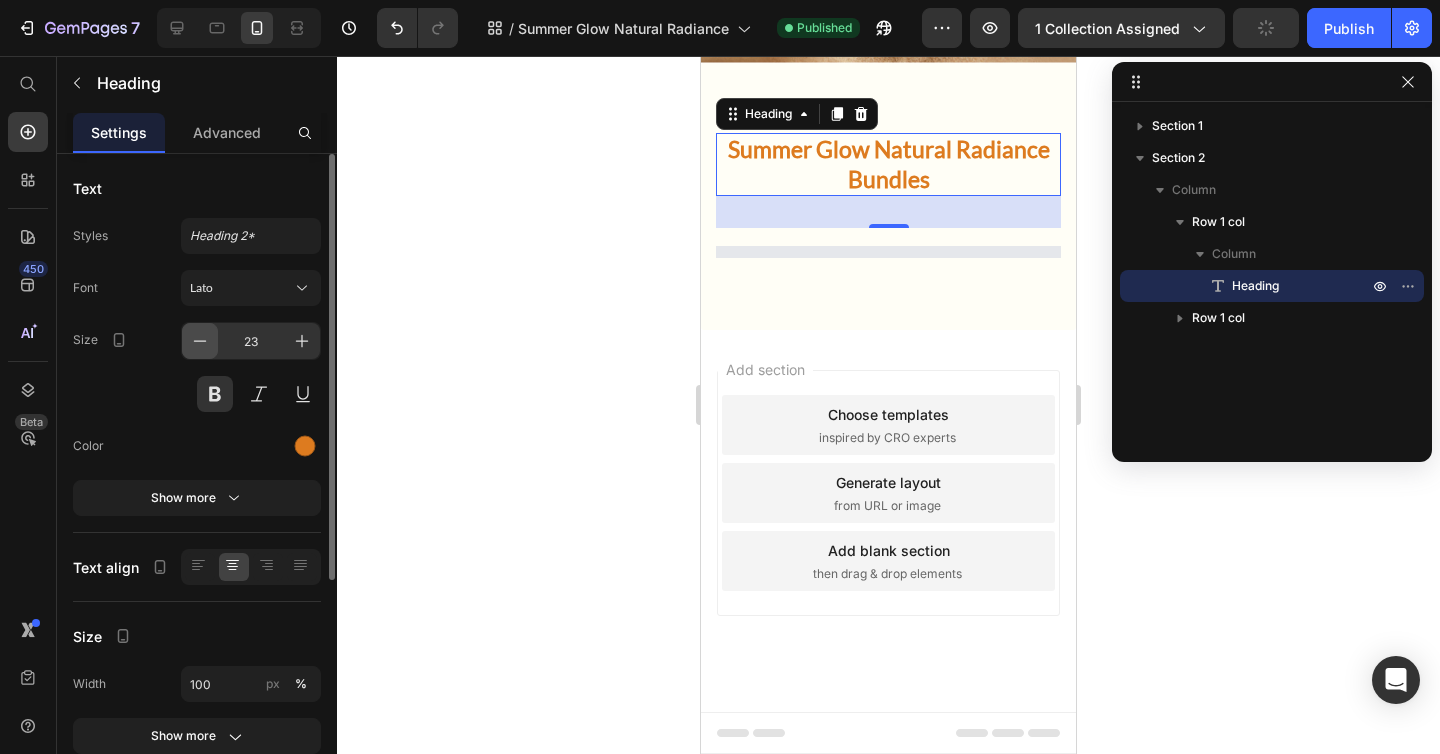 click 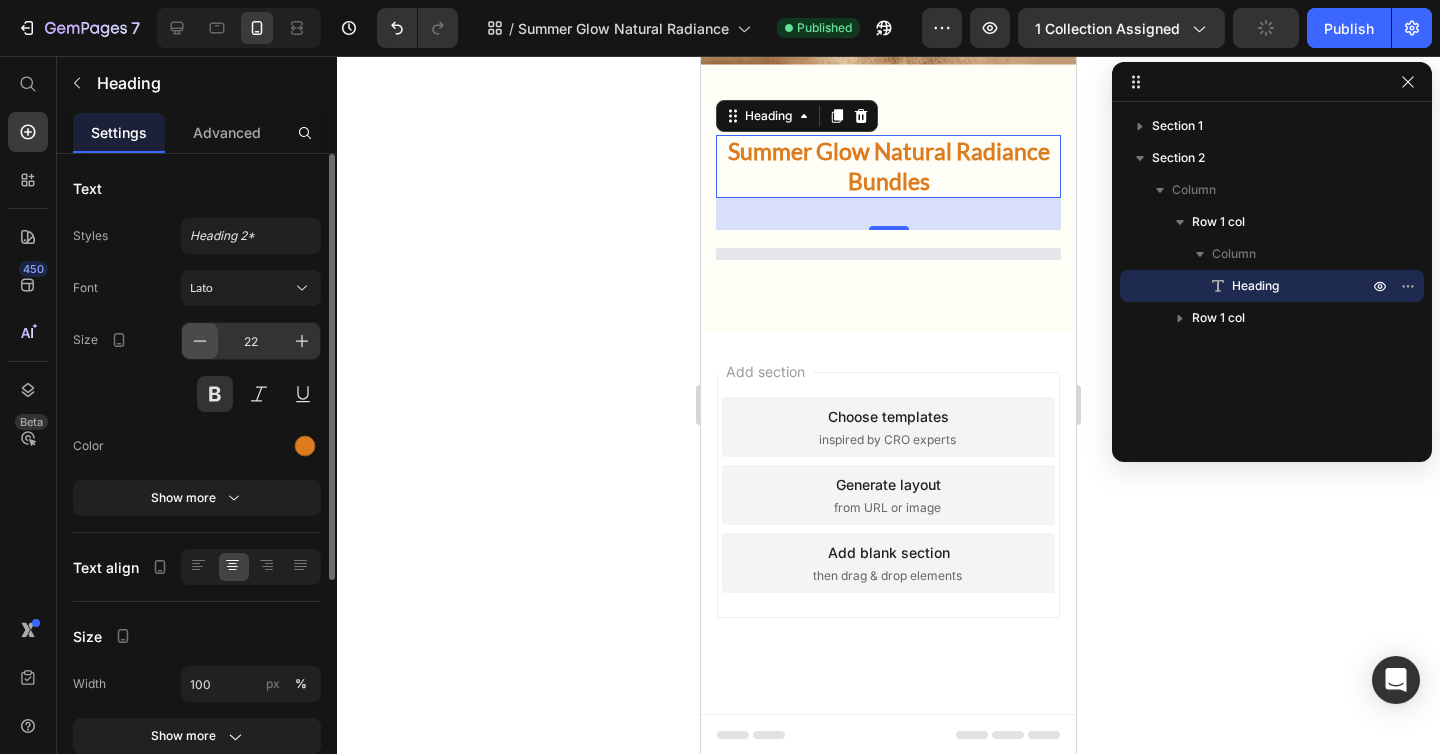 click 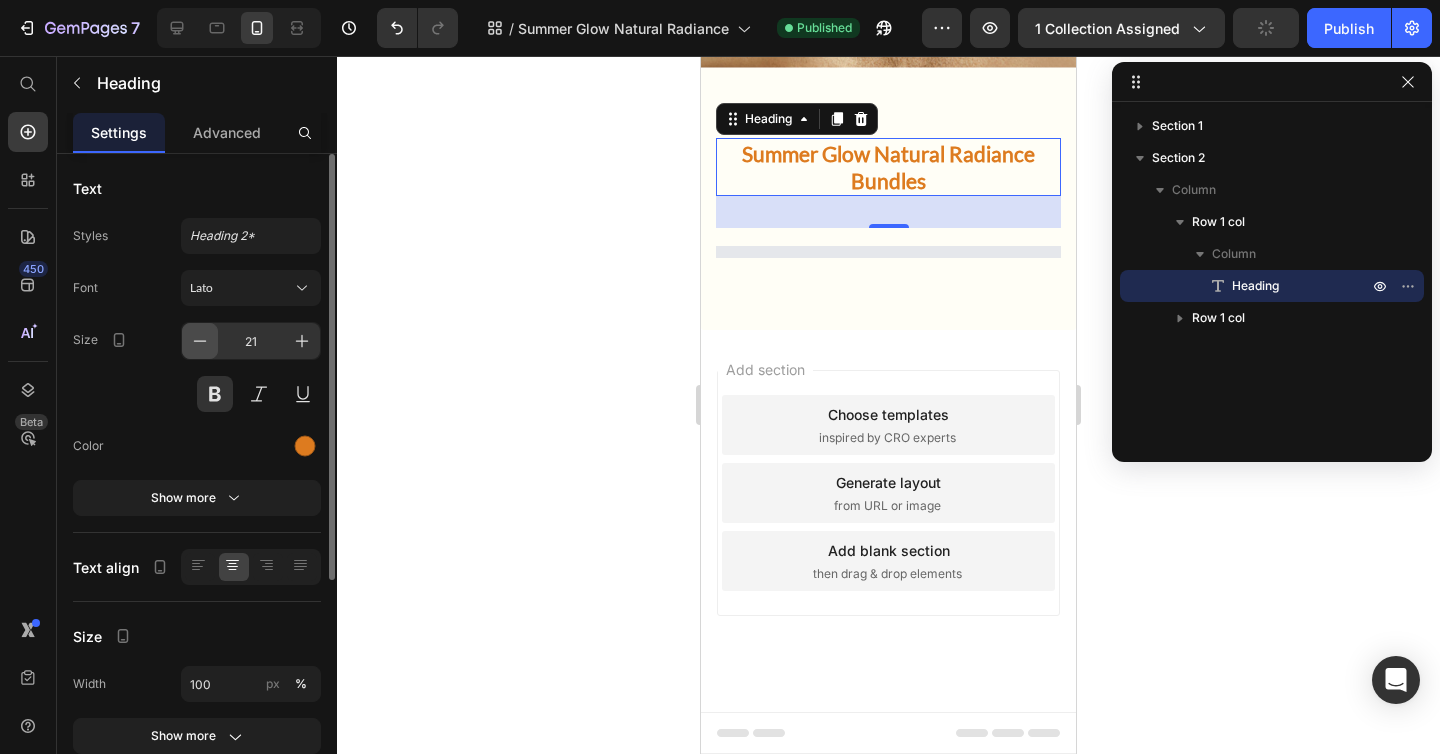 click 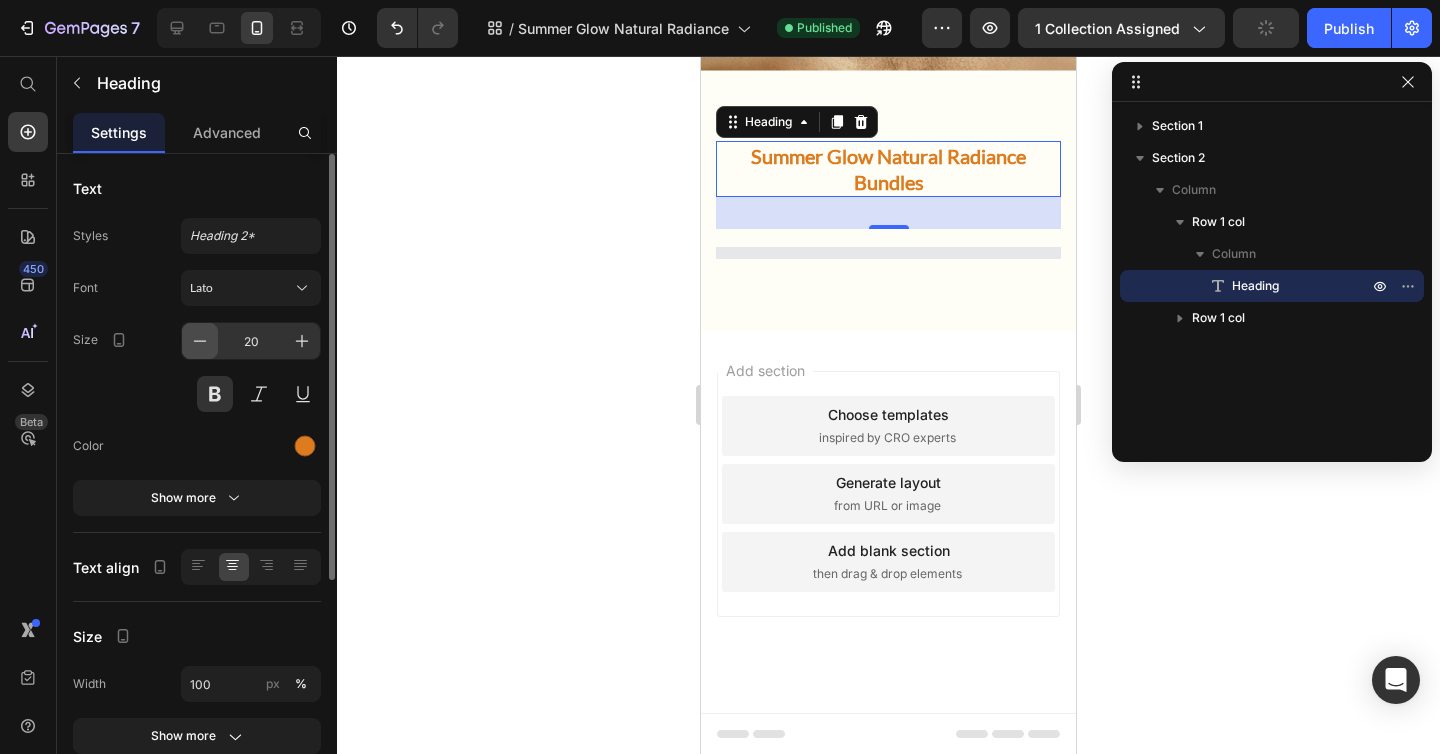 click 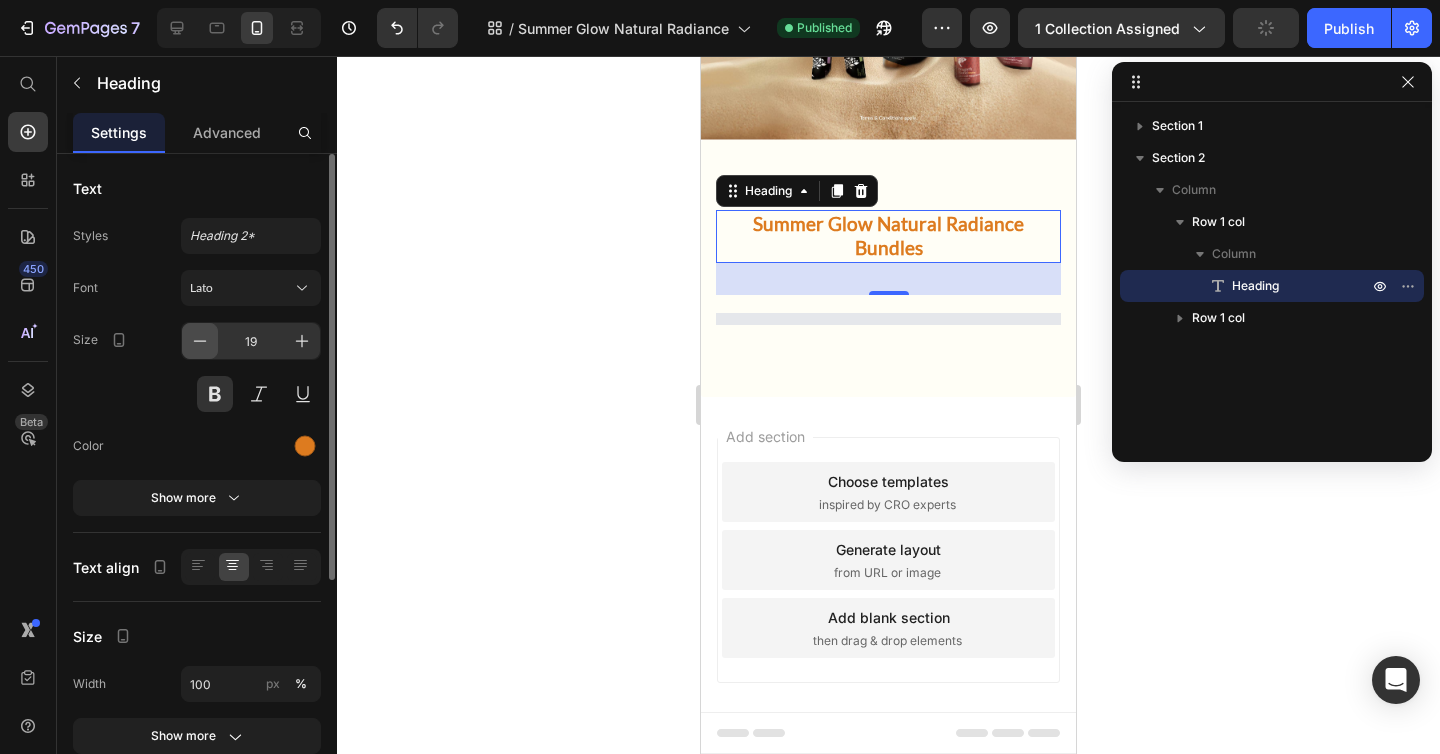 click 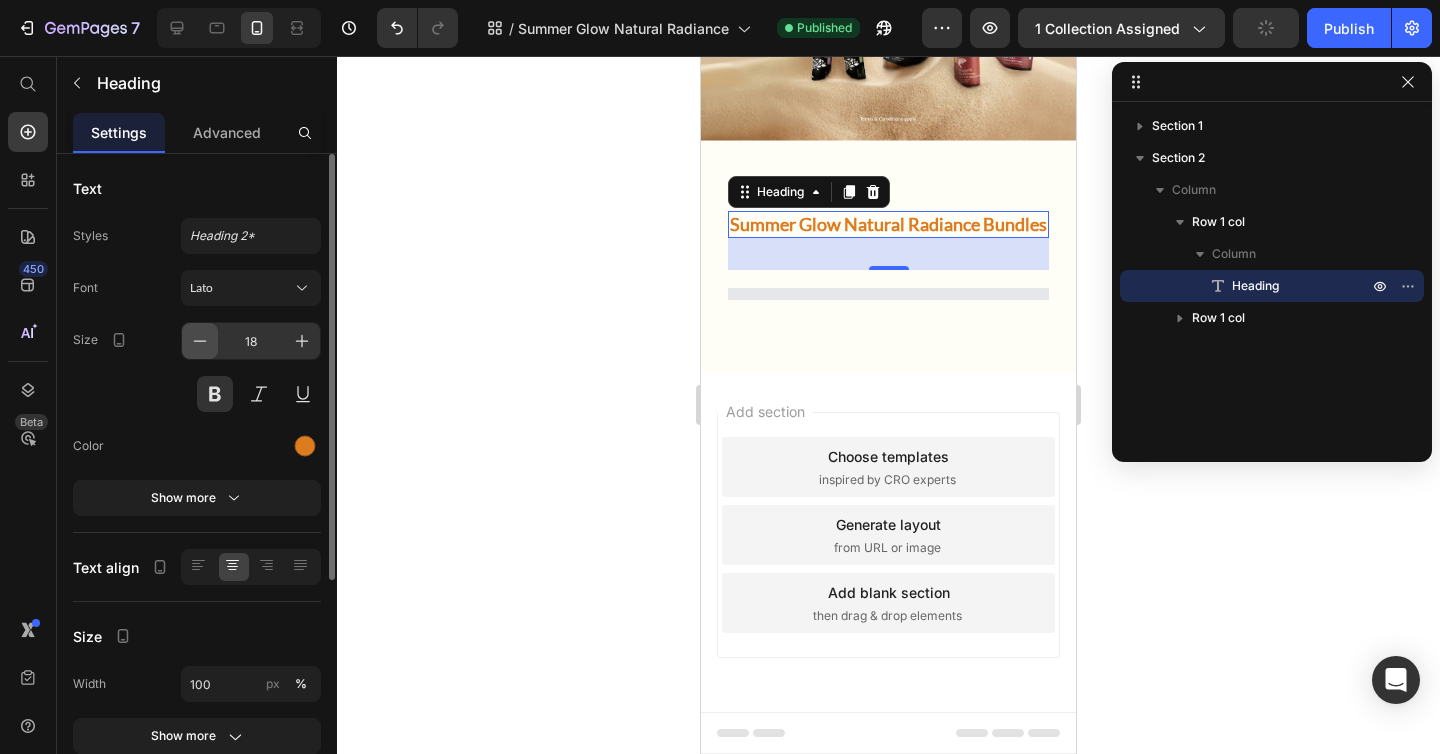 scroll, scrollTop: 373, scrollLeft: 0, axis: vertical 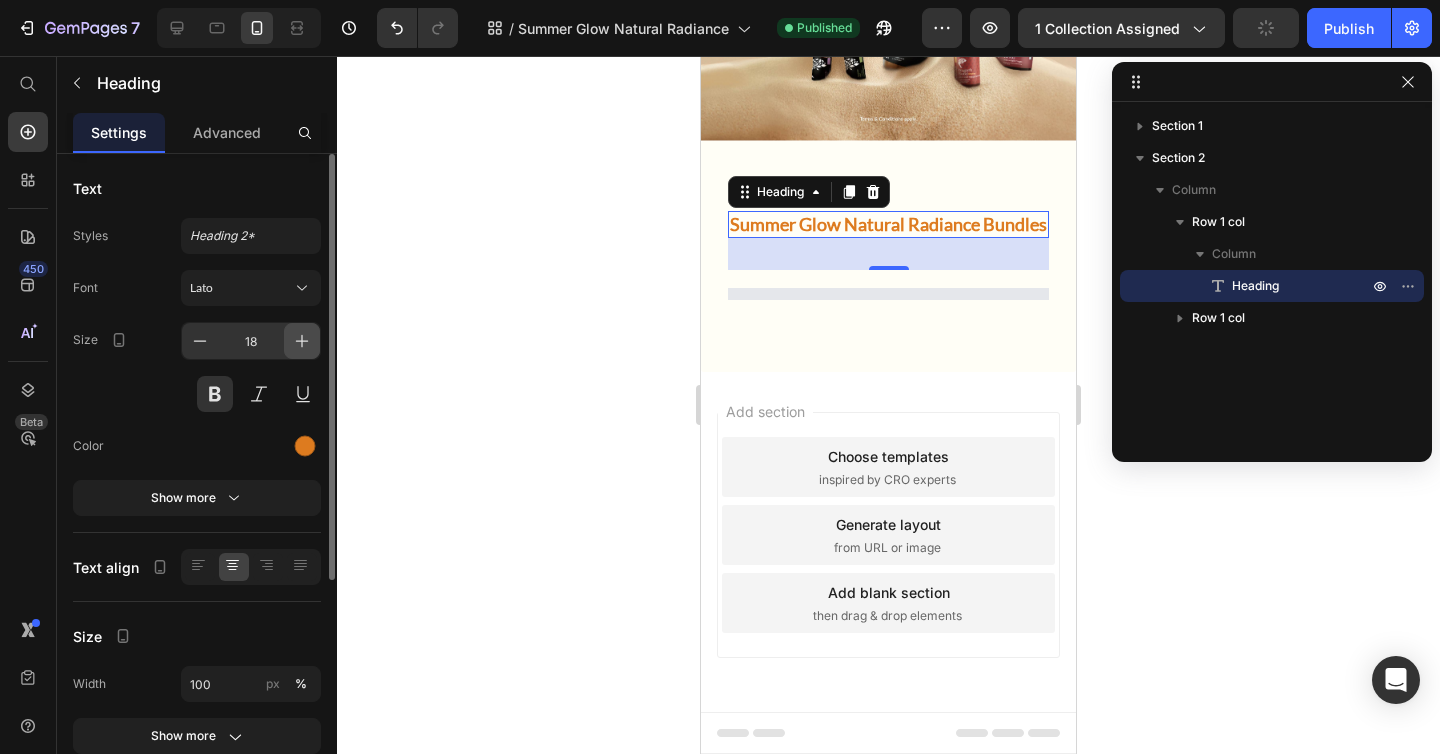 click 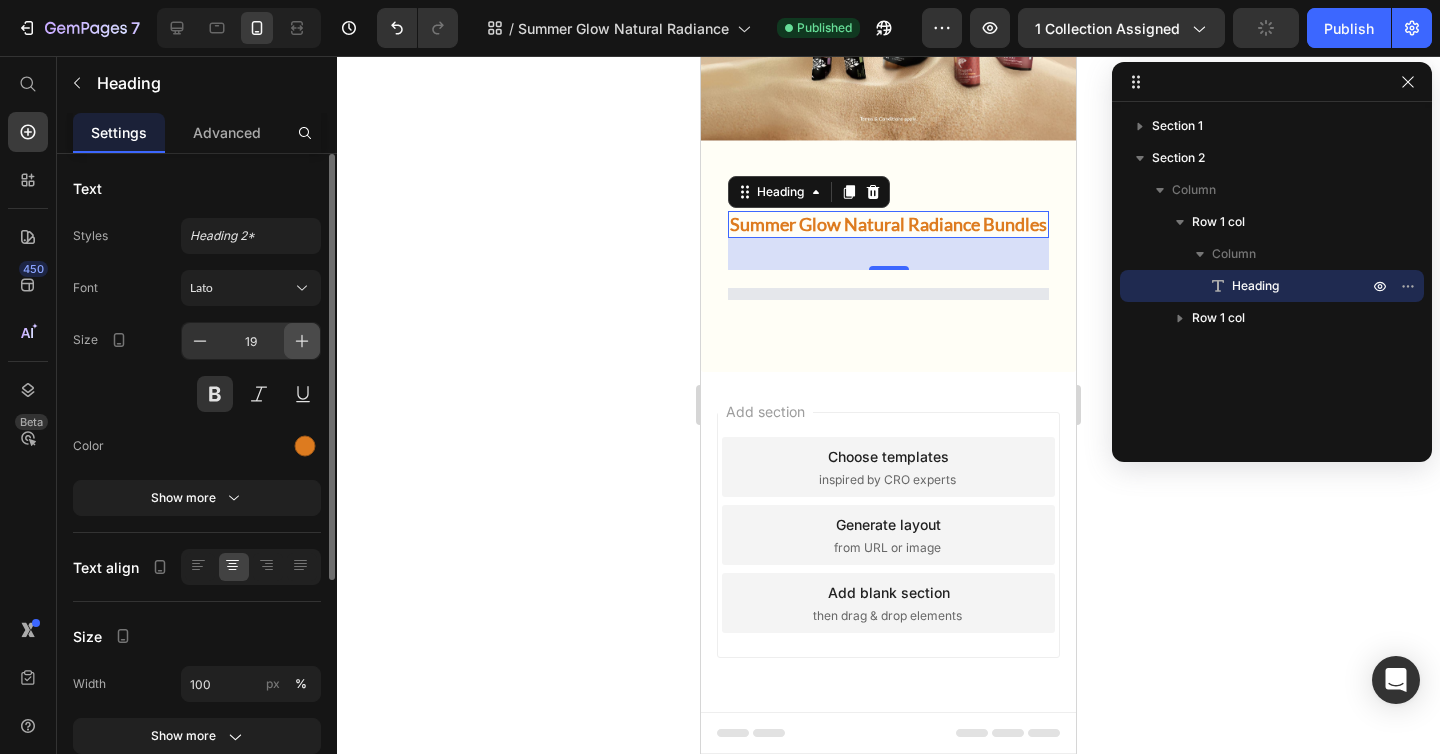 scroll, scrollTop: 374, scrollLeft: 0, axis: vertical 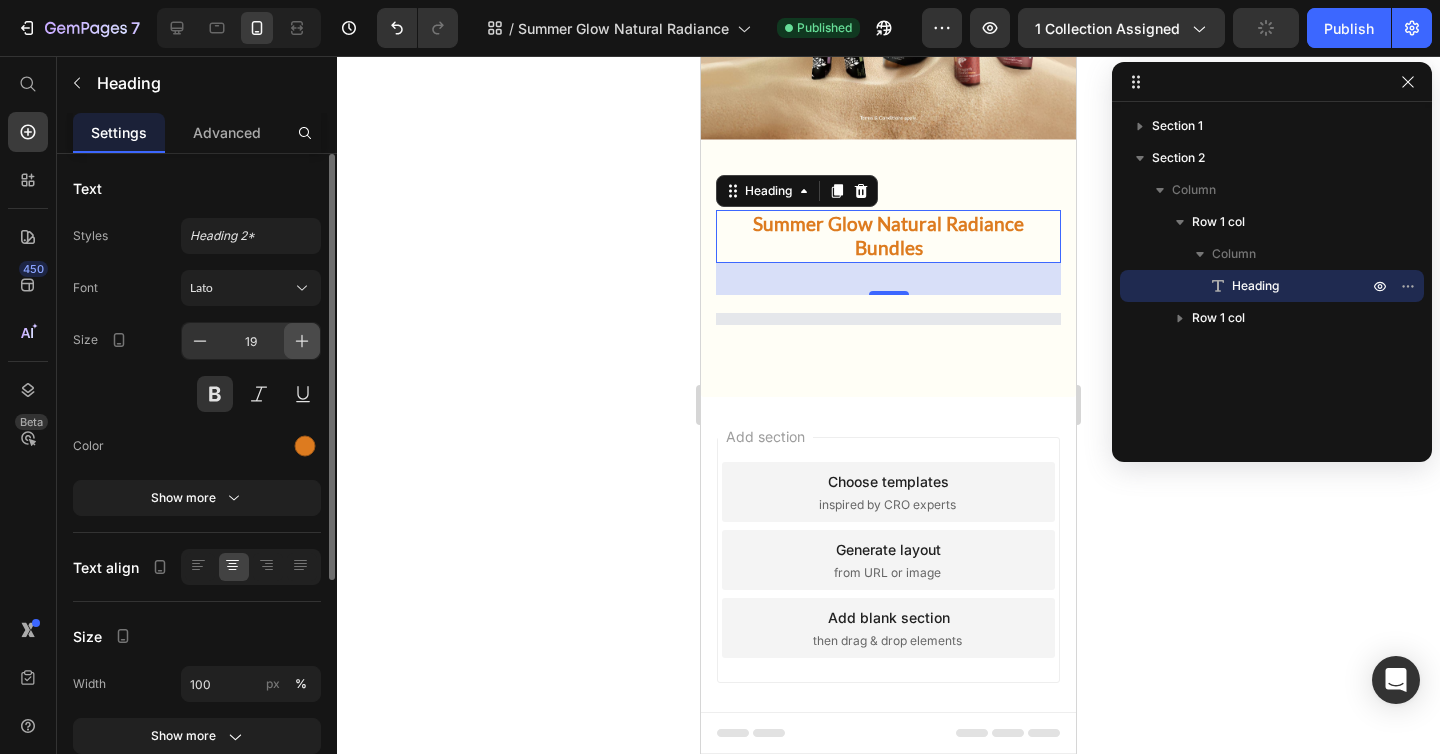 click 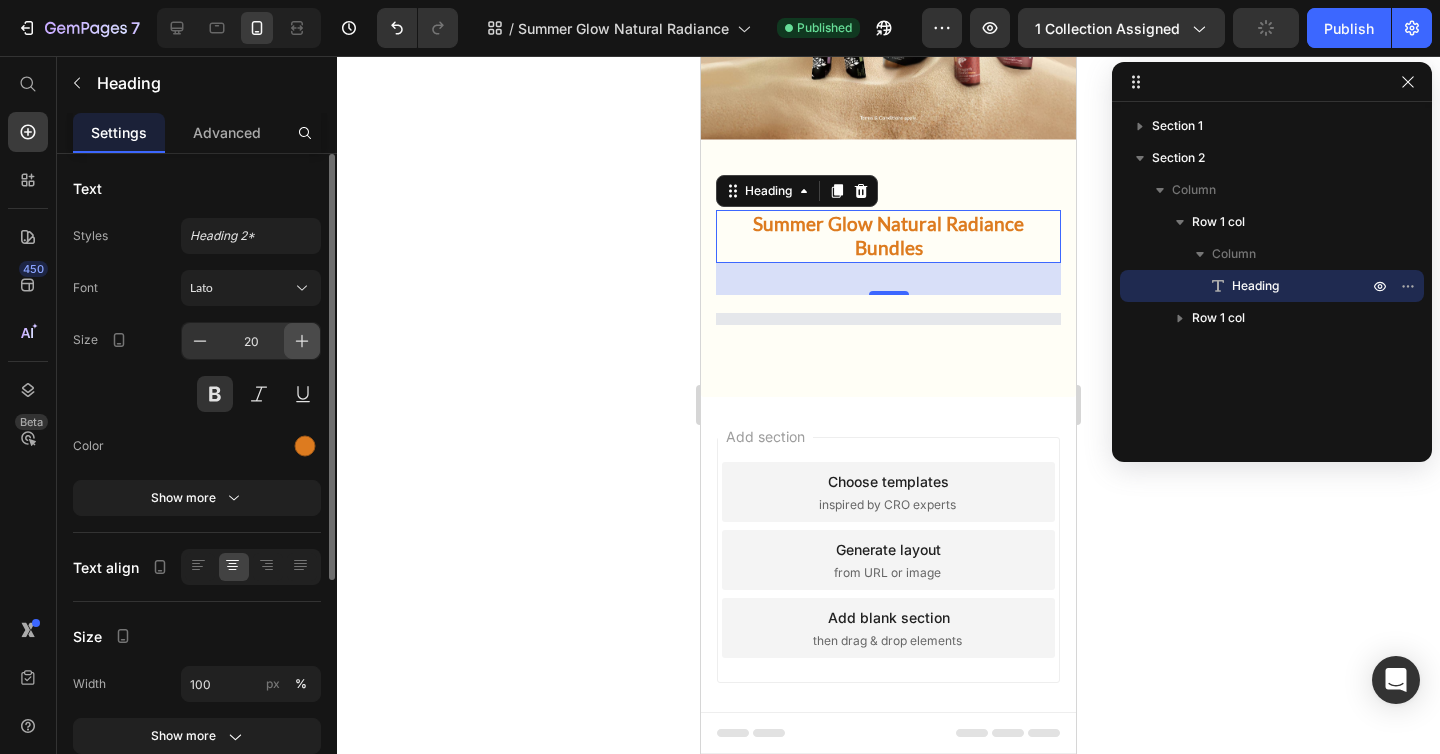 click 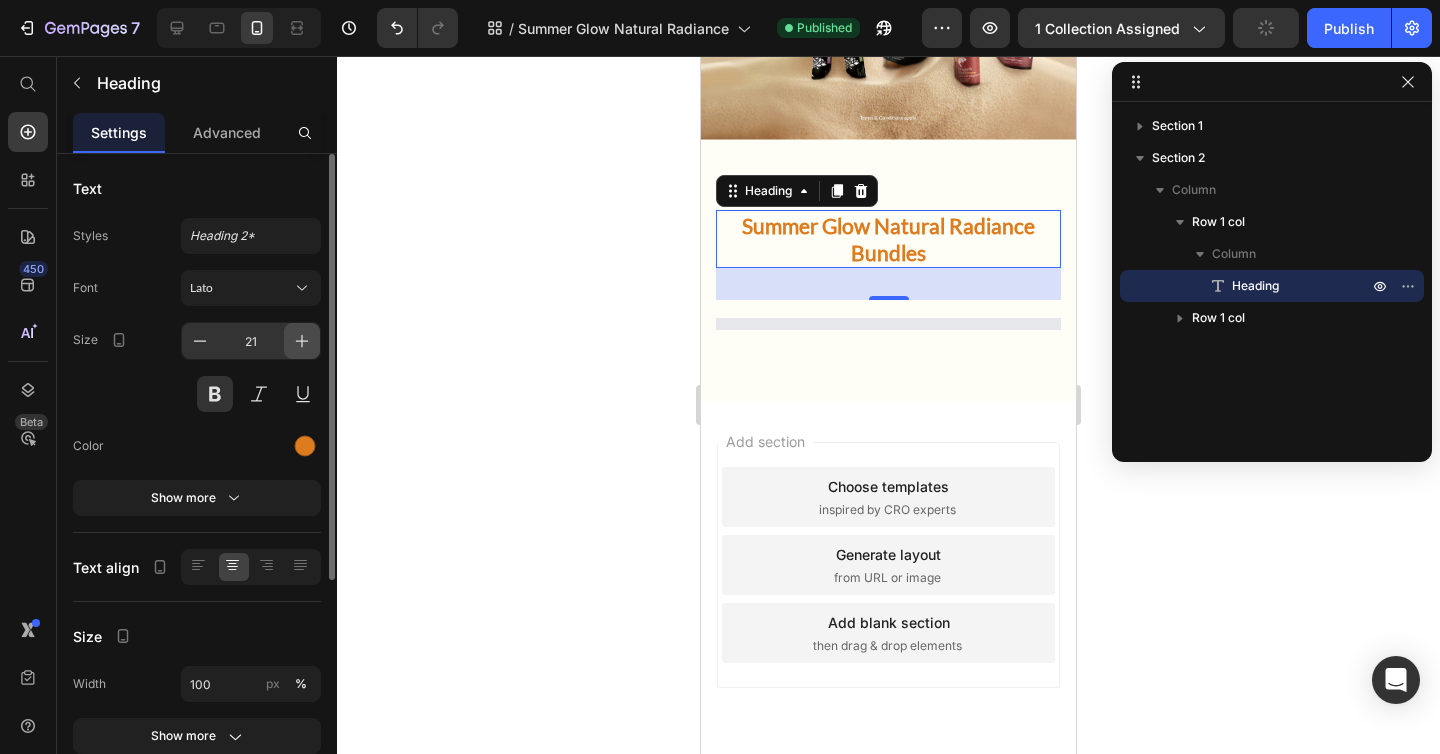click 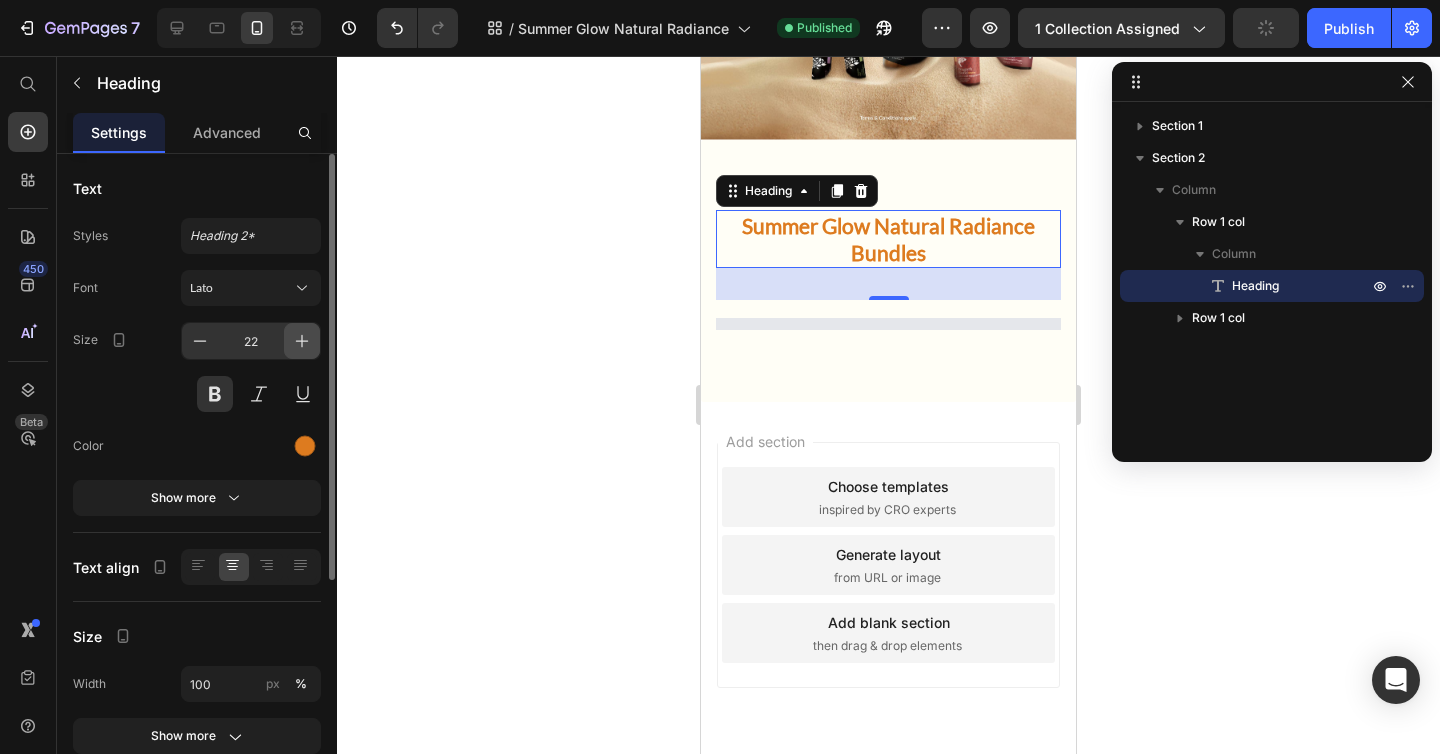 click 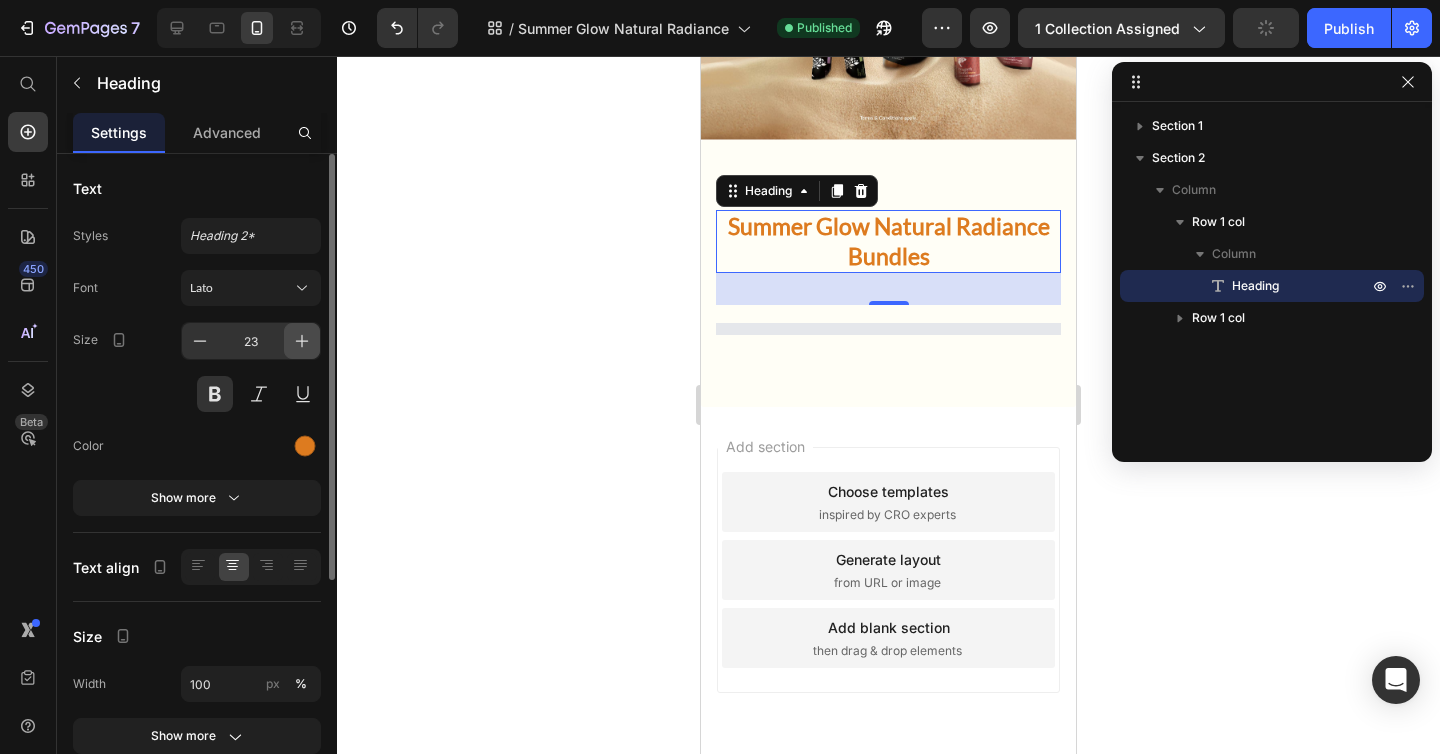 click 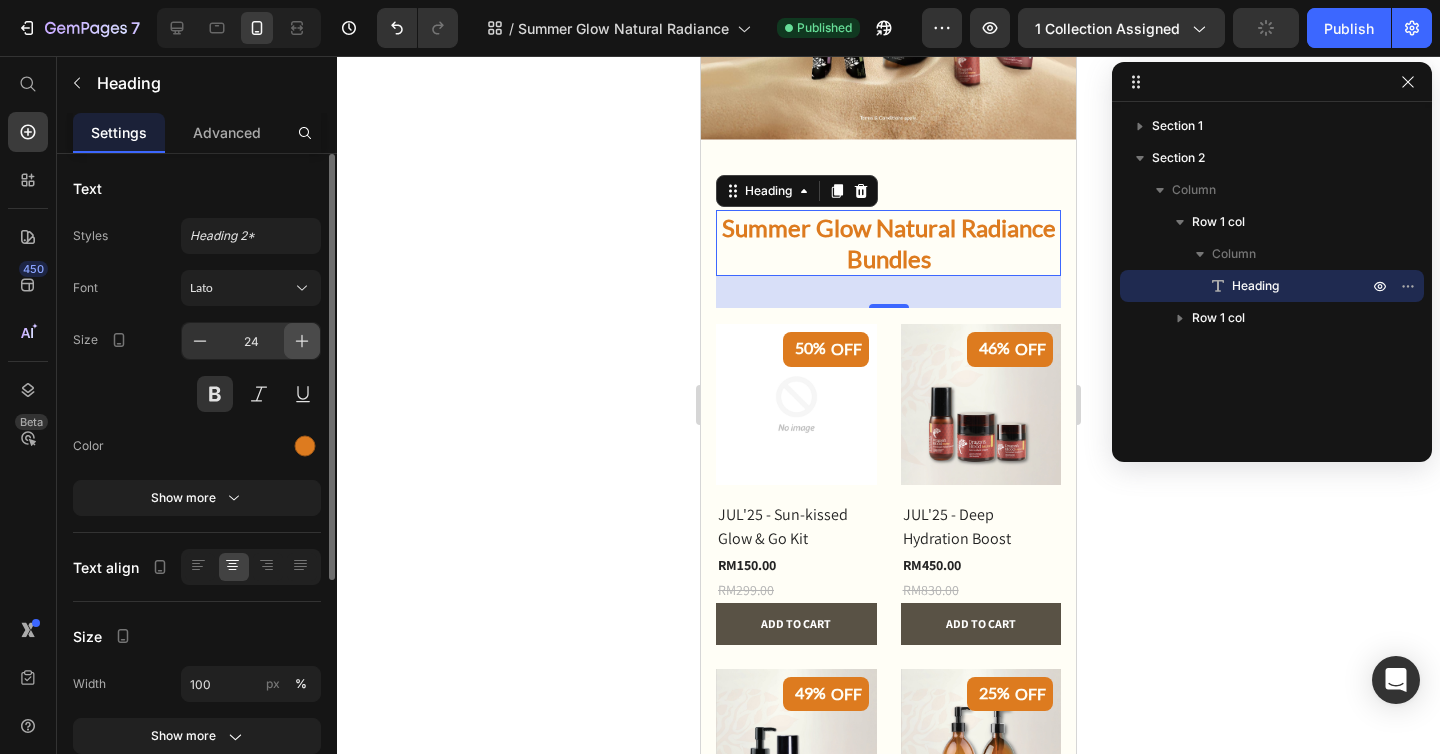 click 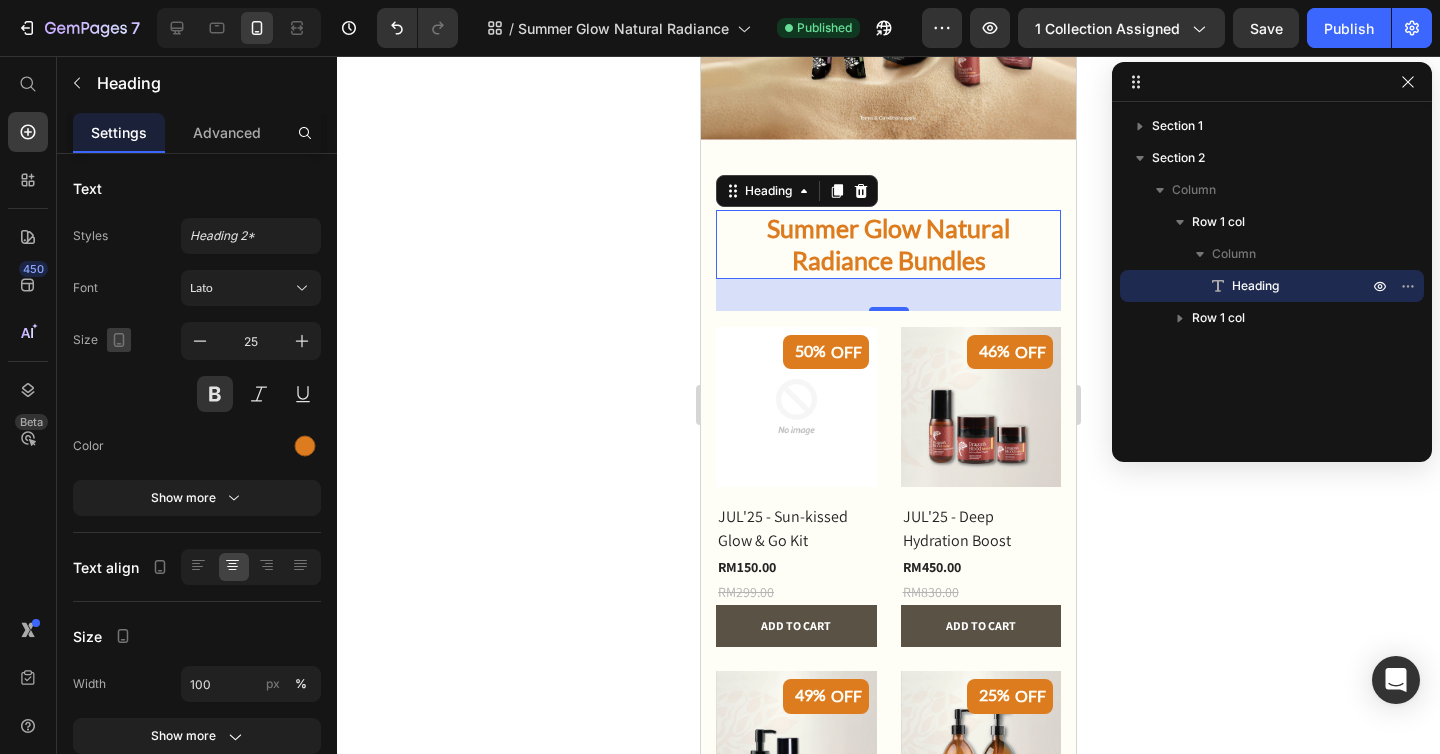 click 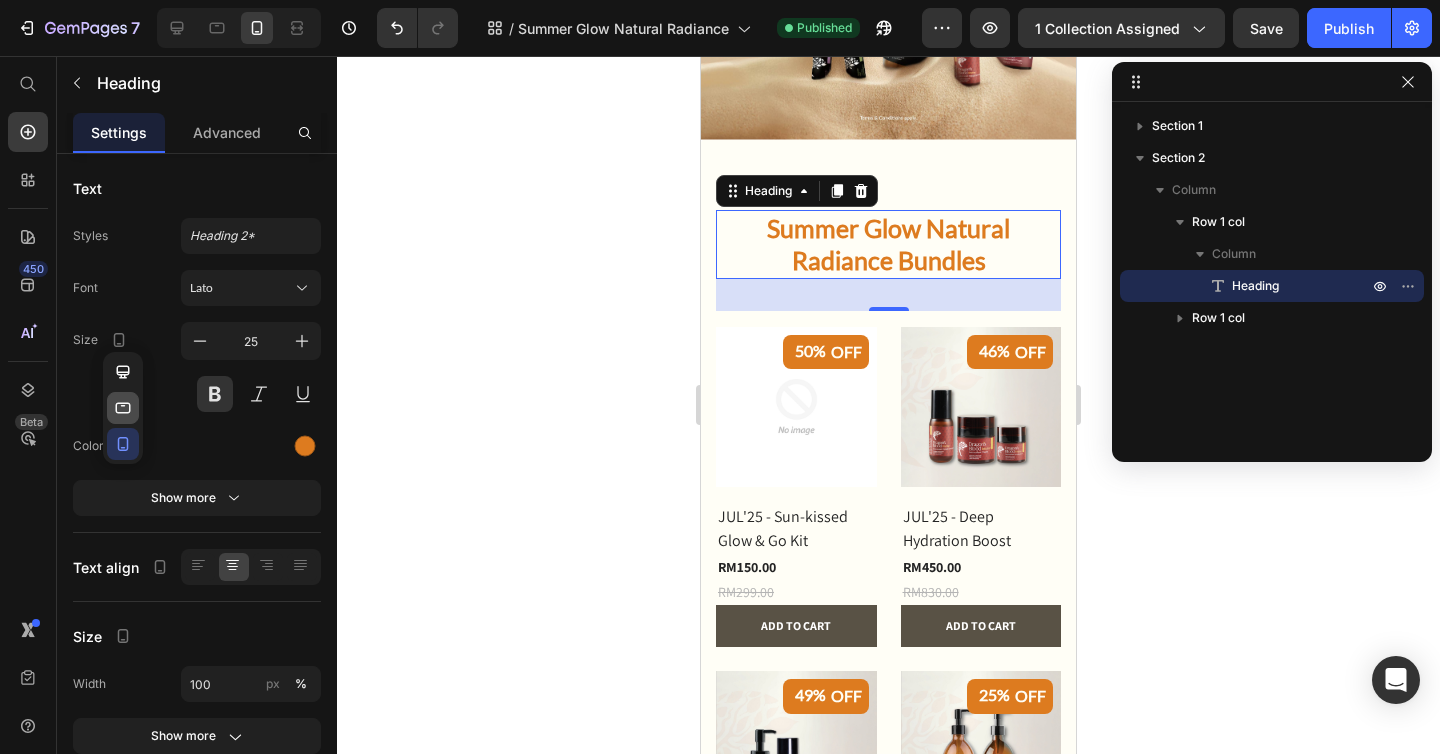 click 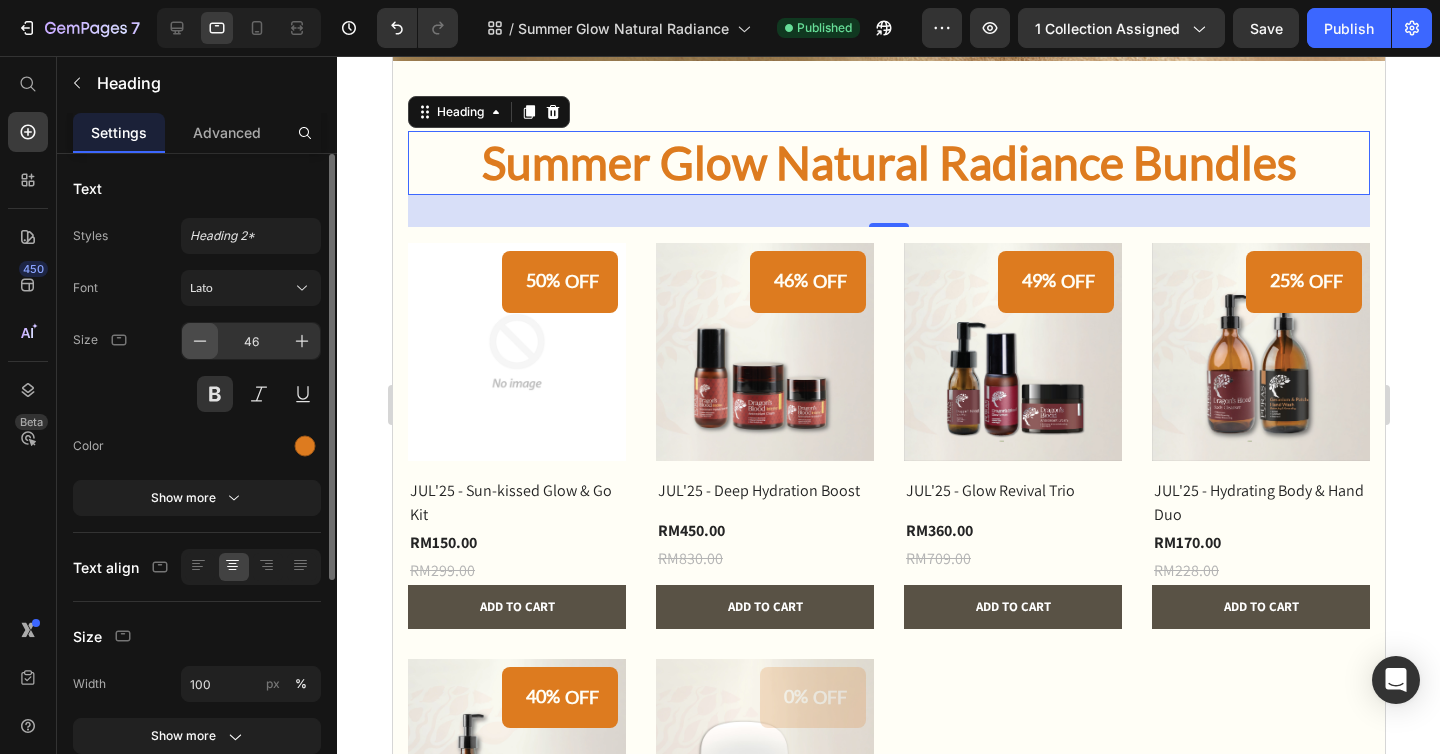 click 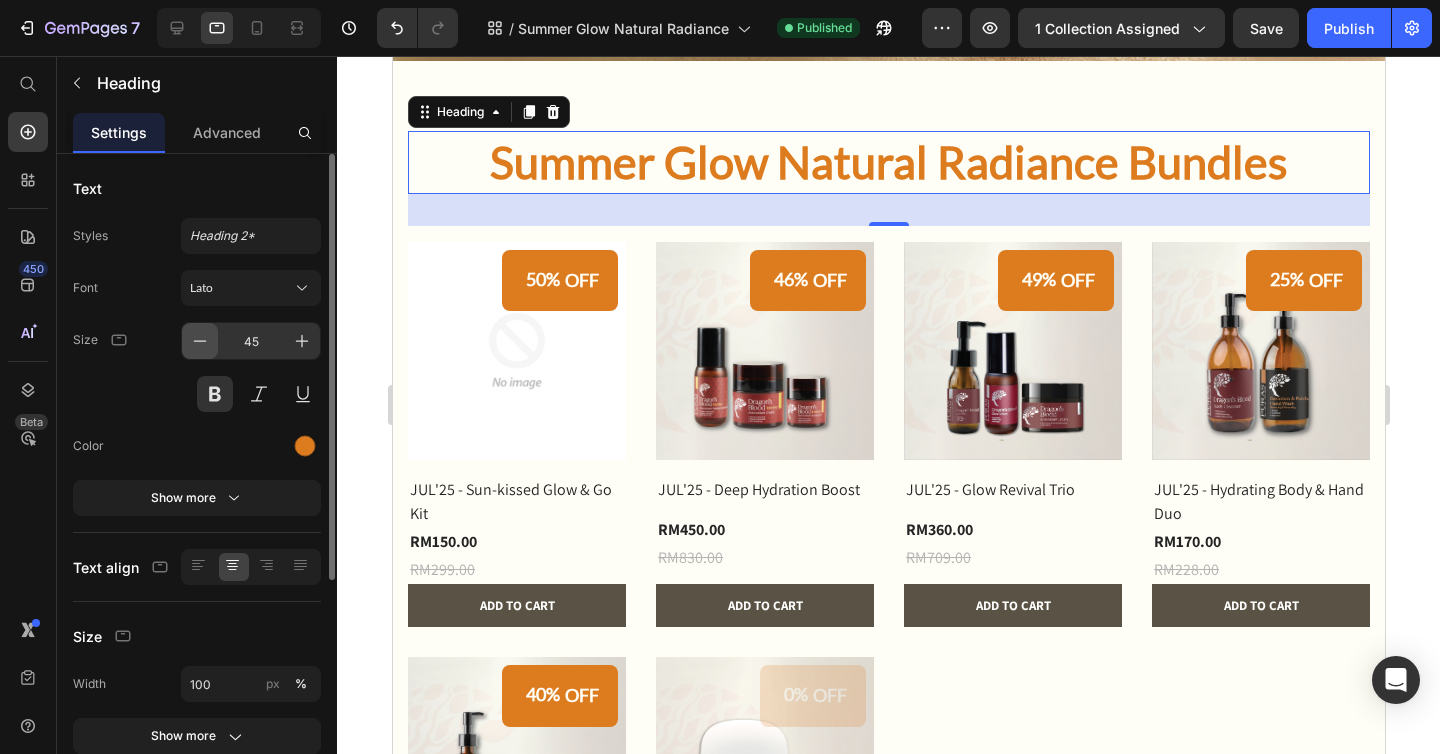scroll, scrollTop: 506, scrollLeft: 0, axis: vertical 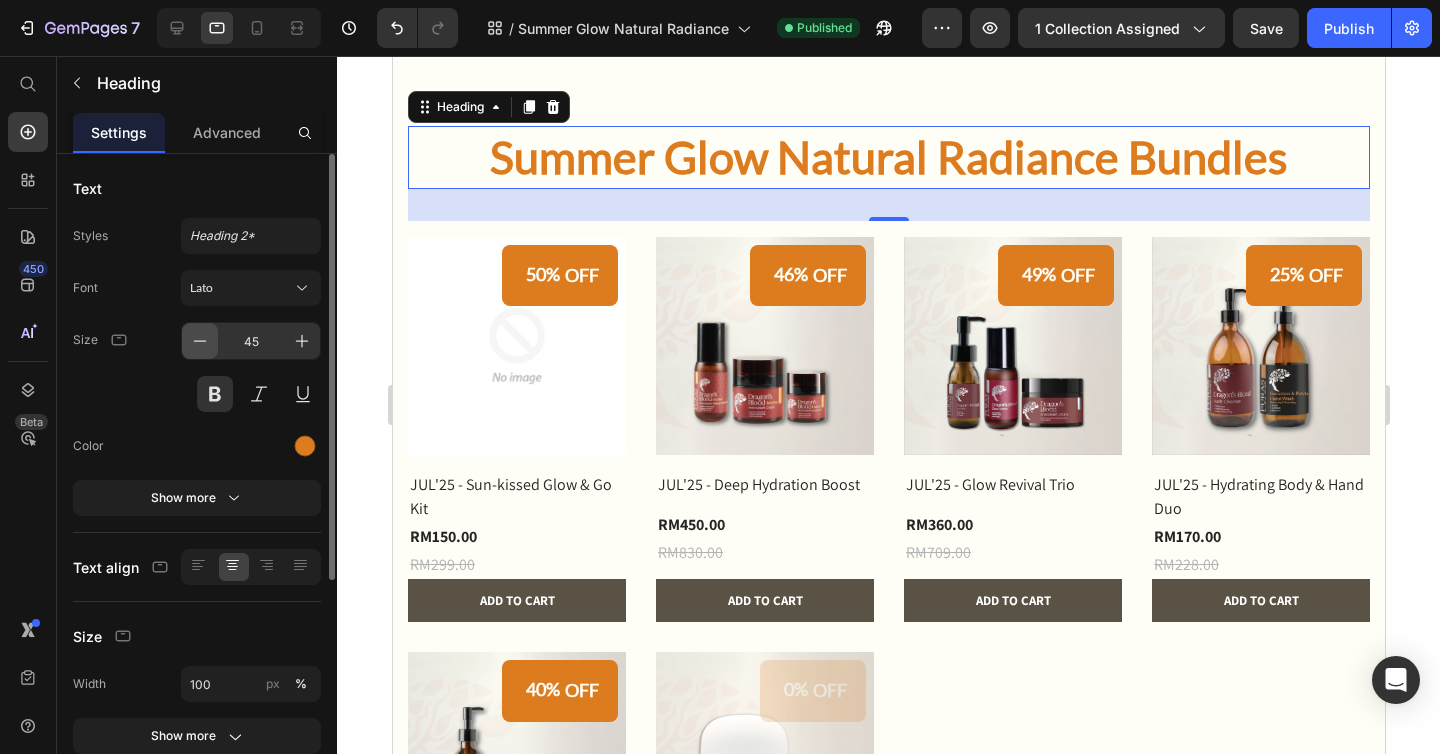 click 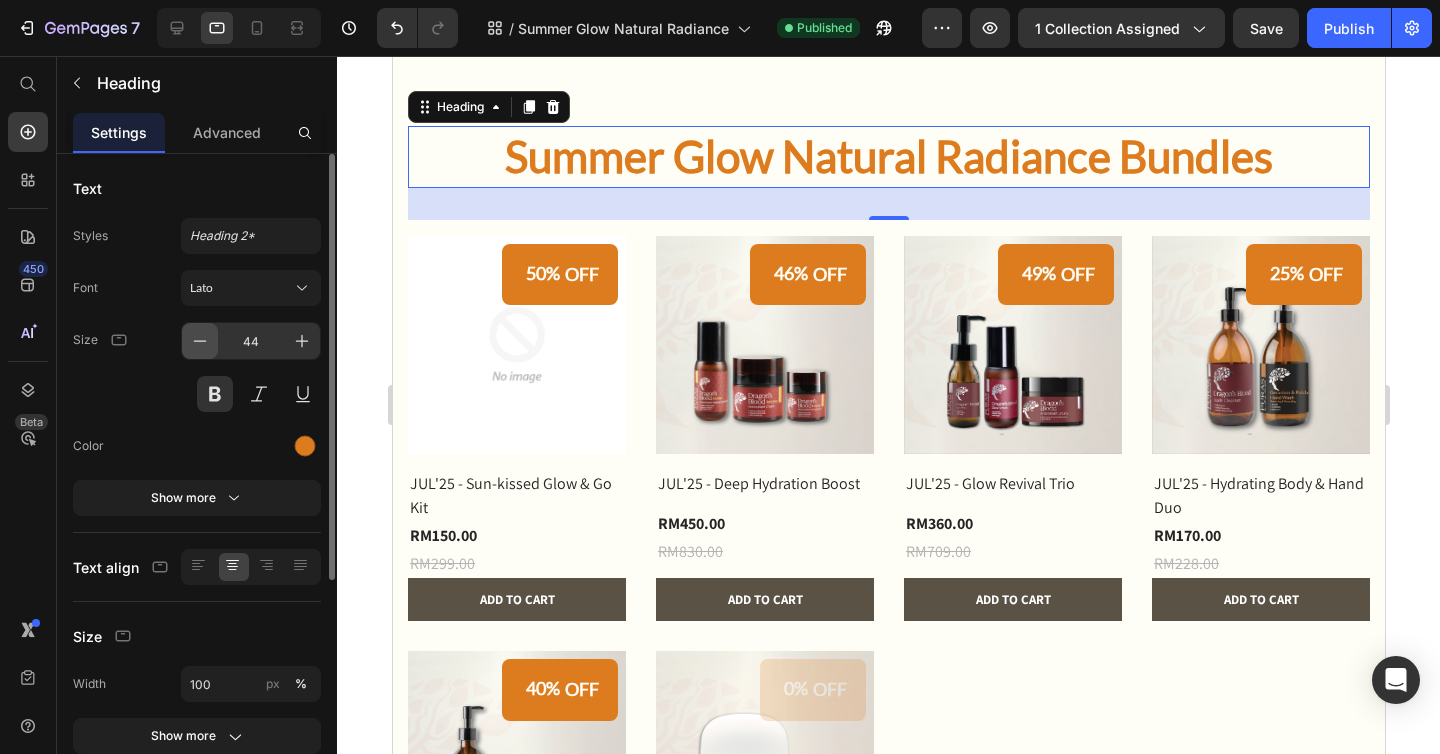 click 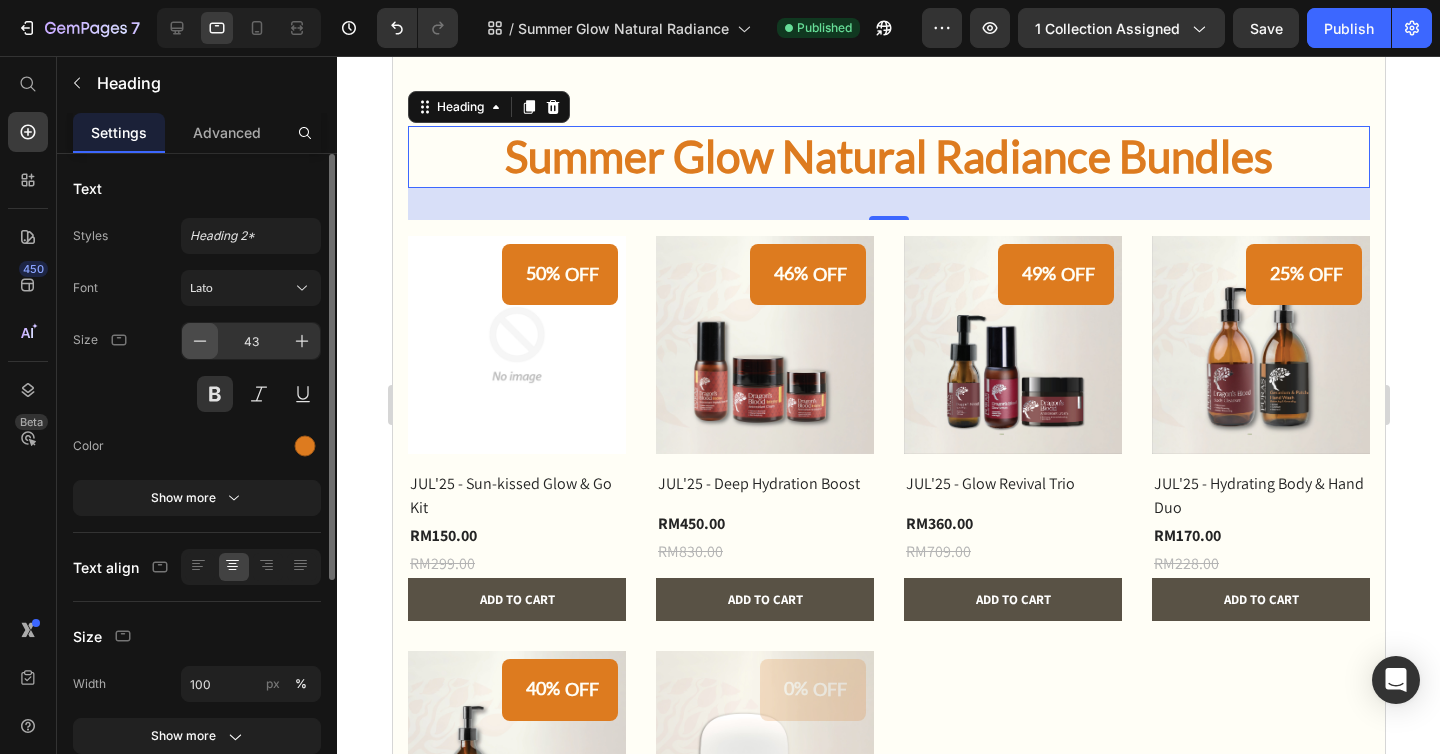 click 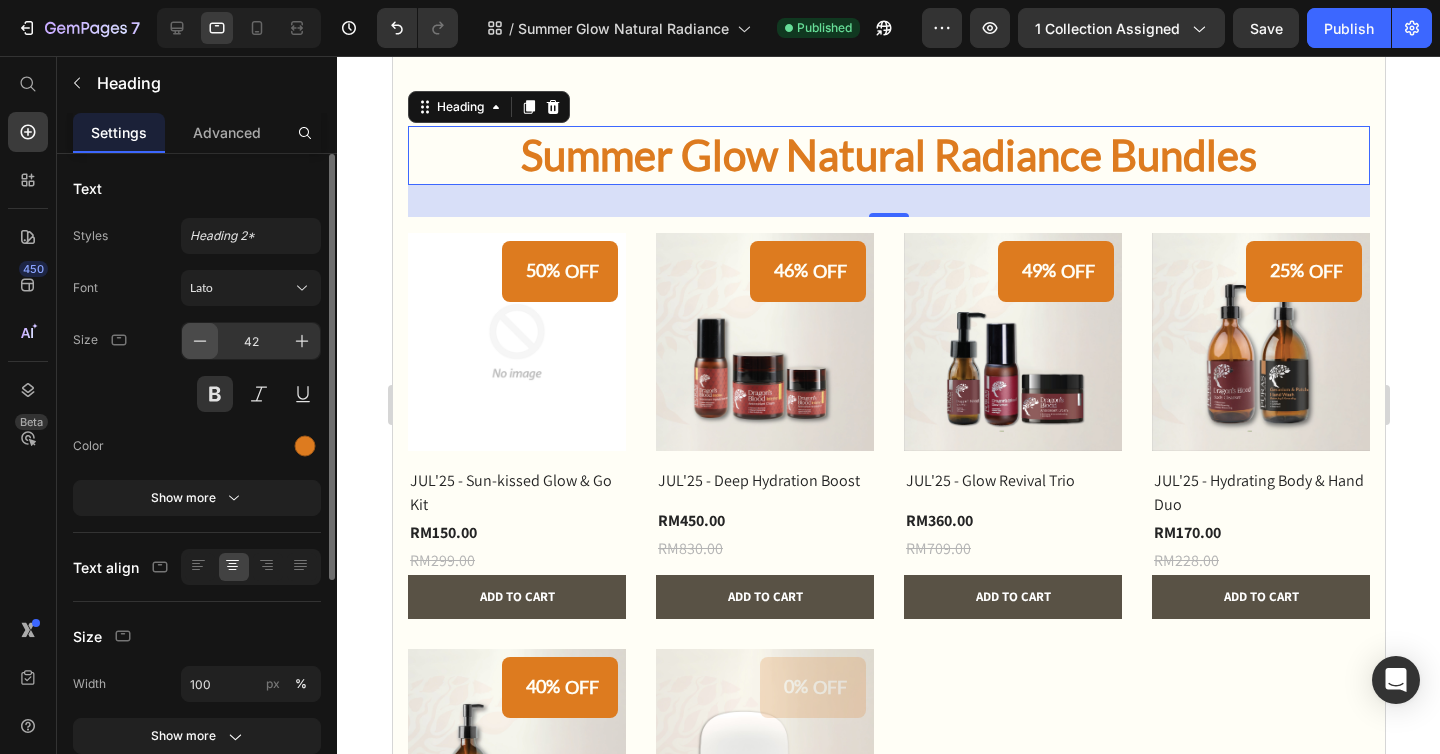 click 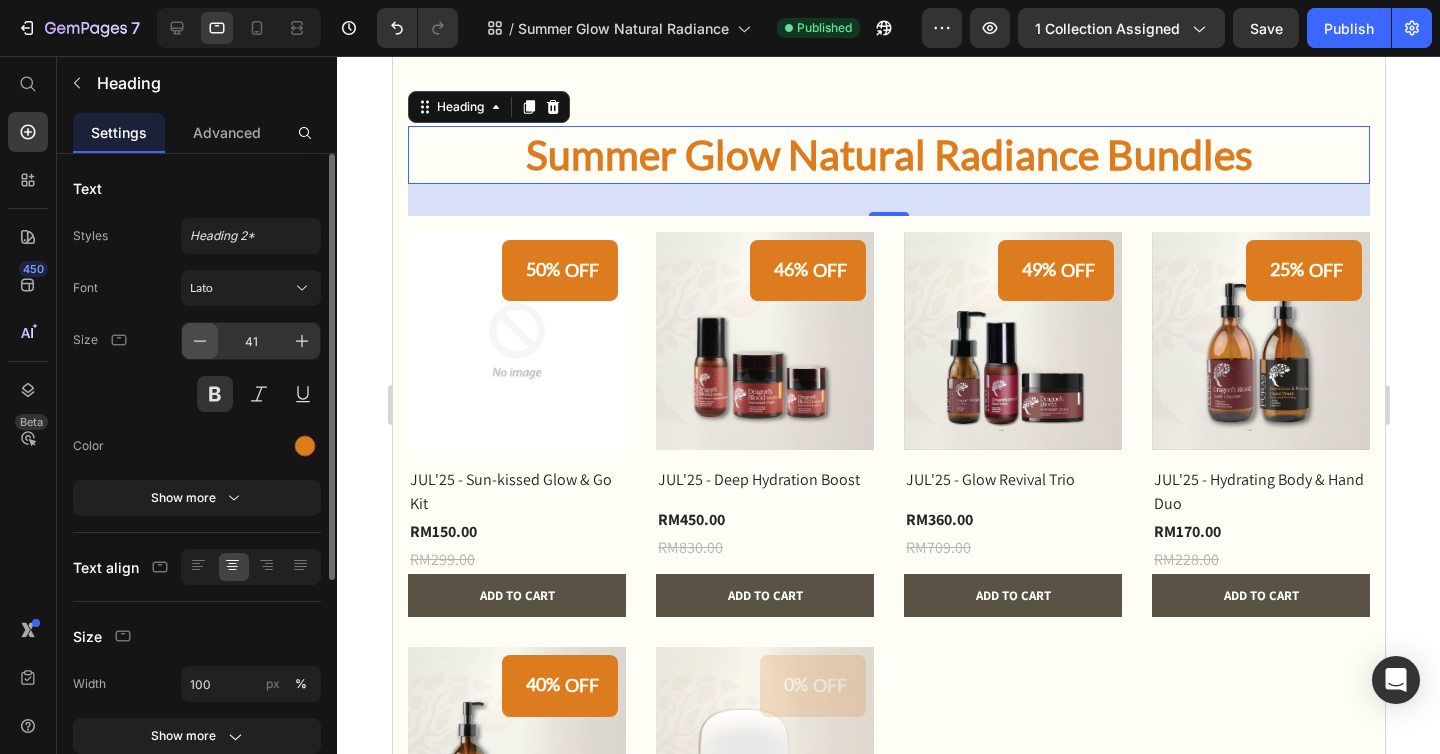 click 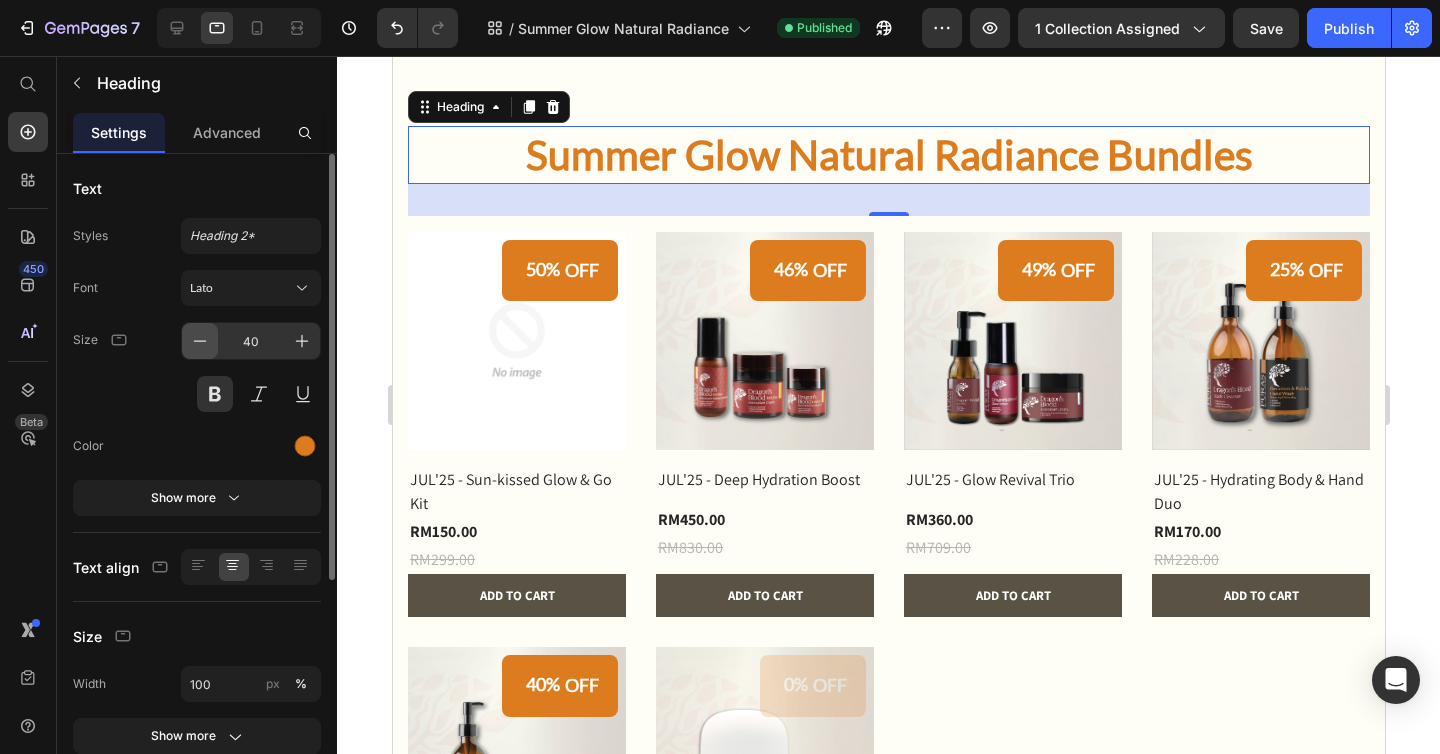 click 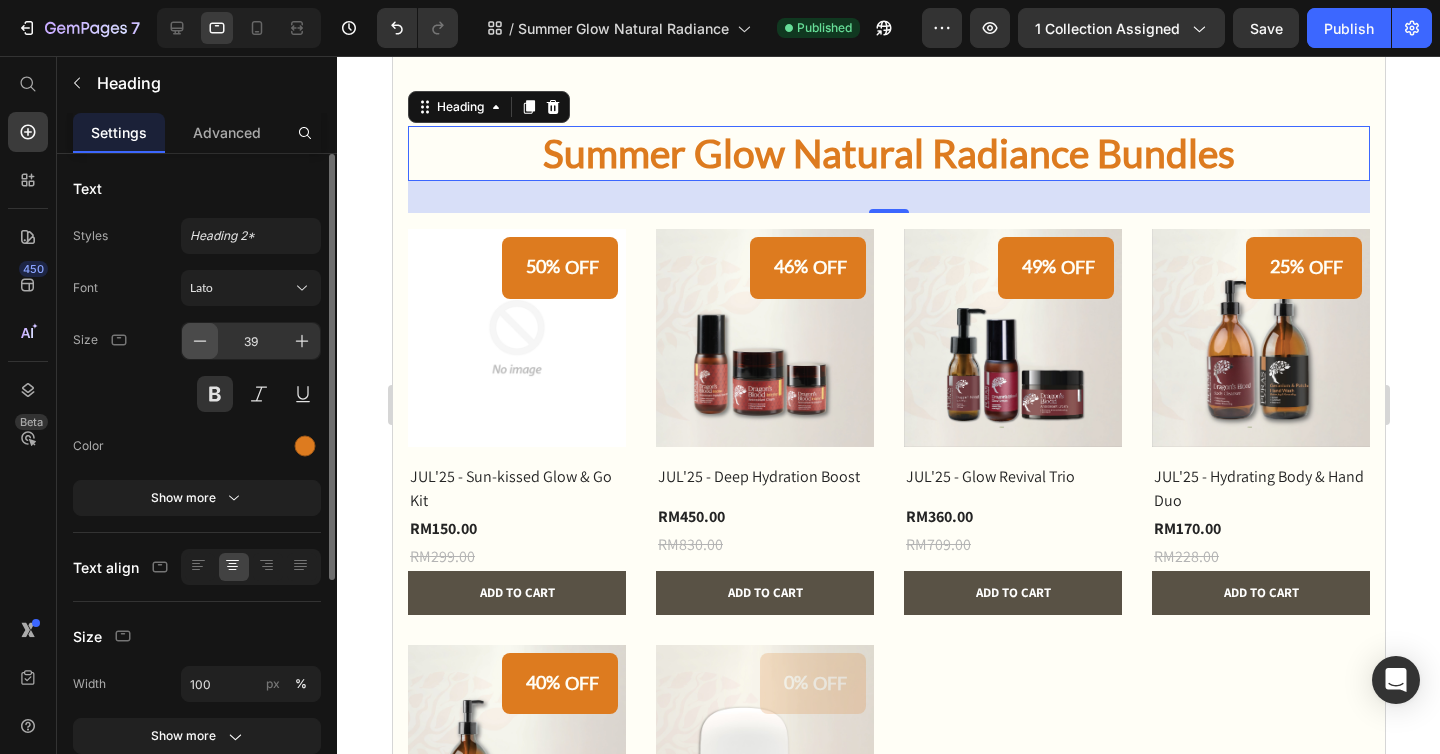 click 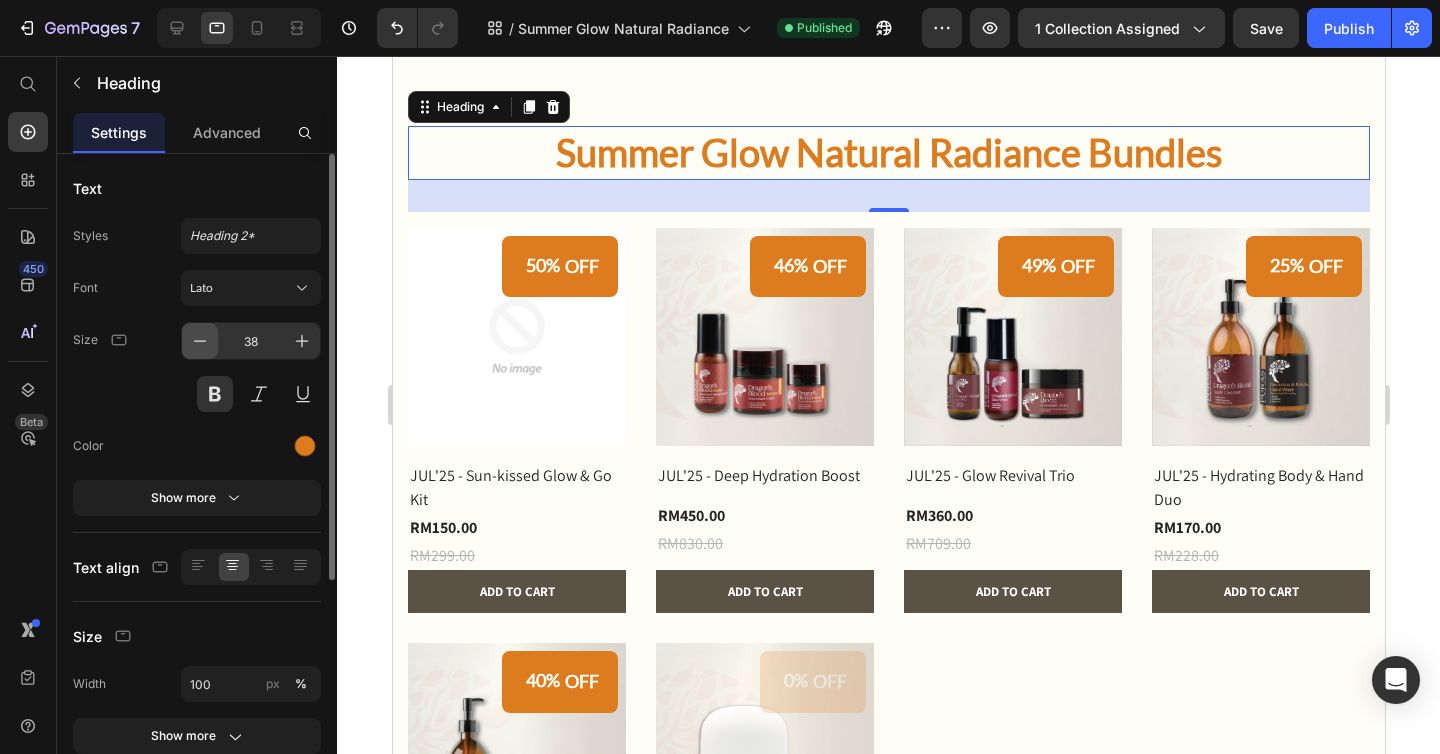 click 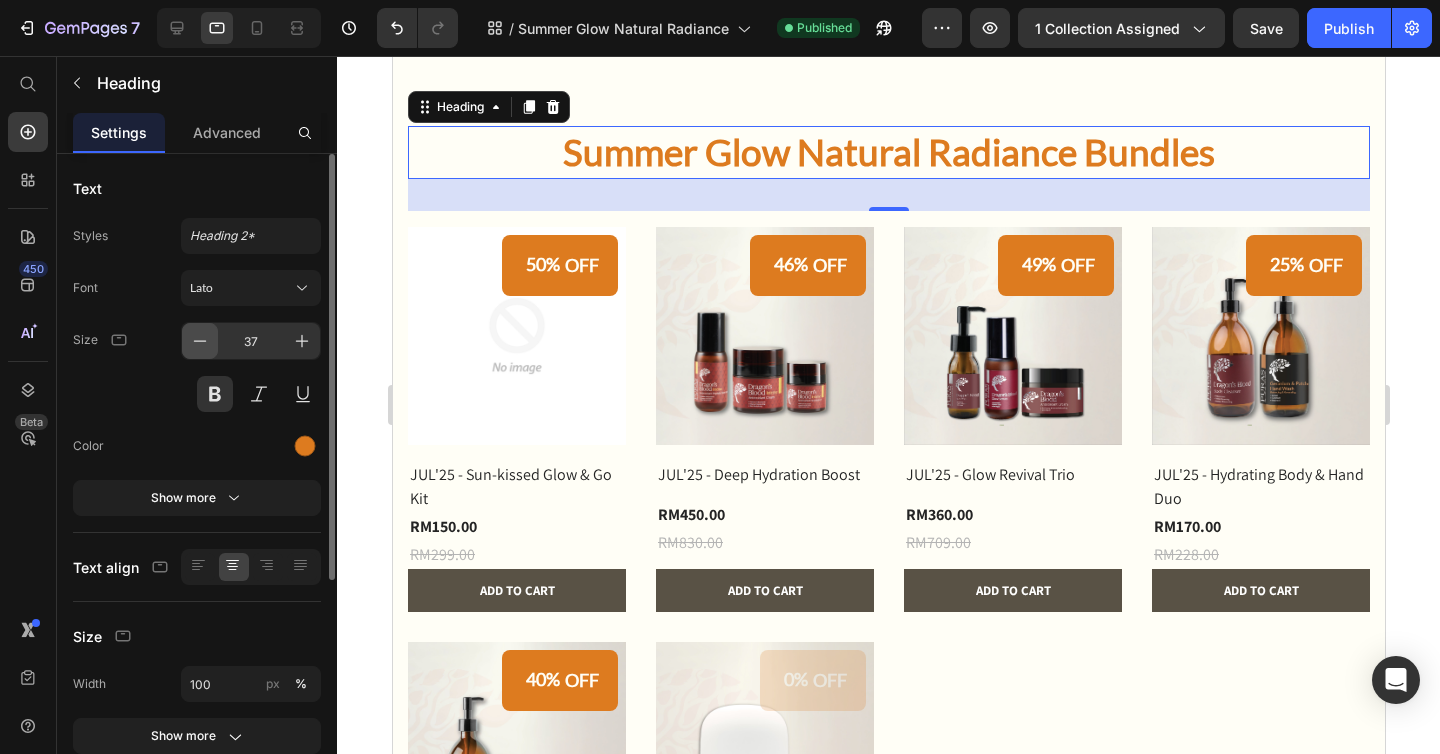 click 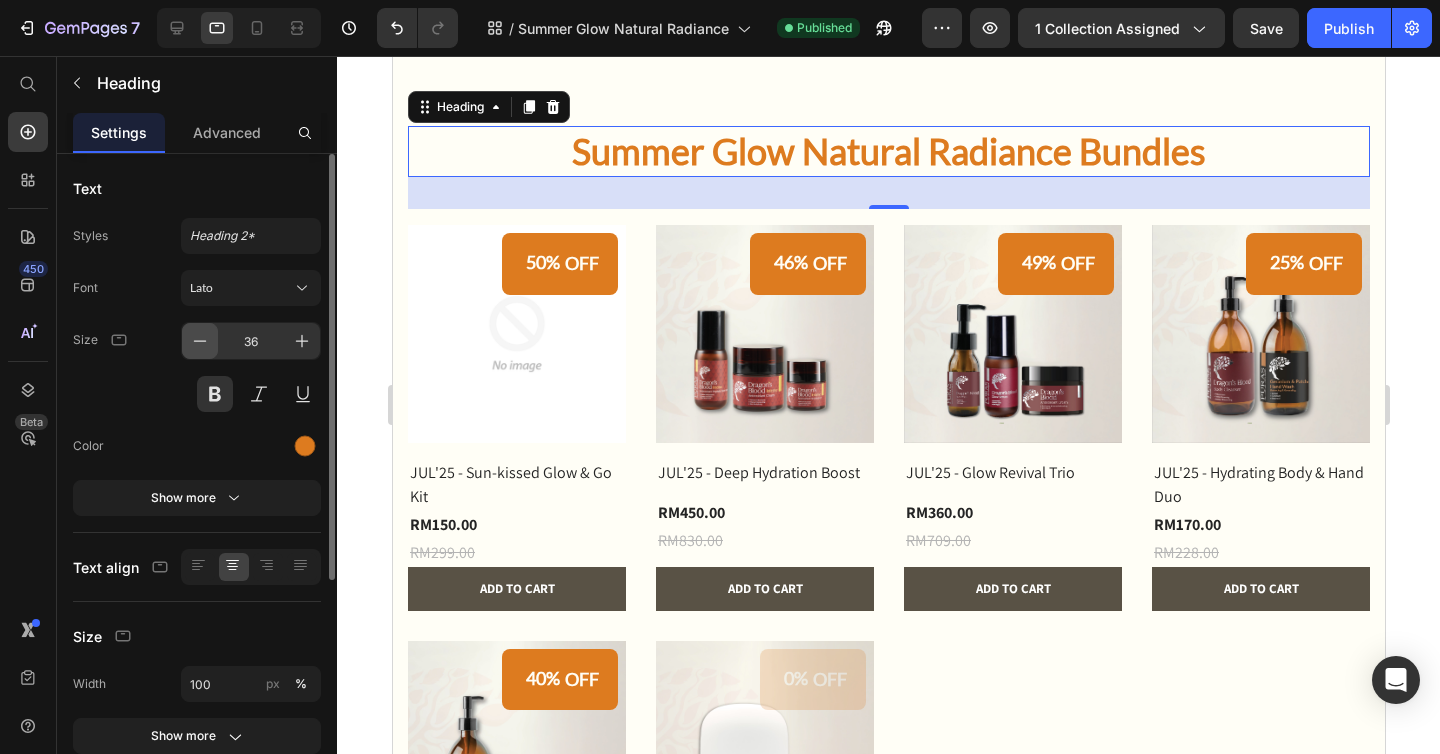 click 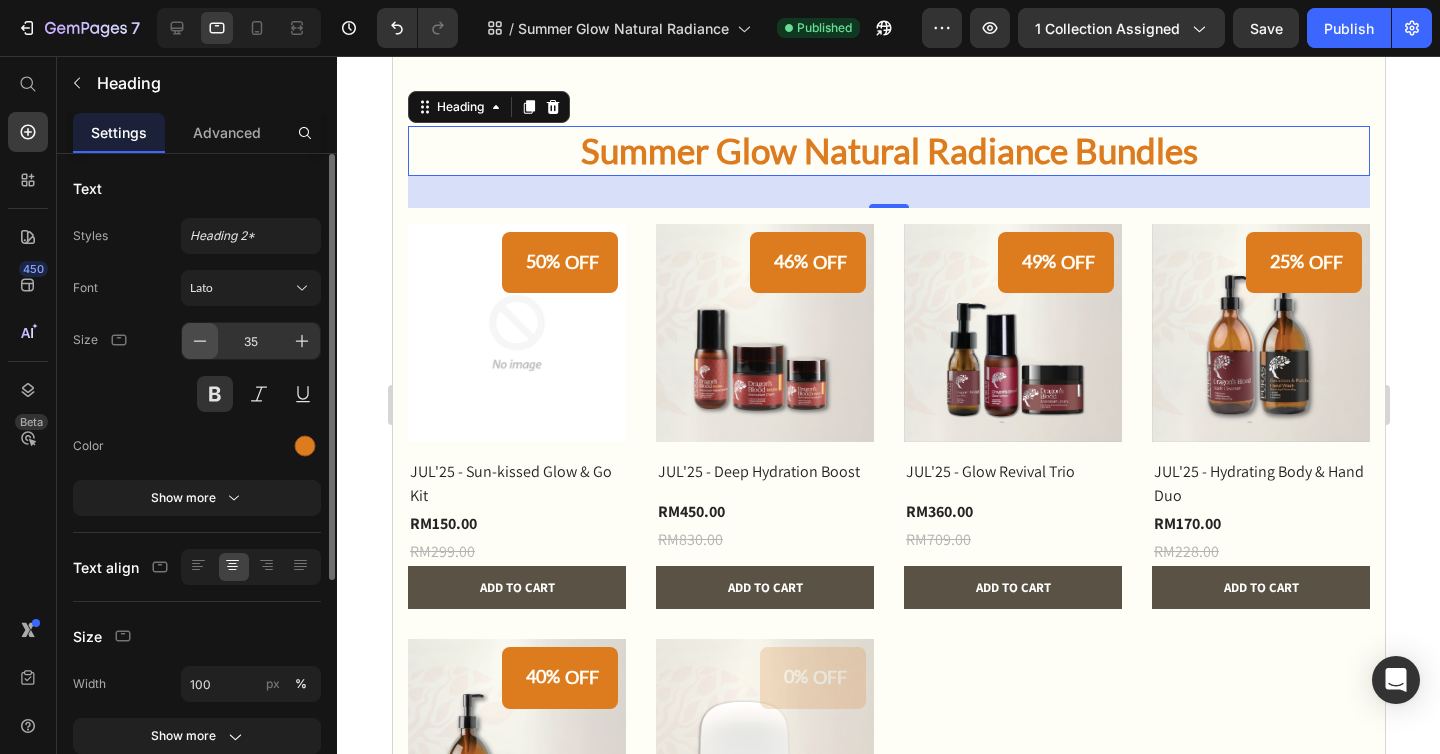 click 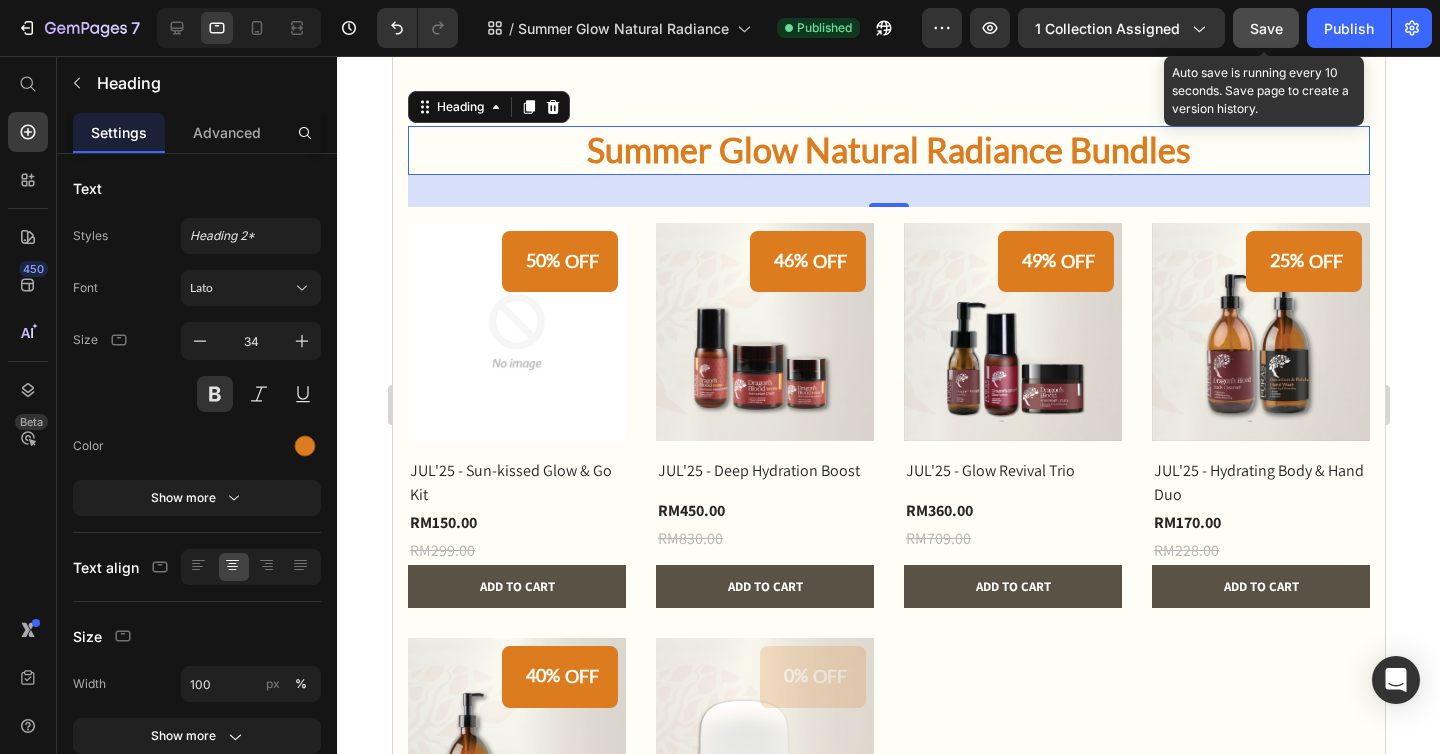 click on "Save" at bounding box center [1266, 28] 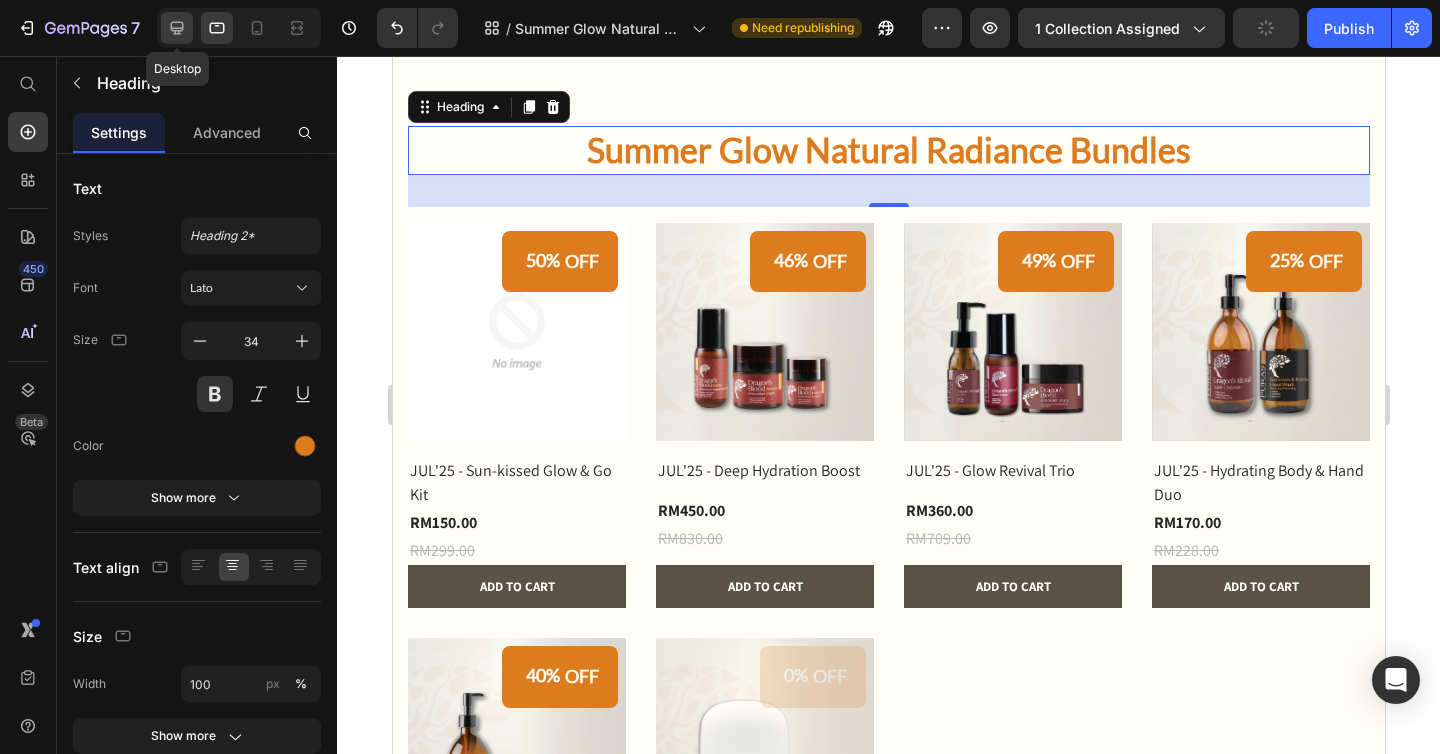 click 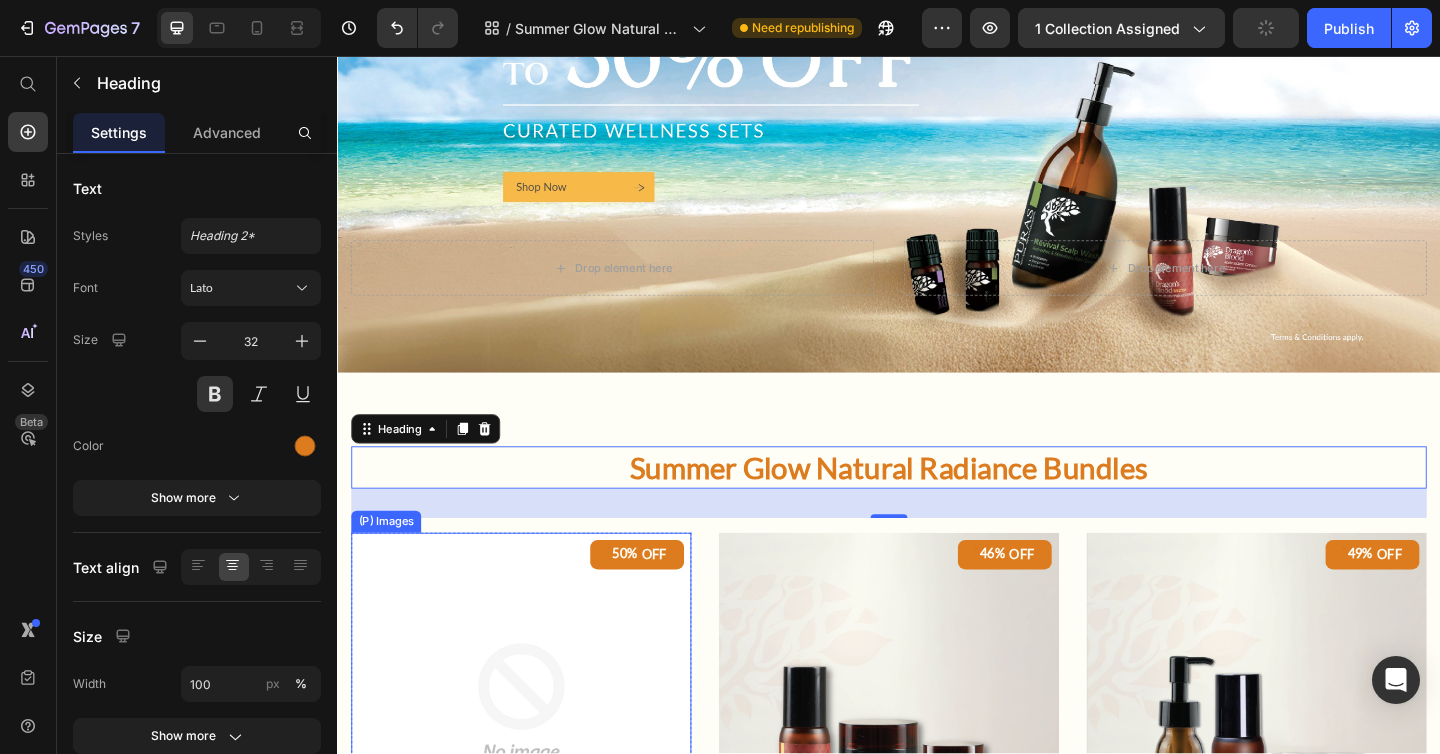 scroll, scrollTop: 230, scrollLeft: 0, axis: vertical 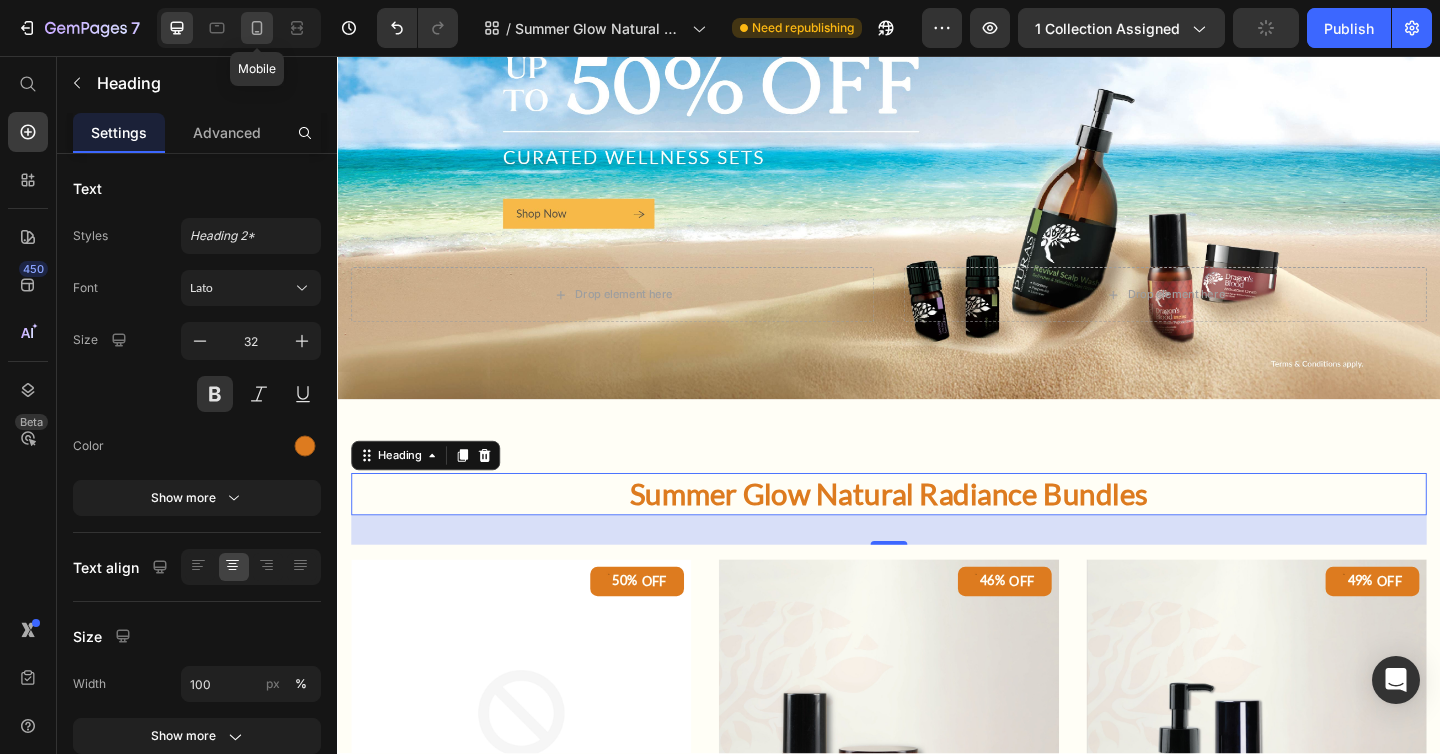 click 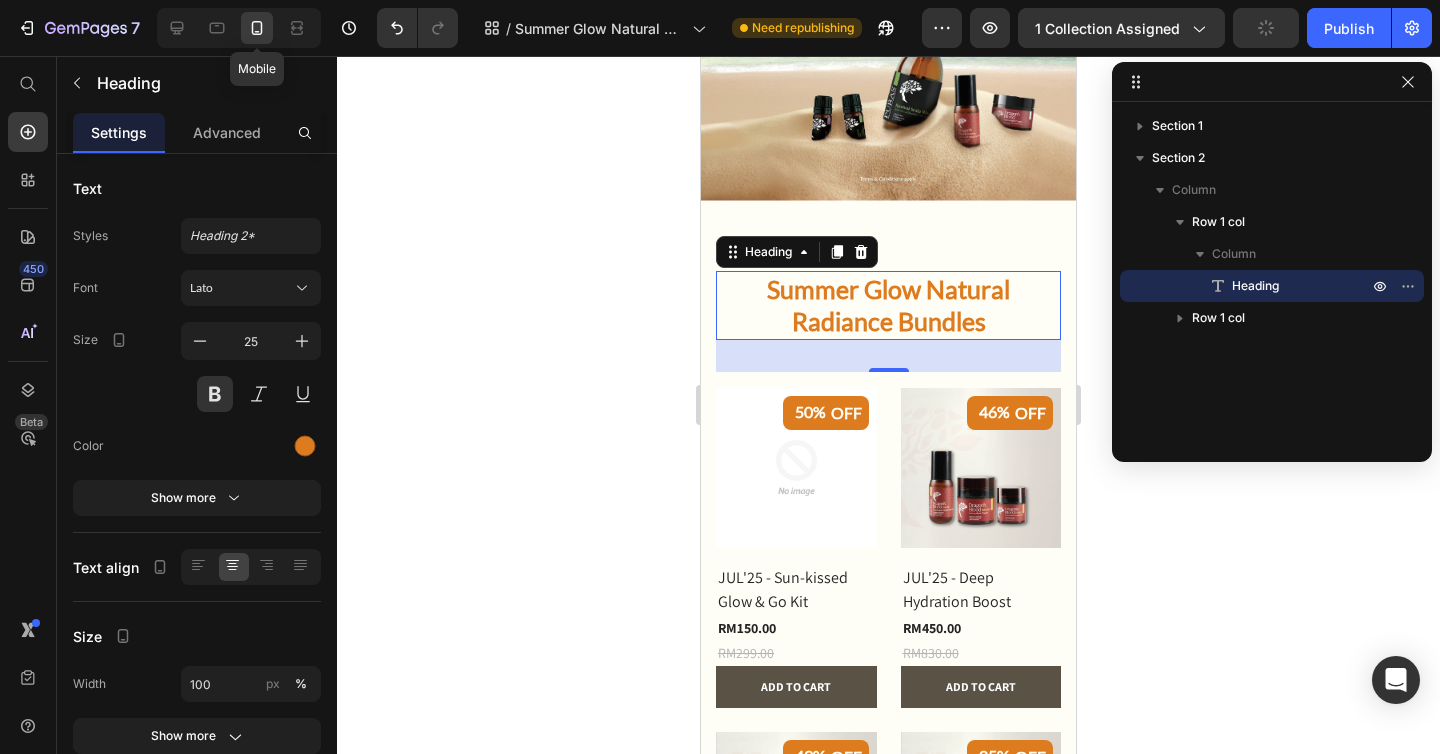 scroll, scrollTop: 457, scrollLeft: 0, axis: vertical 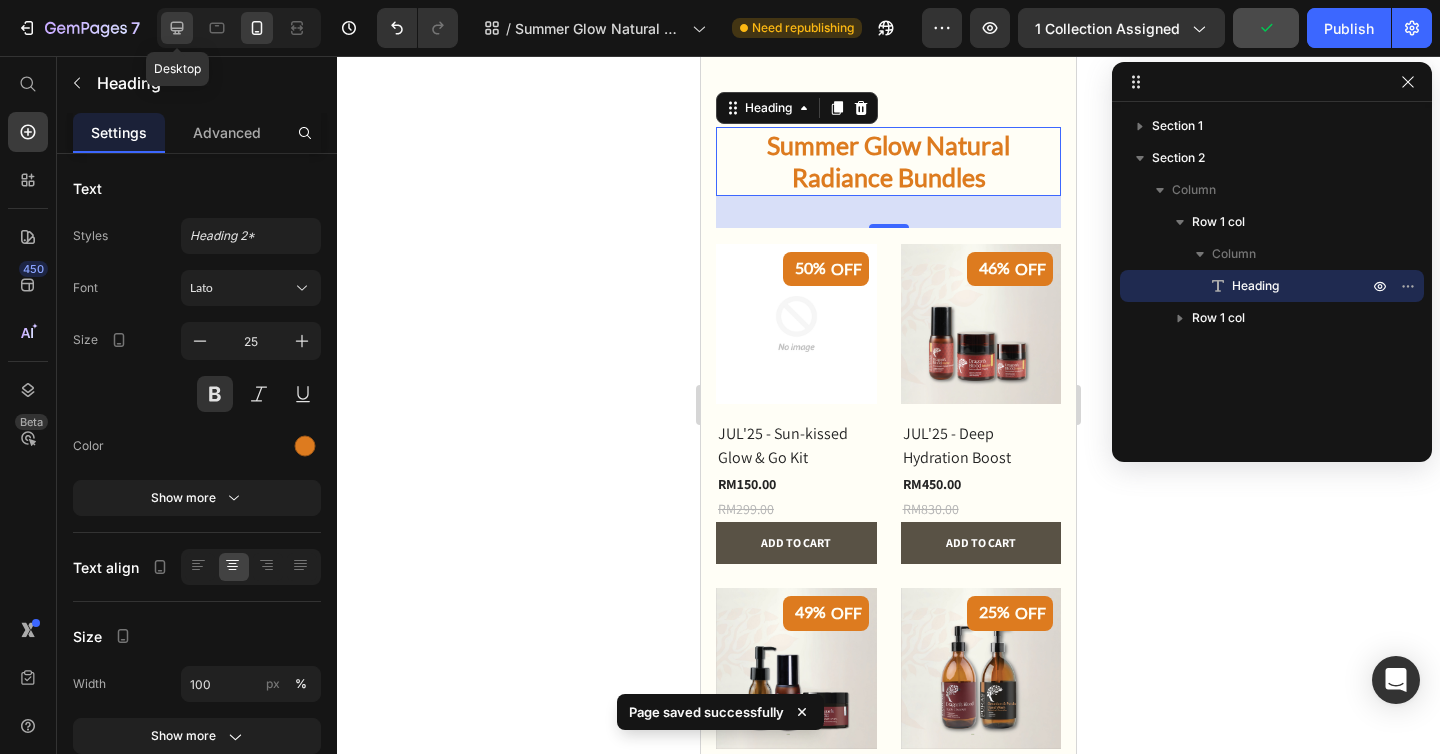 click 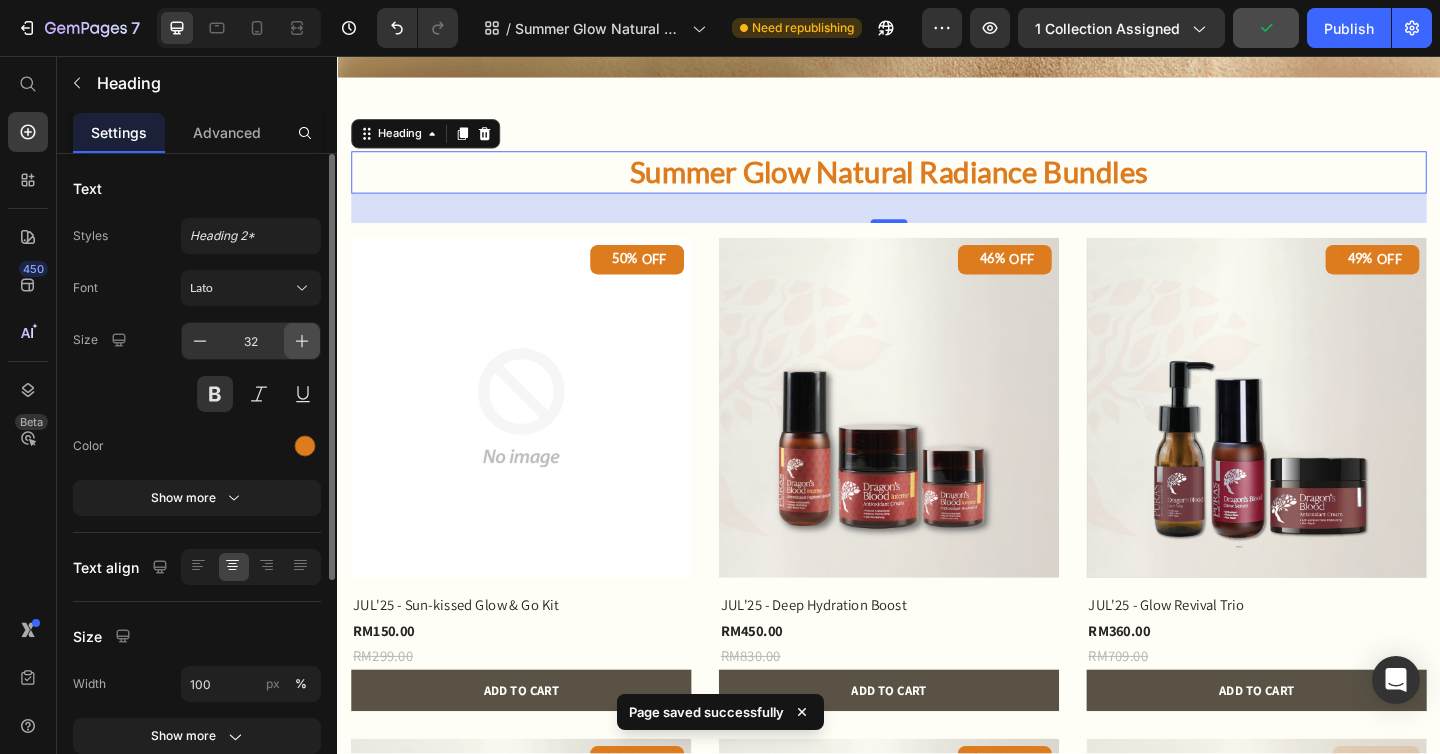 scroll, scrollTop: 614, scrollLeft: 0, axis: vertical 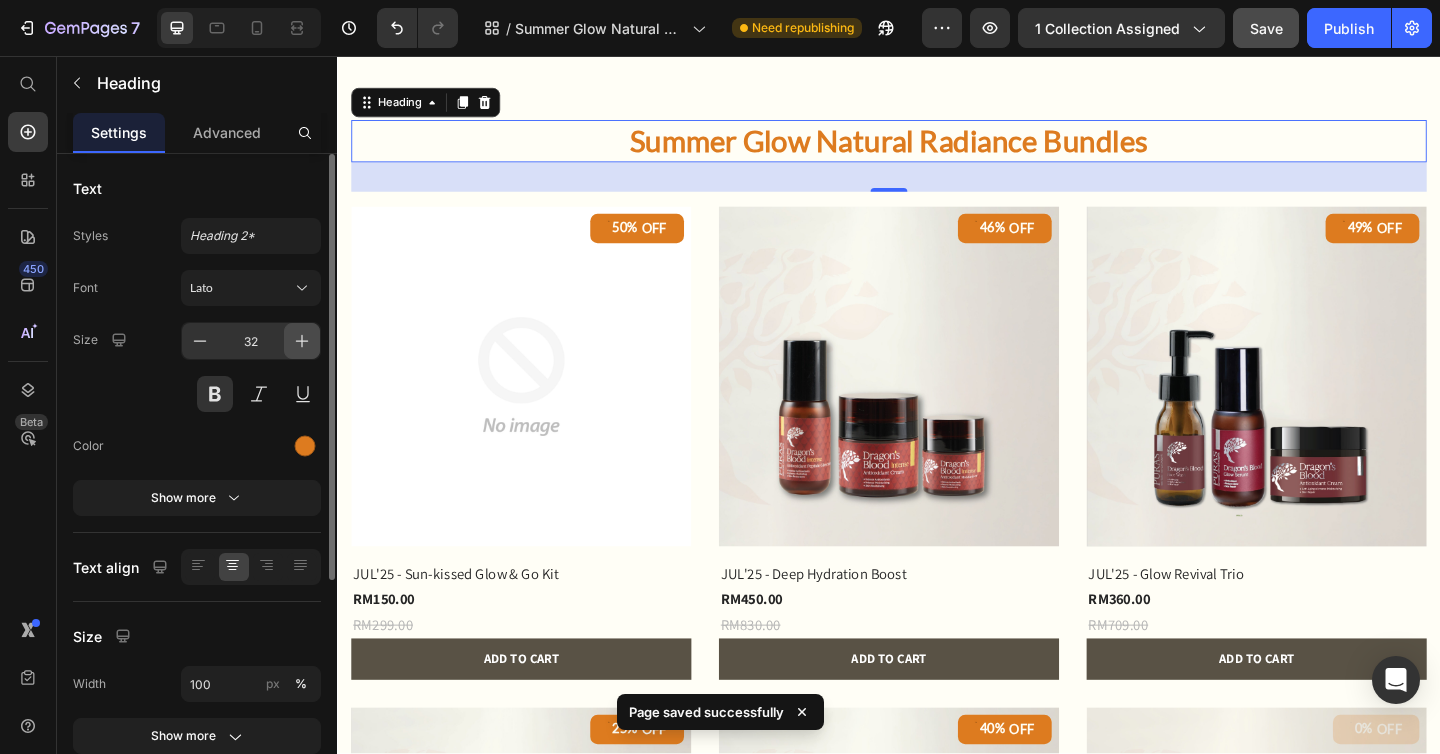 click 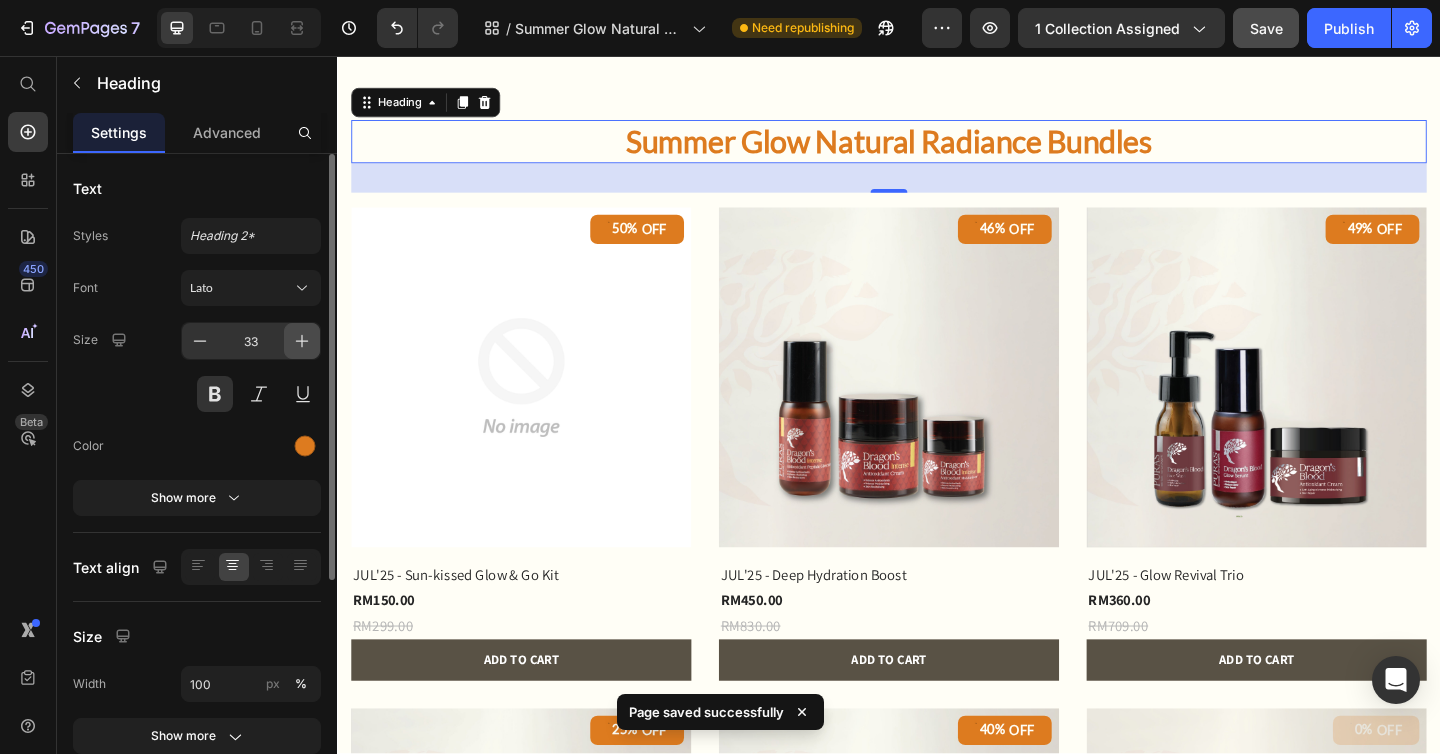 click 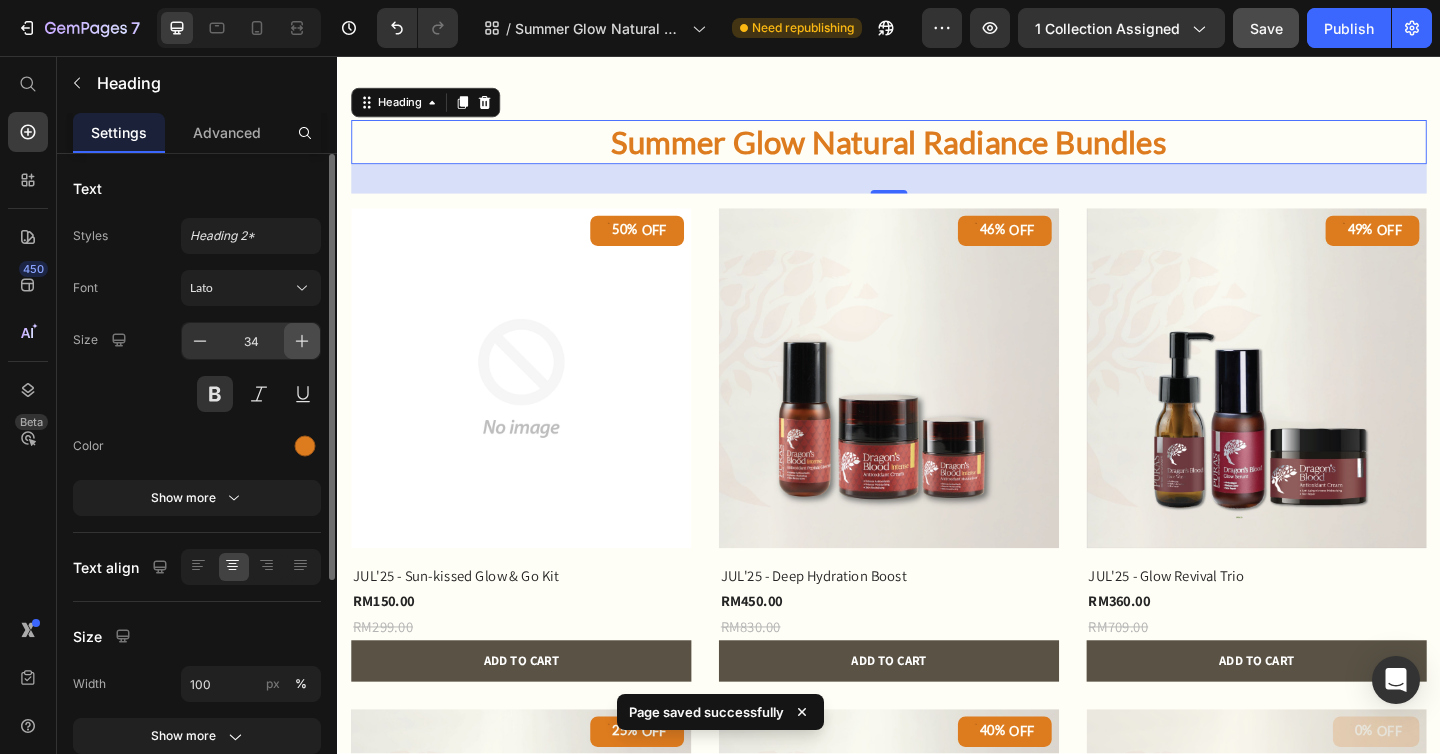 click 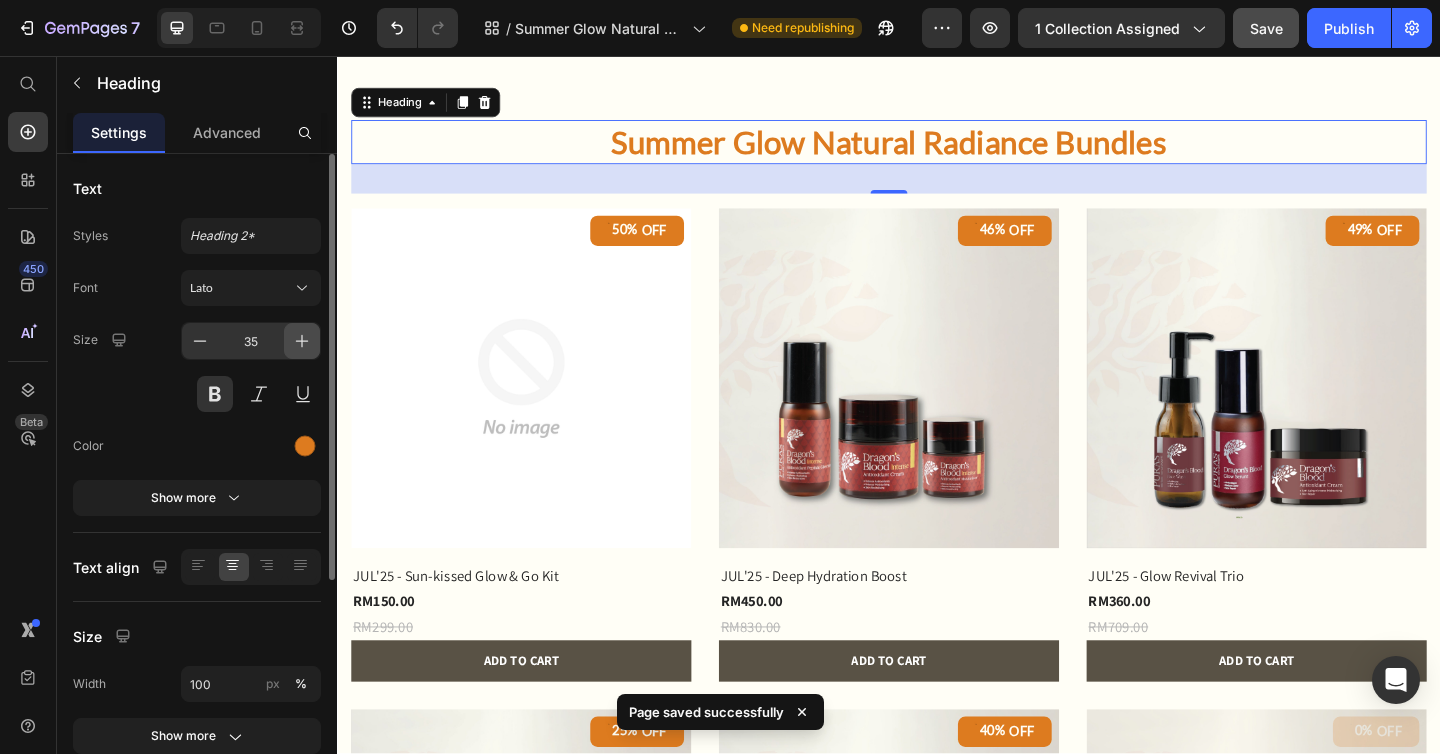 click 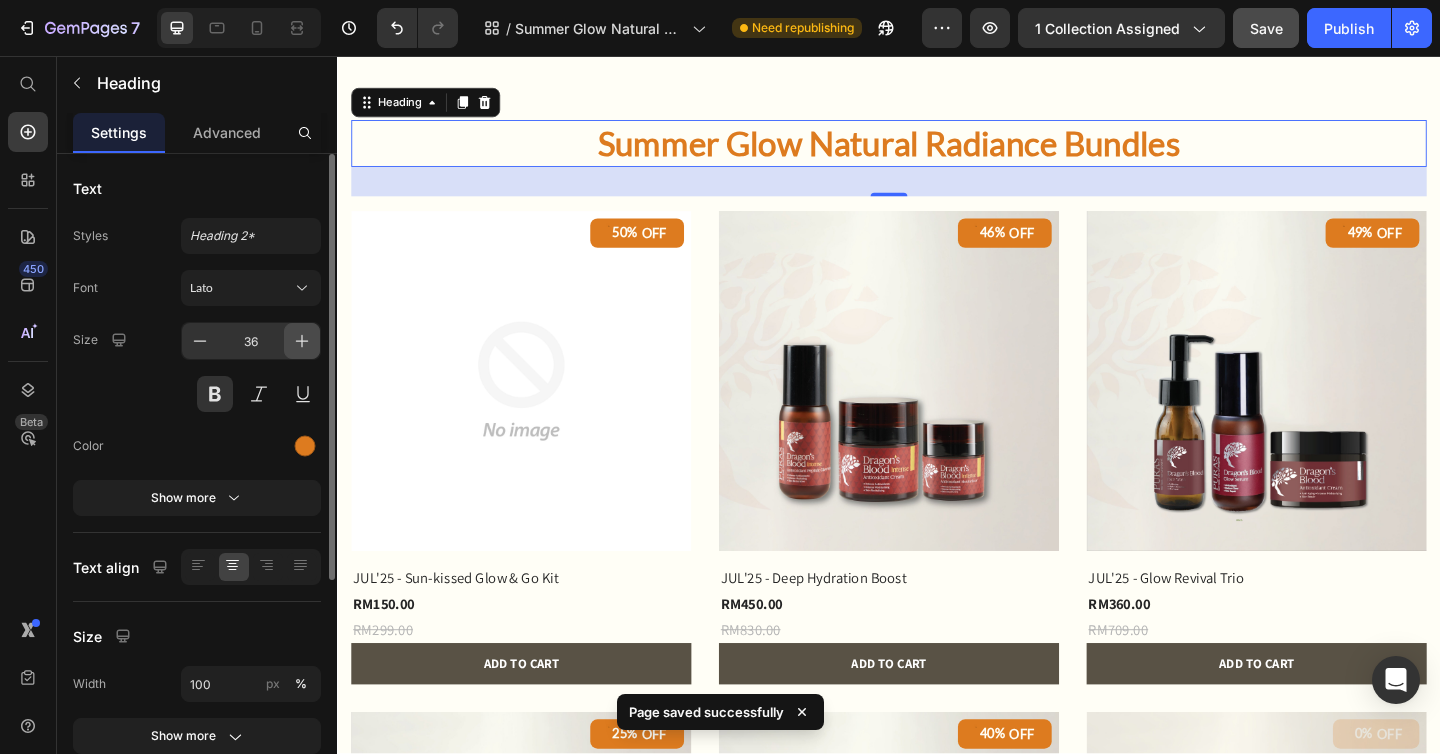 click 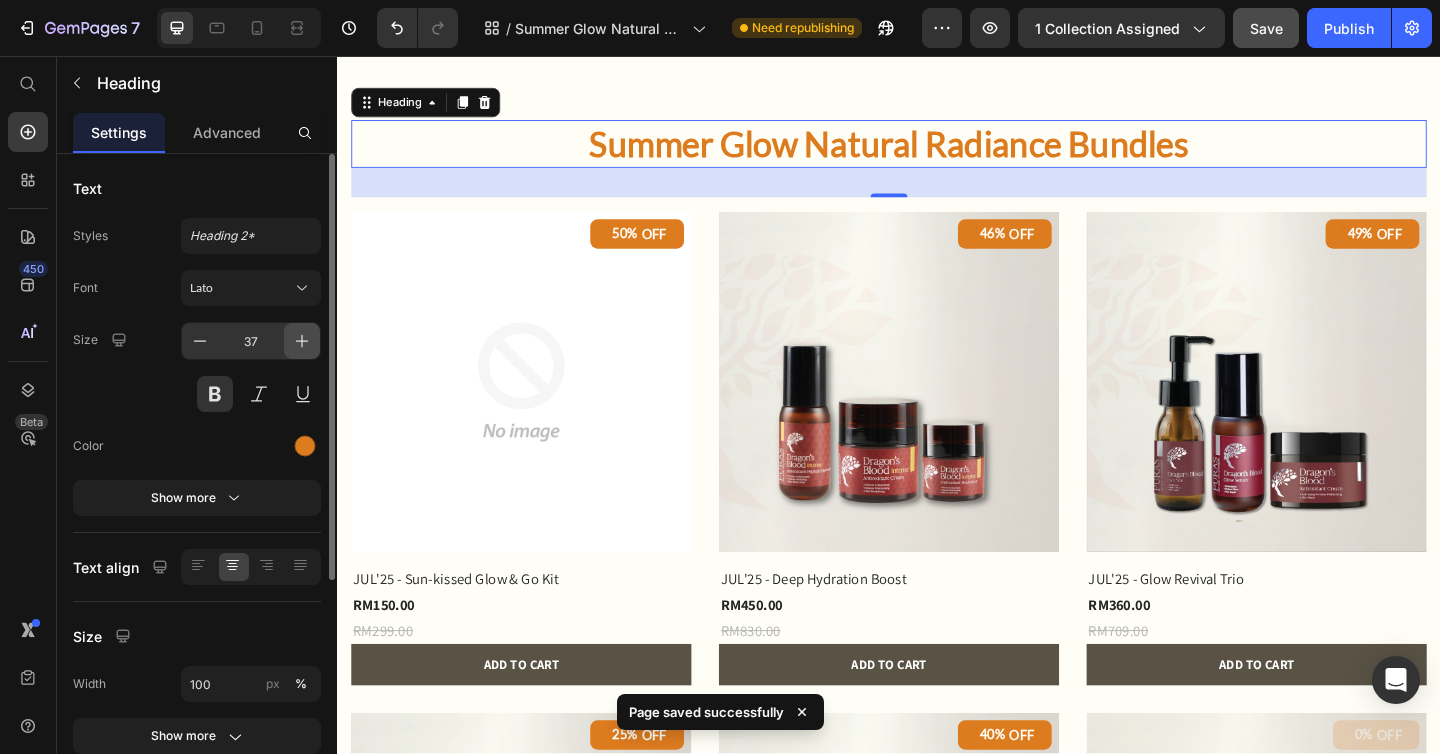click 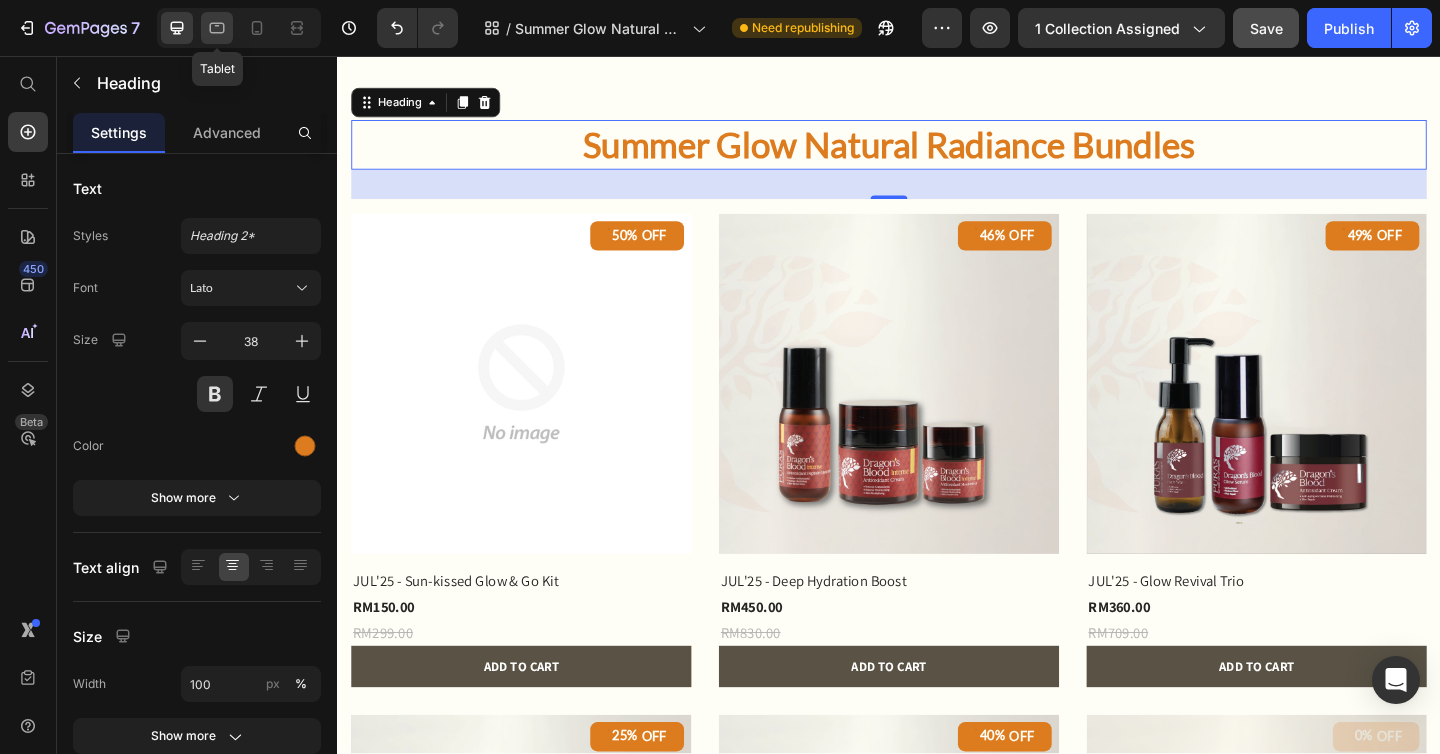 click 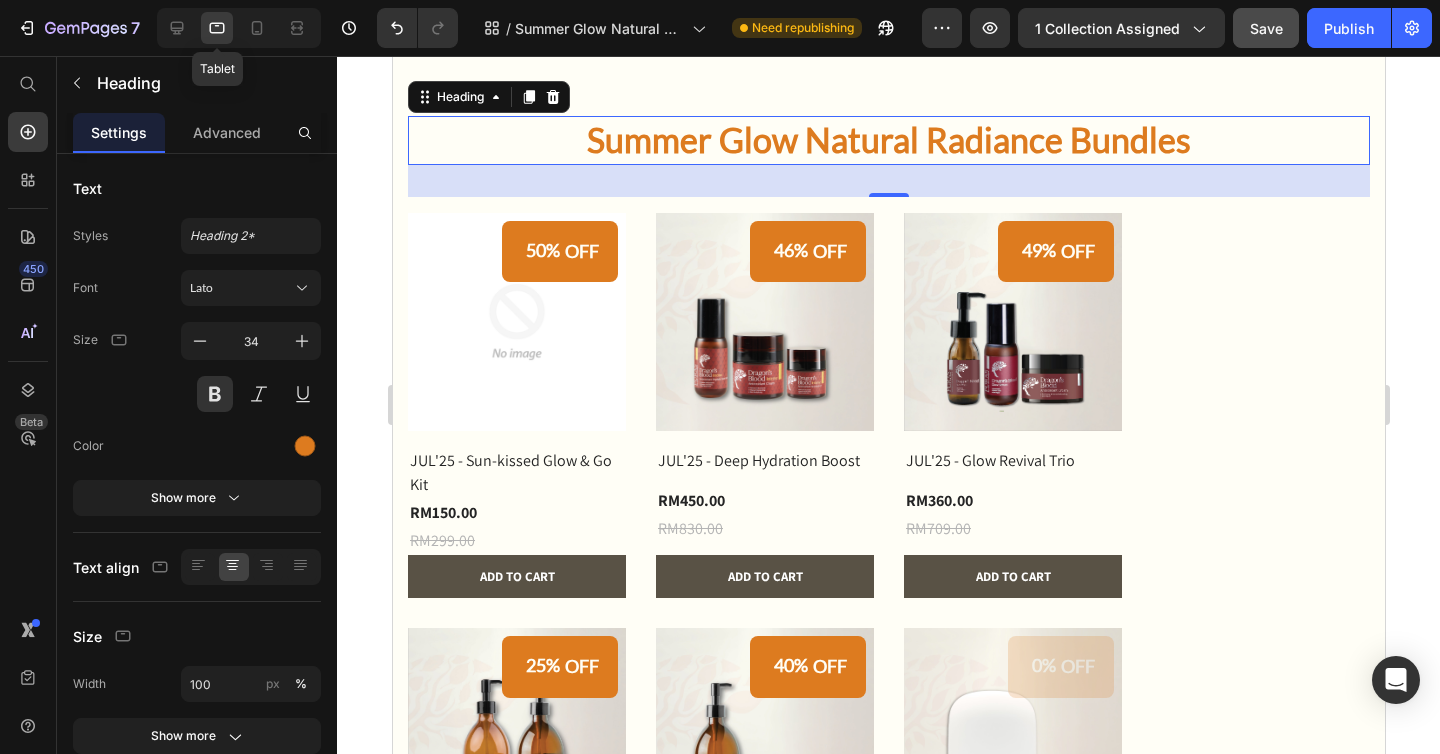 scroll, scrollTop: 506, scrollLeft: 0, axis: vertical 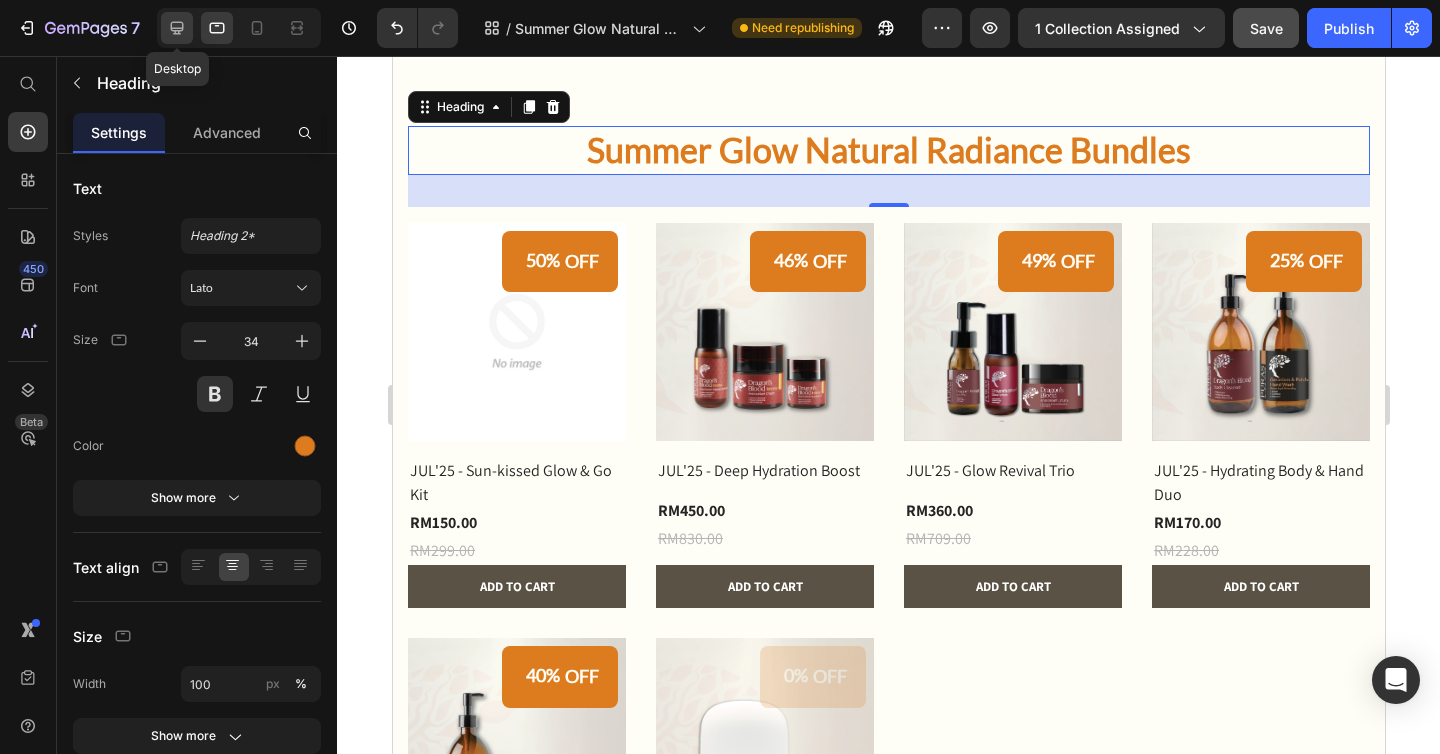 click 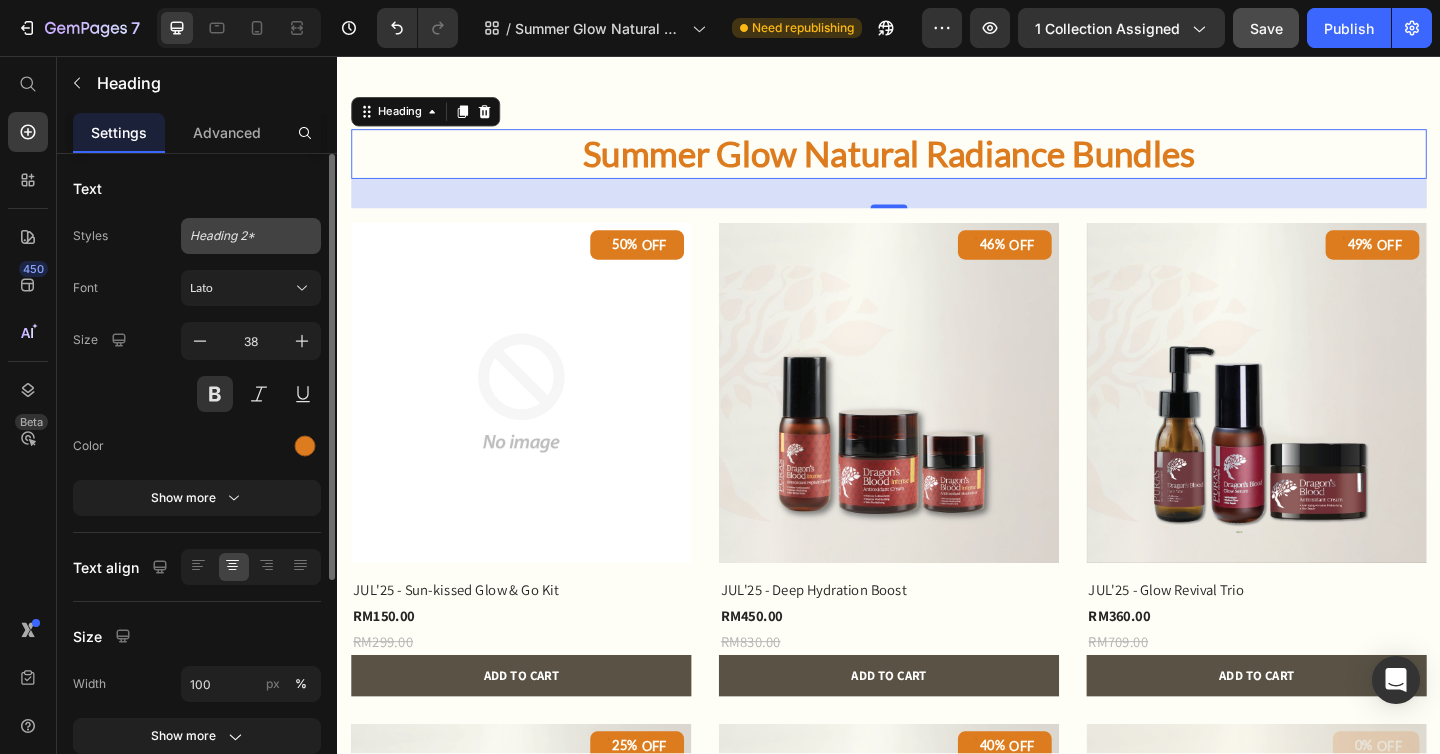 scroll, scrollTop: 614, scrollLeft: 0, axis: vertical 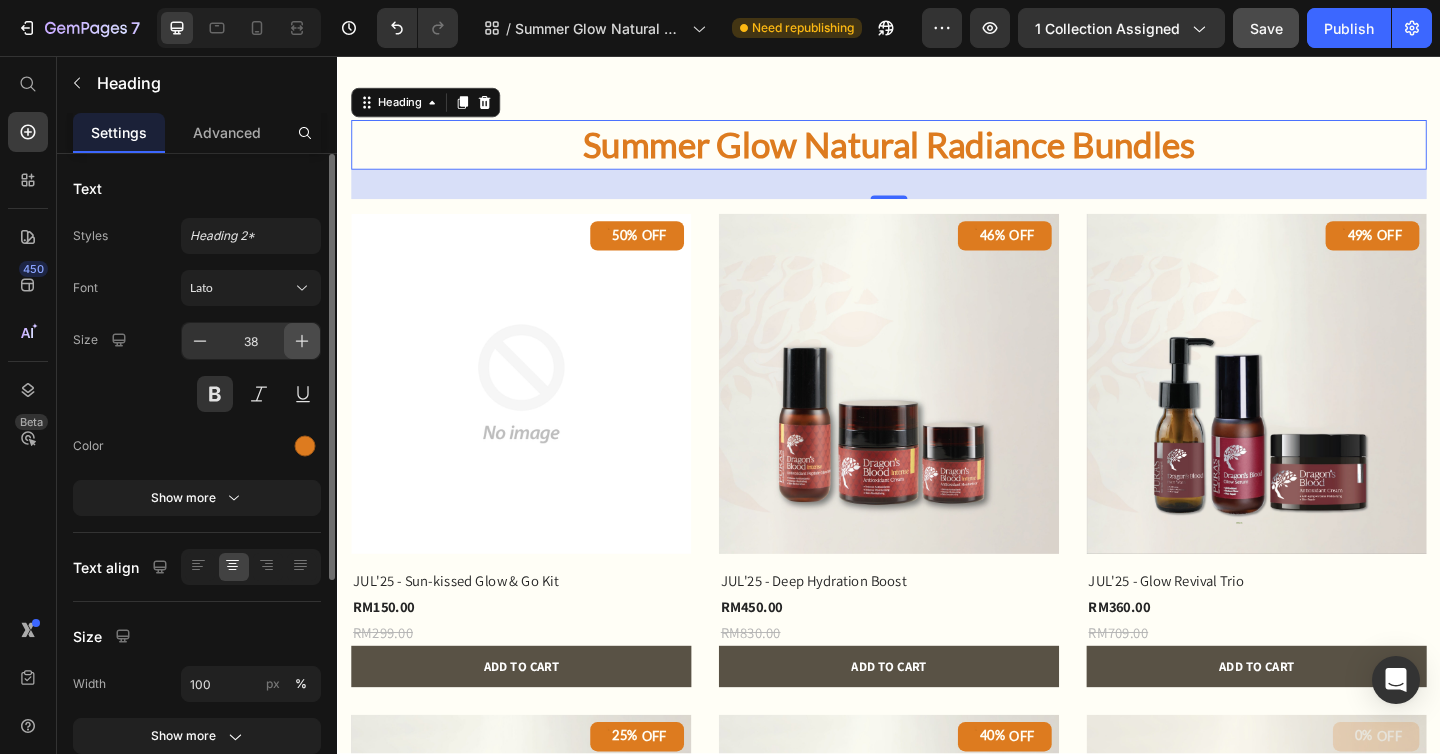 click 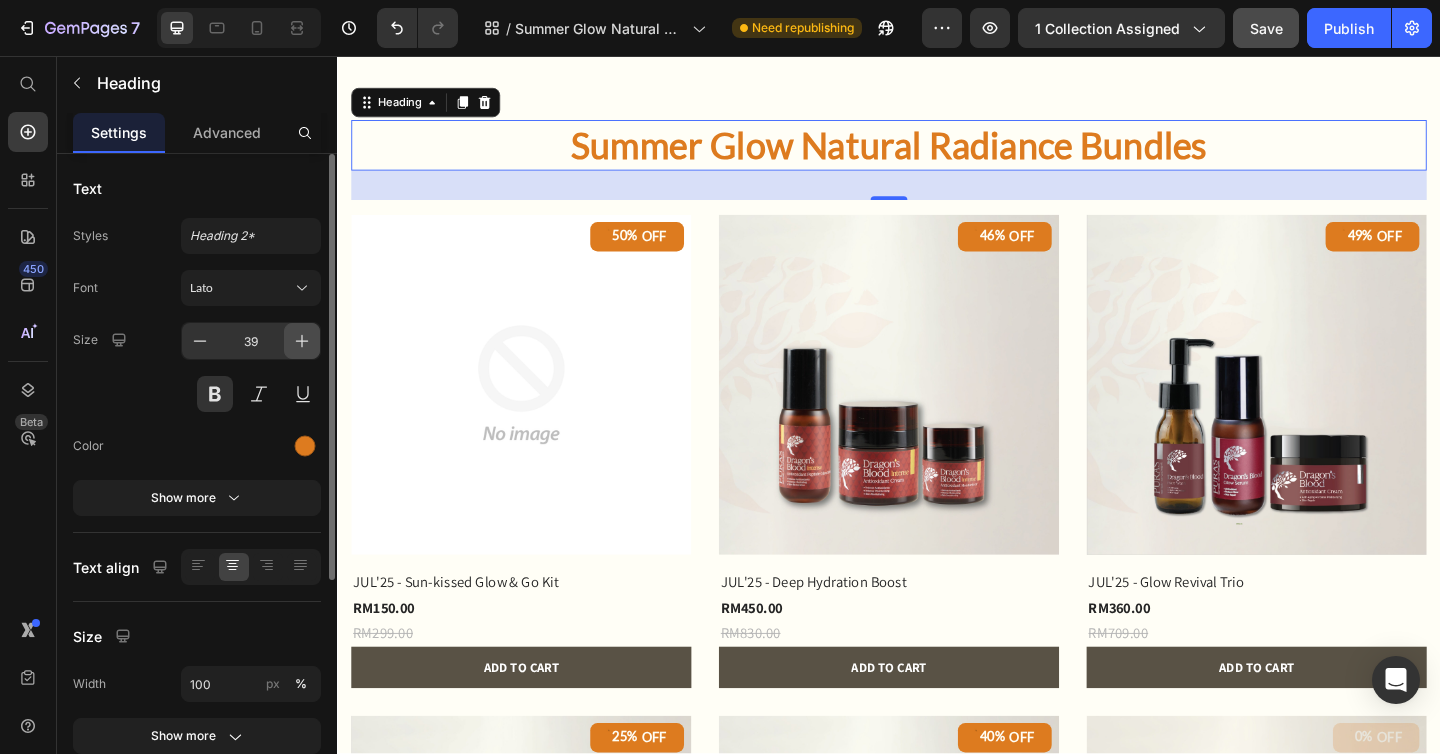 click 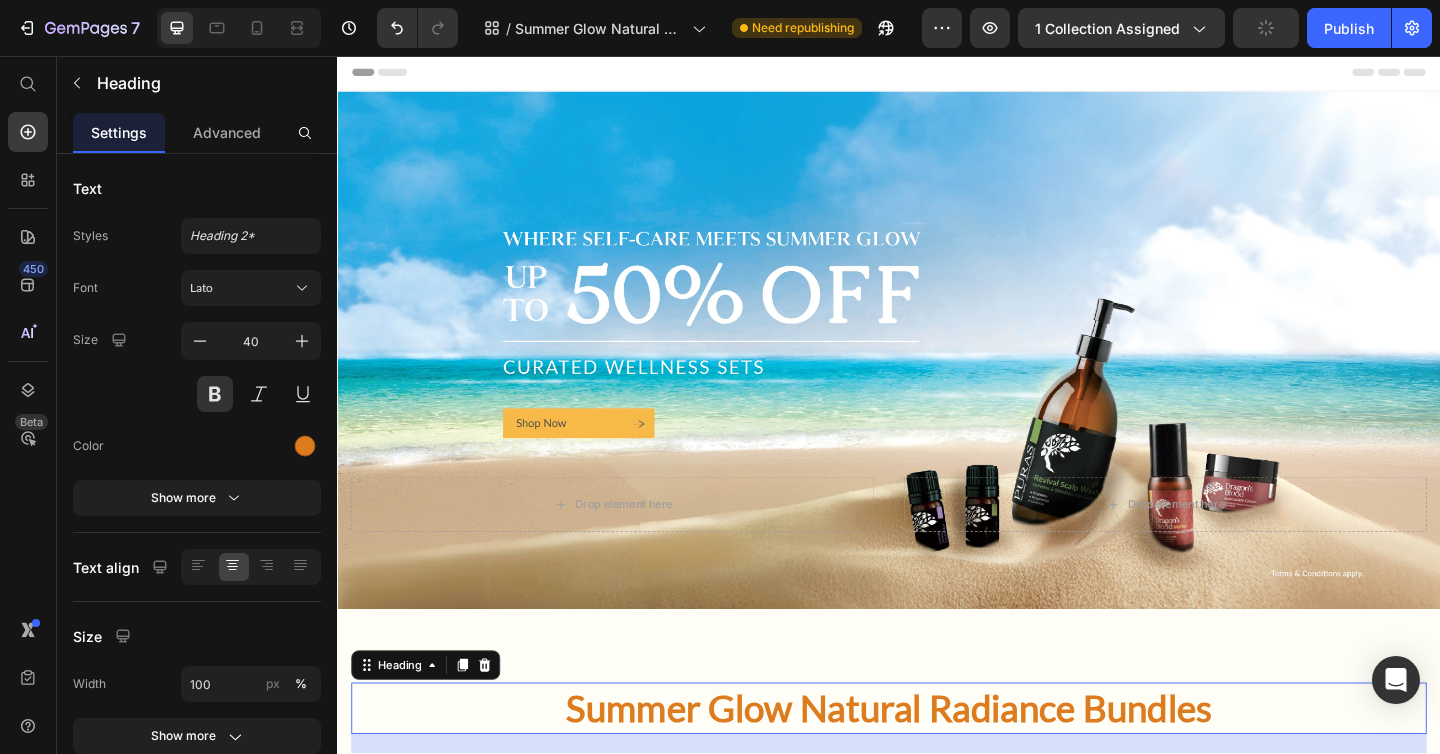 scroll, scrollTop: 0, scrollLeft: 0, axis: both 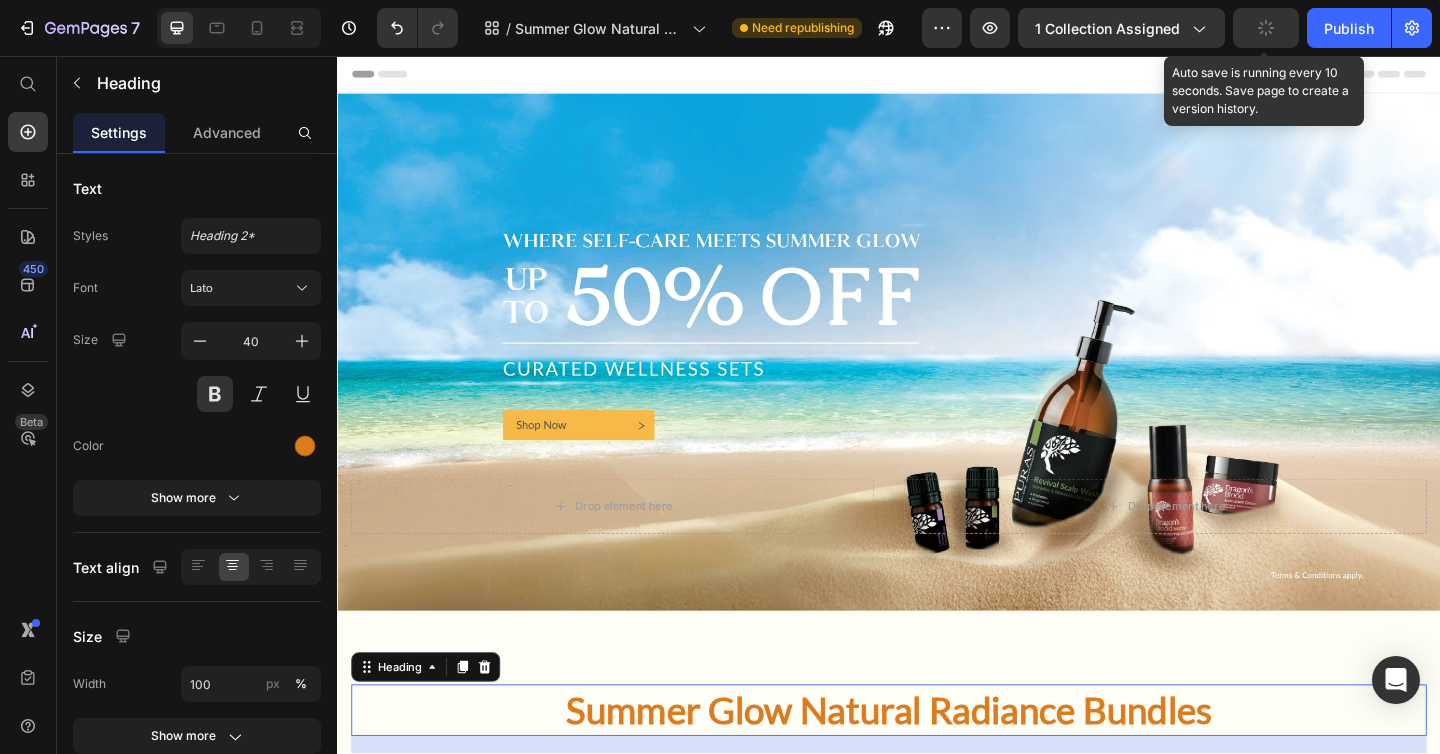click 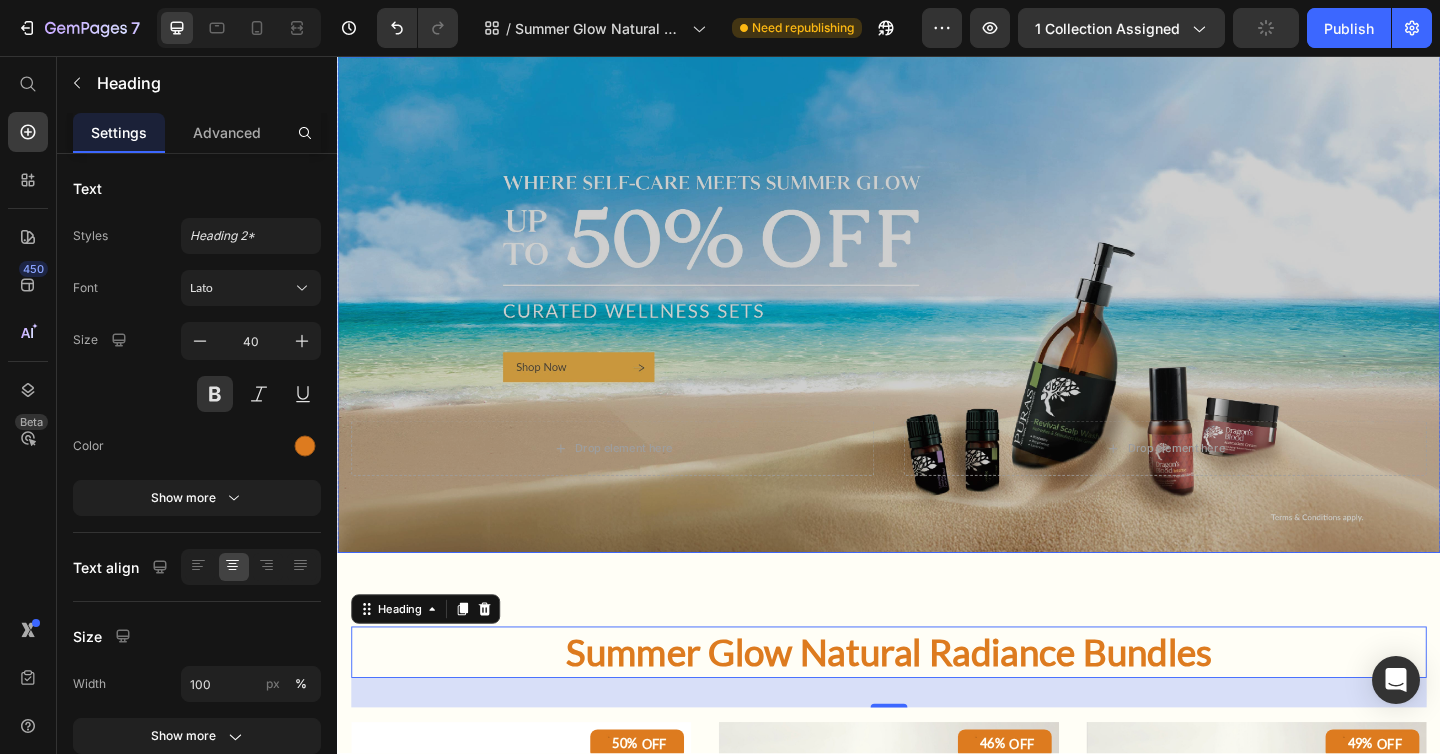 scroll, scrollTop: 72, scrollLeft: 0, axis: vertical 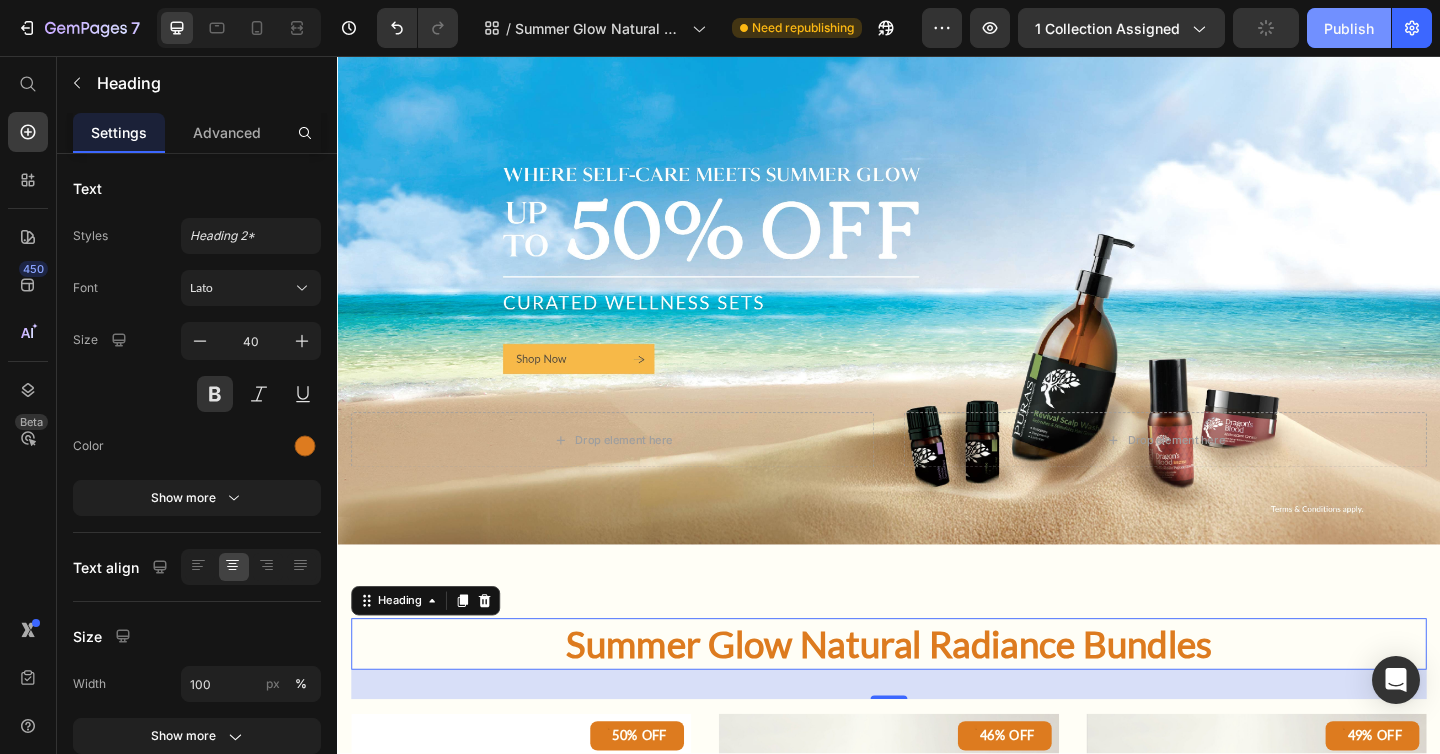 click on "Publish" at bounding box center [1349, 28] 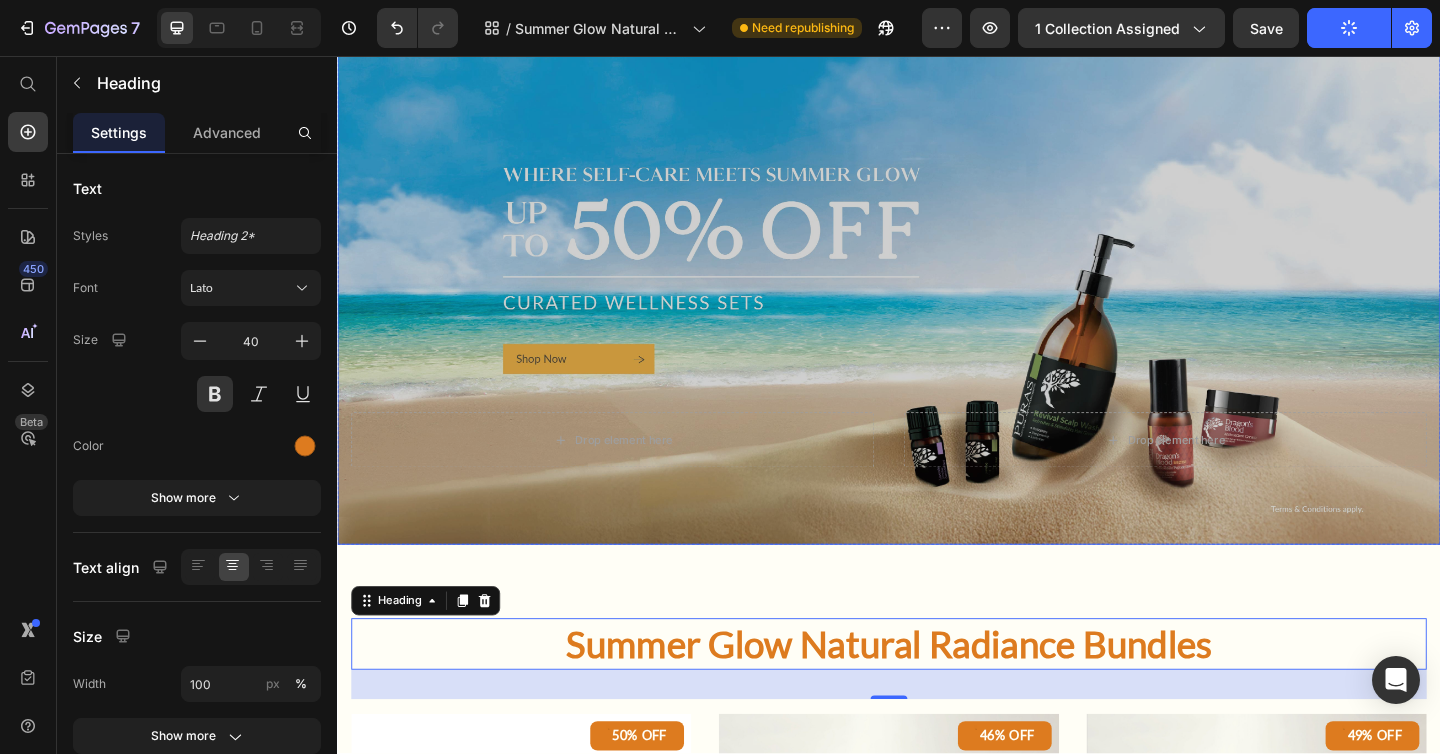 scroll, scrollTop: 0, scrollLeft: 0, axis: both 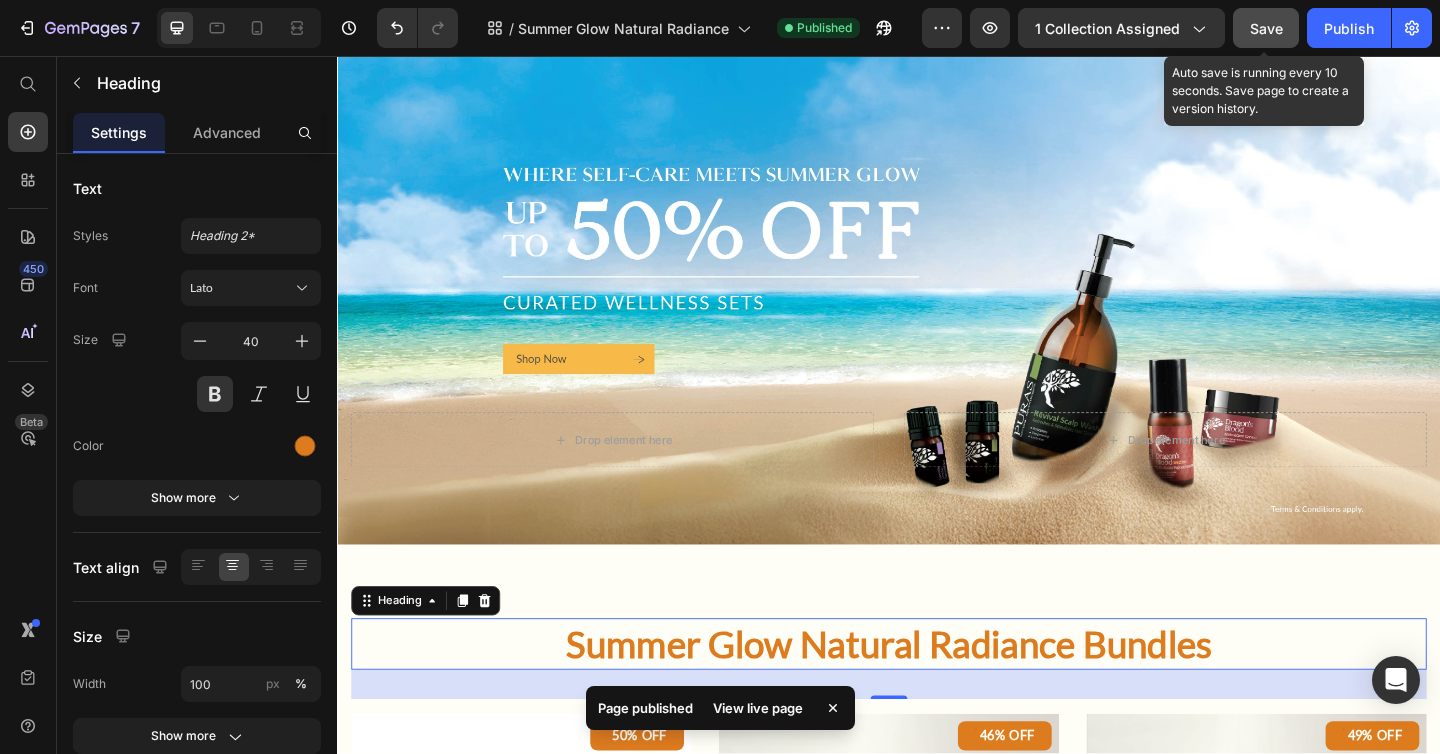 click on "Save" 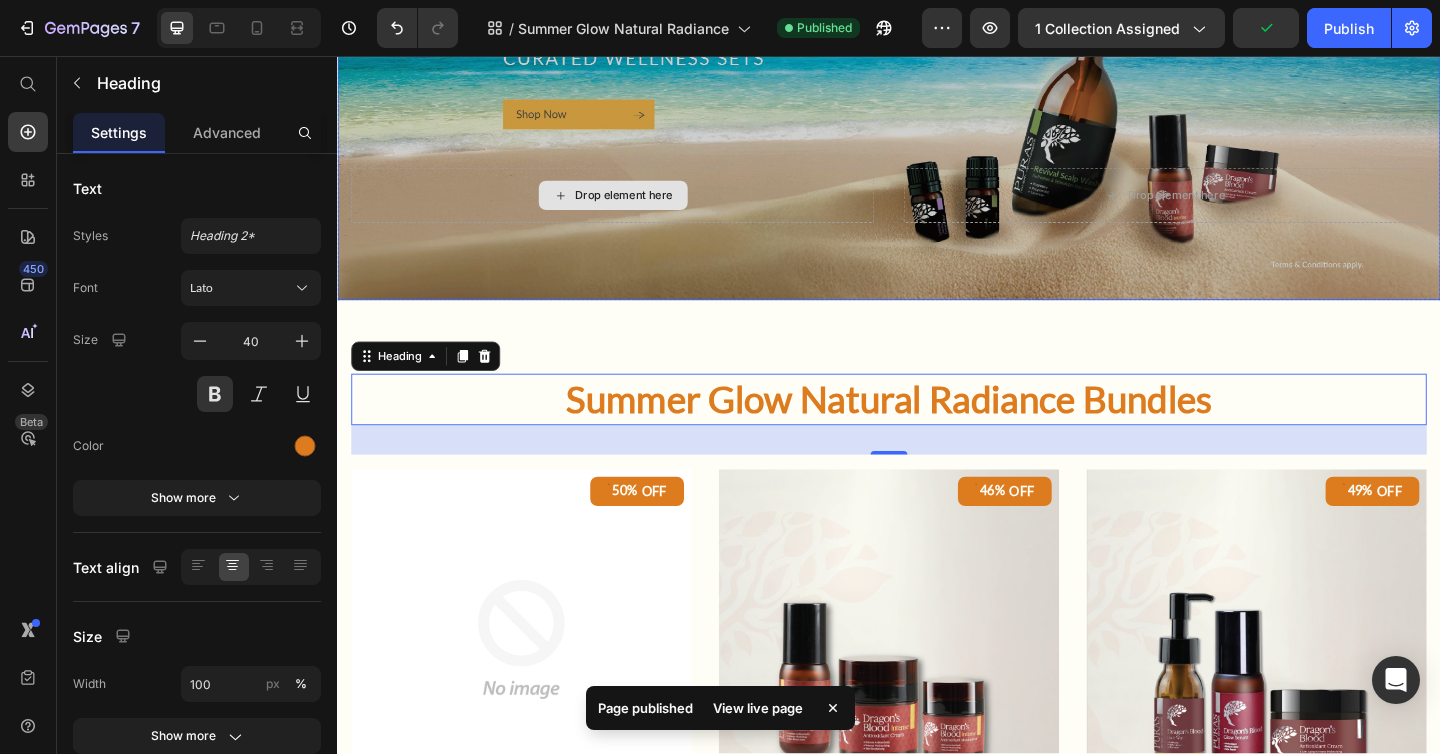 scroll, scrollTop: 382, scrollLeft: 0, axis: vertical 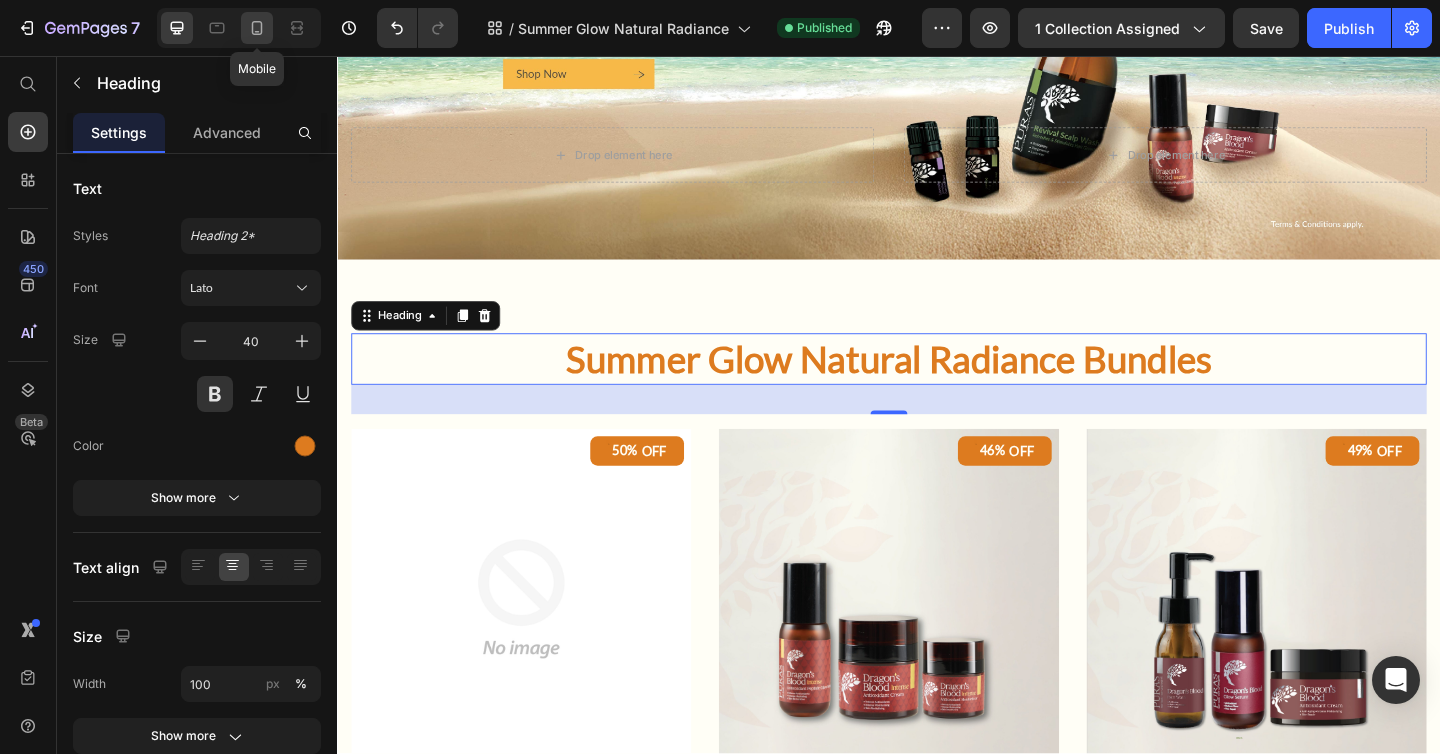 click 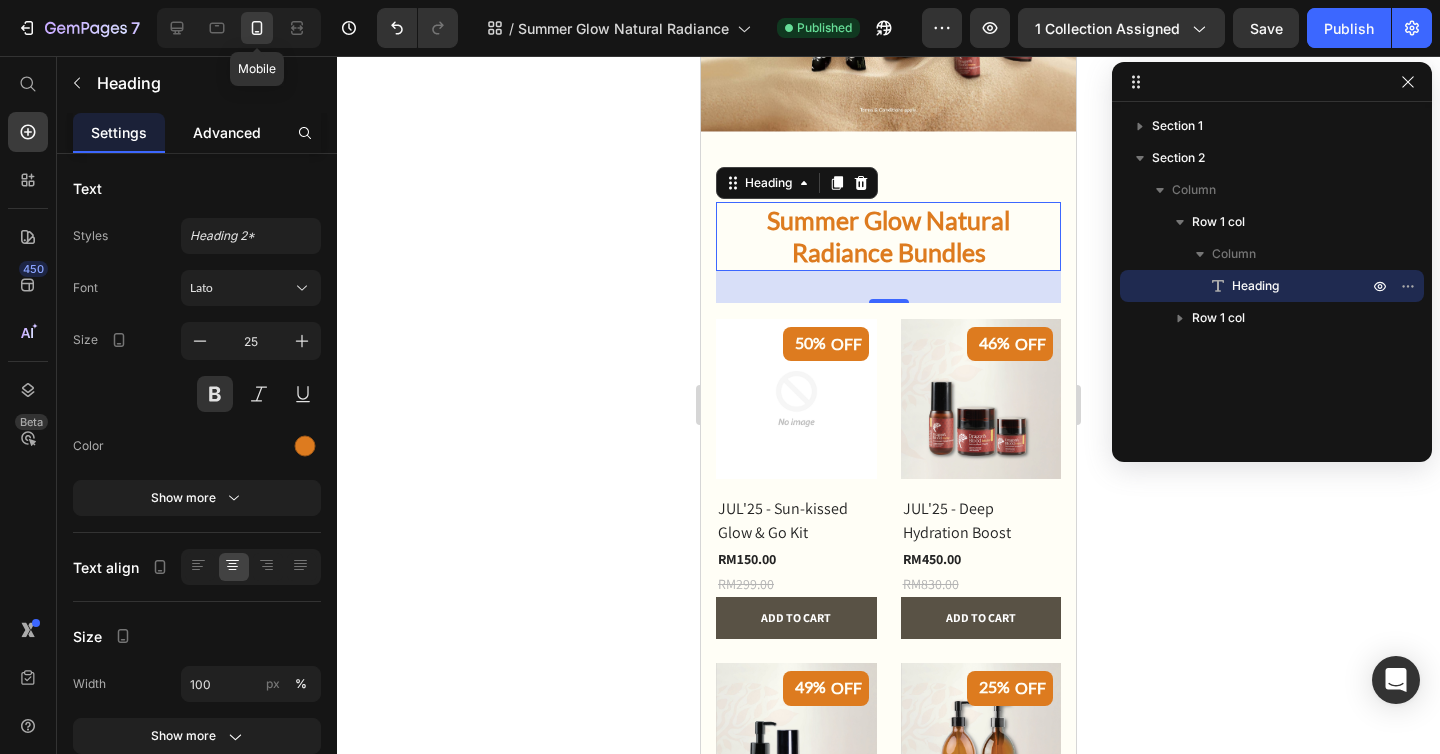 scroll, scrollTop: 457, scrollLeft: 0, axis: vertical 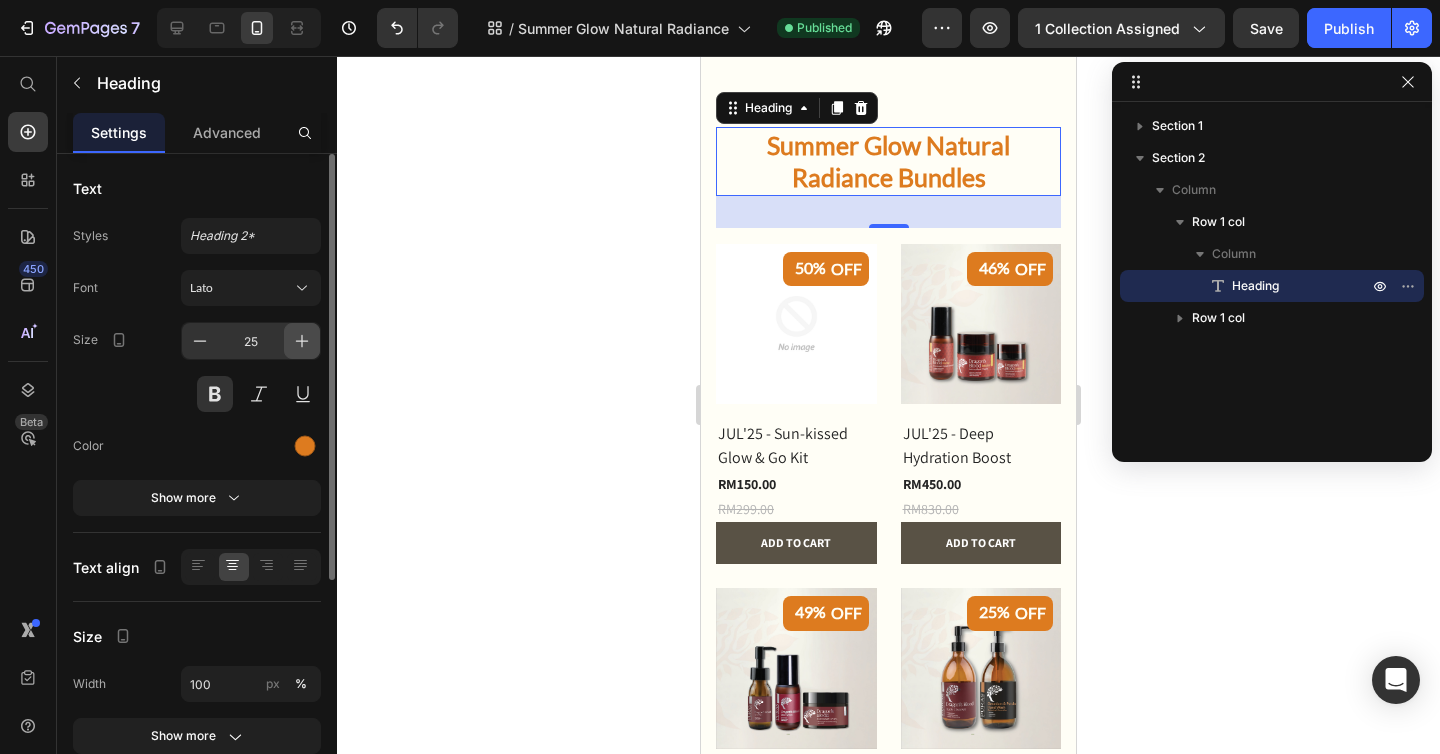 click 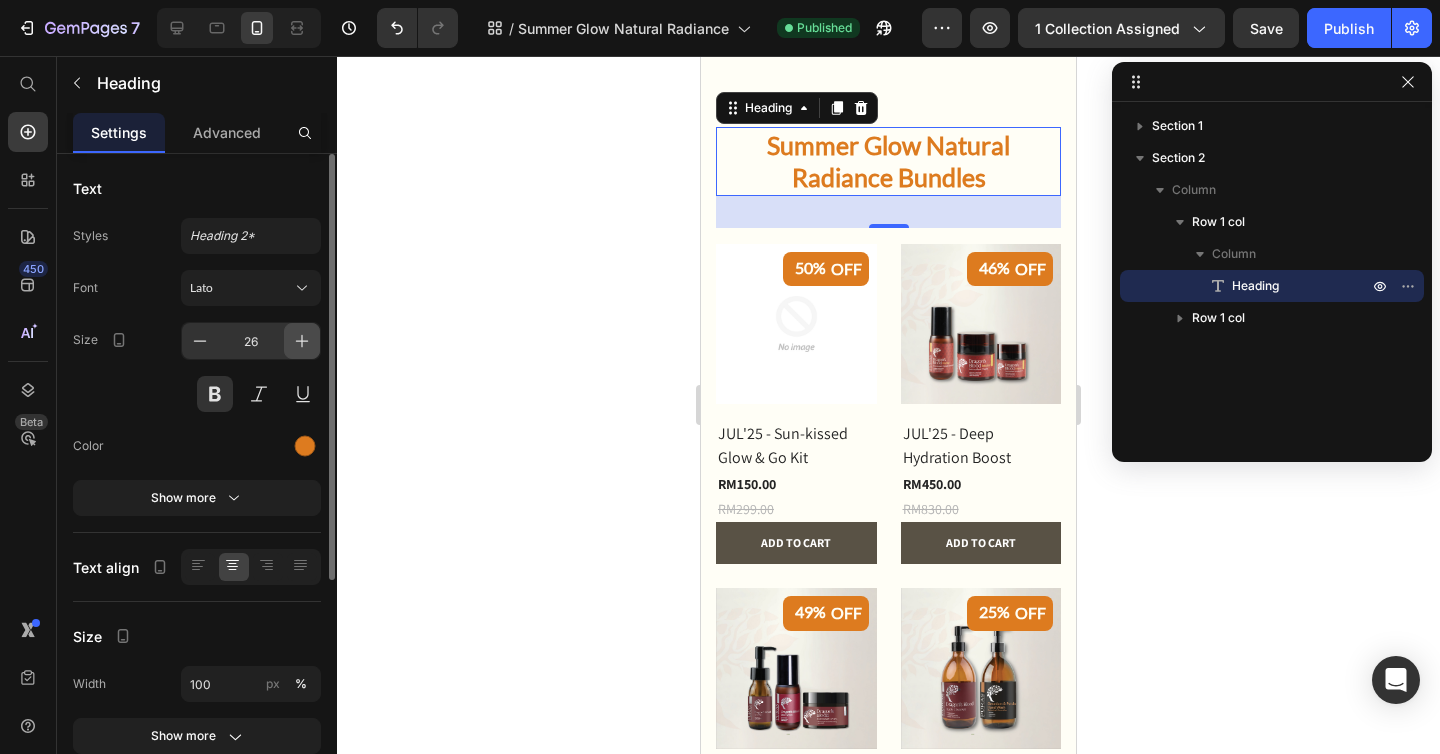 click 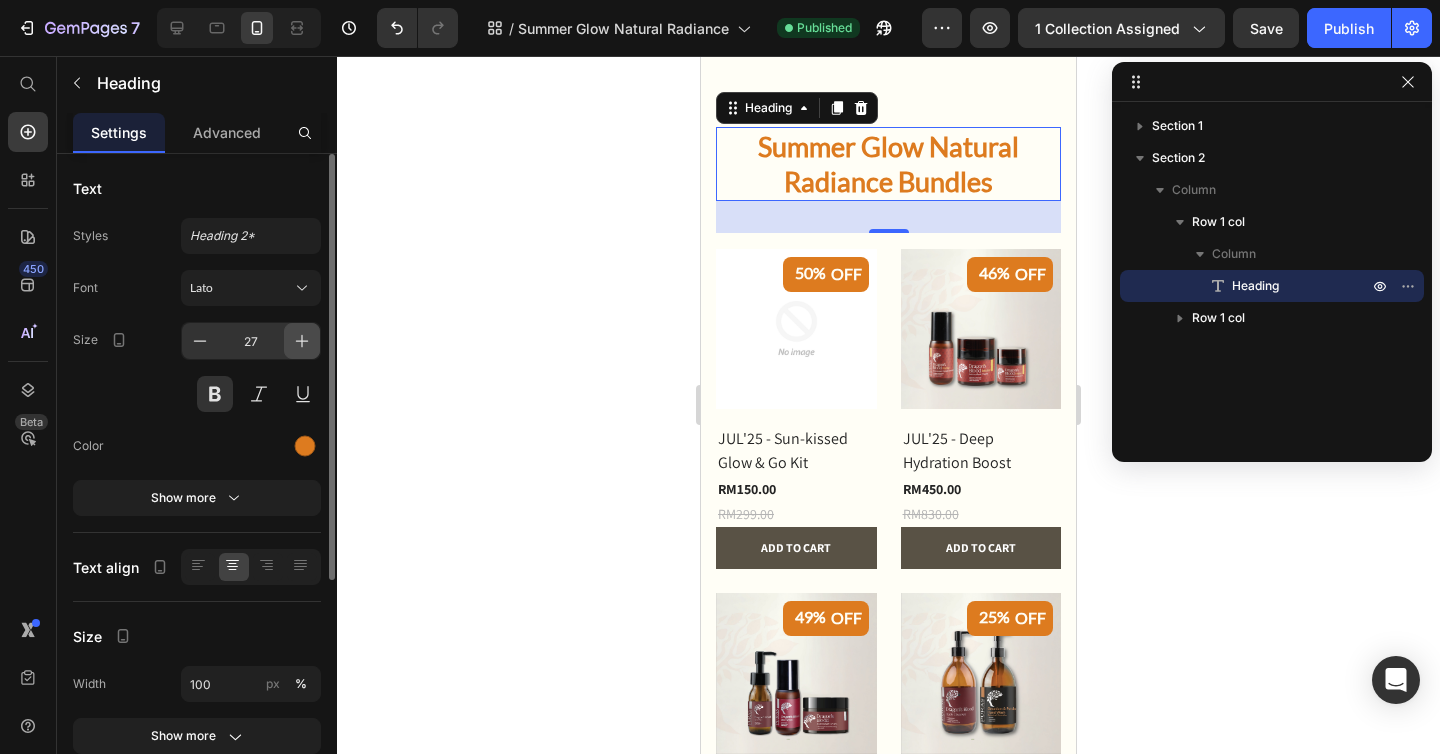 click 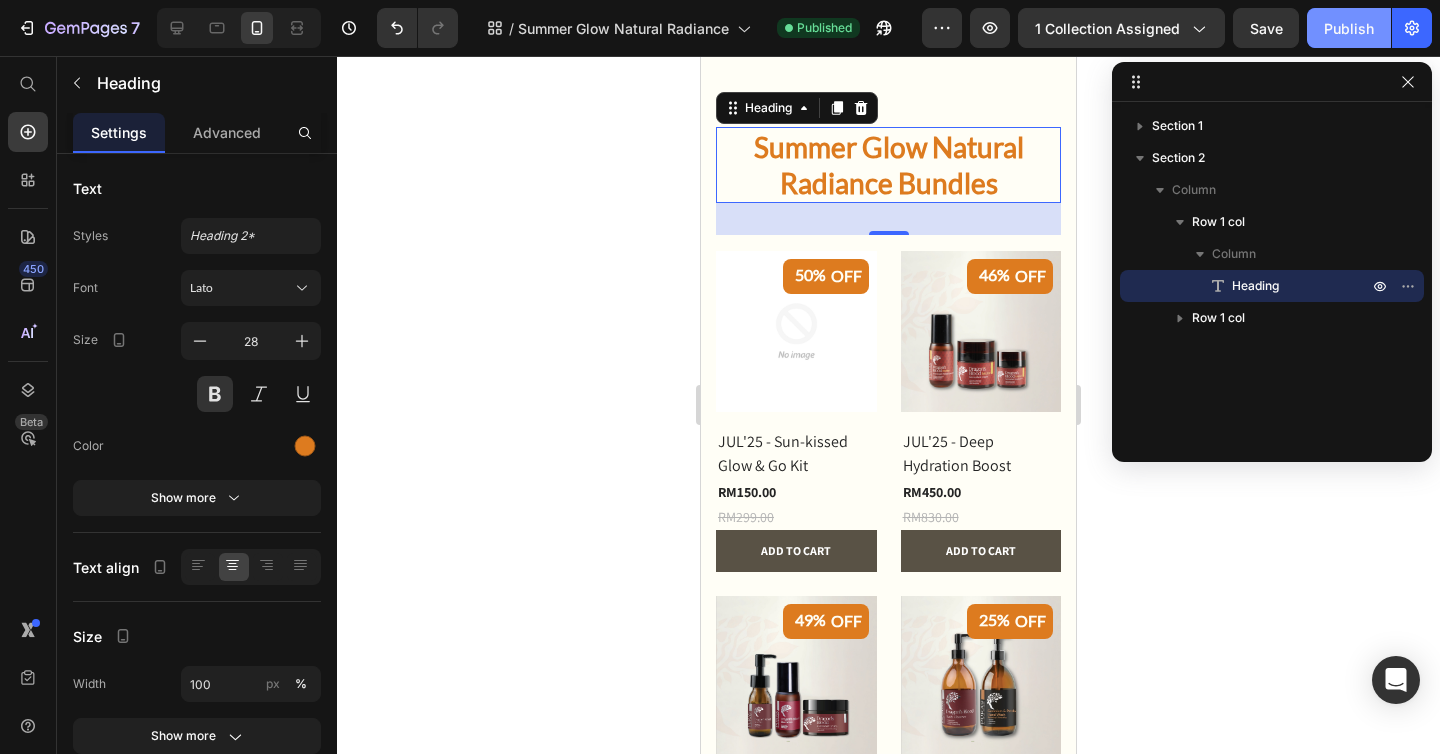click on "Publish" 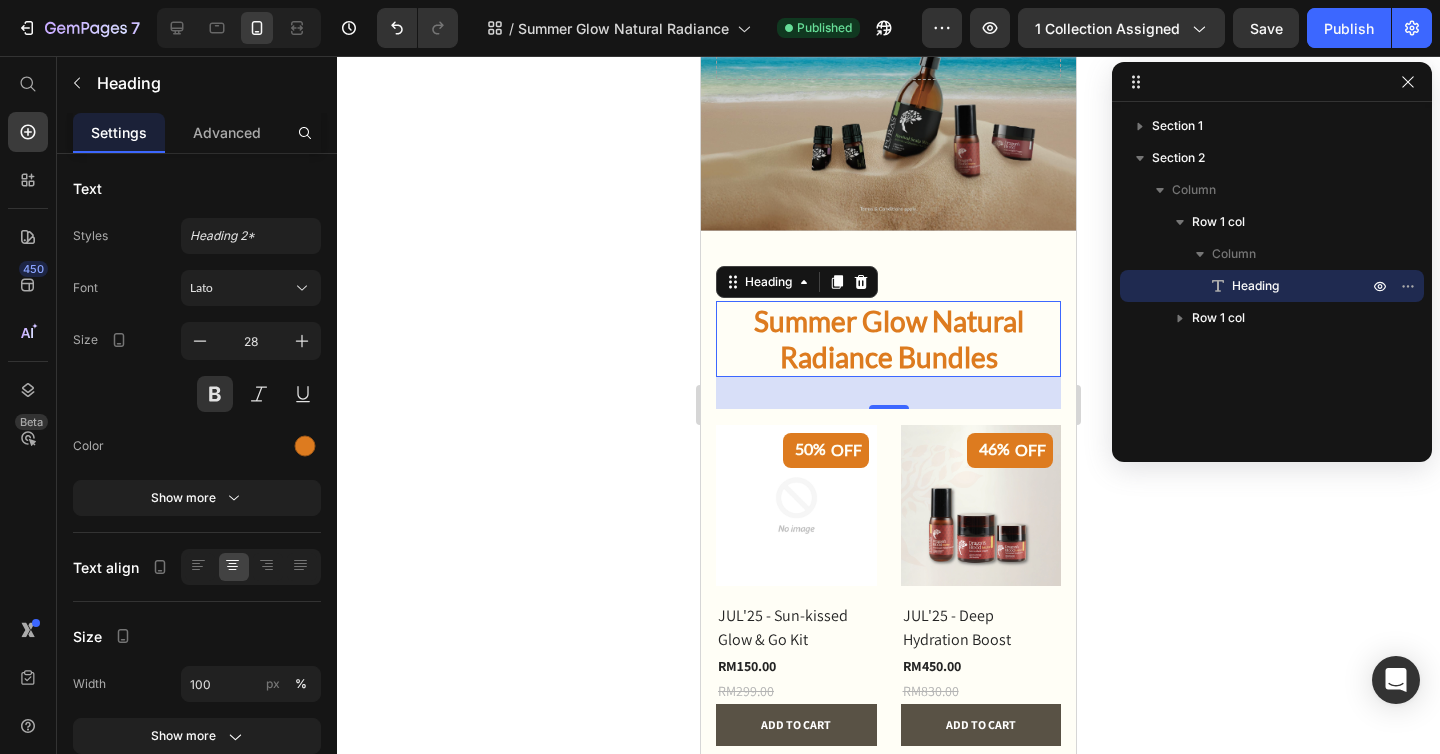 scroll, scrollTop: 254, scrollLeft: 0, axis: vertical 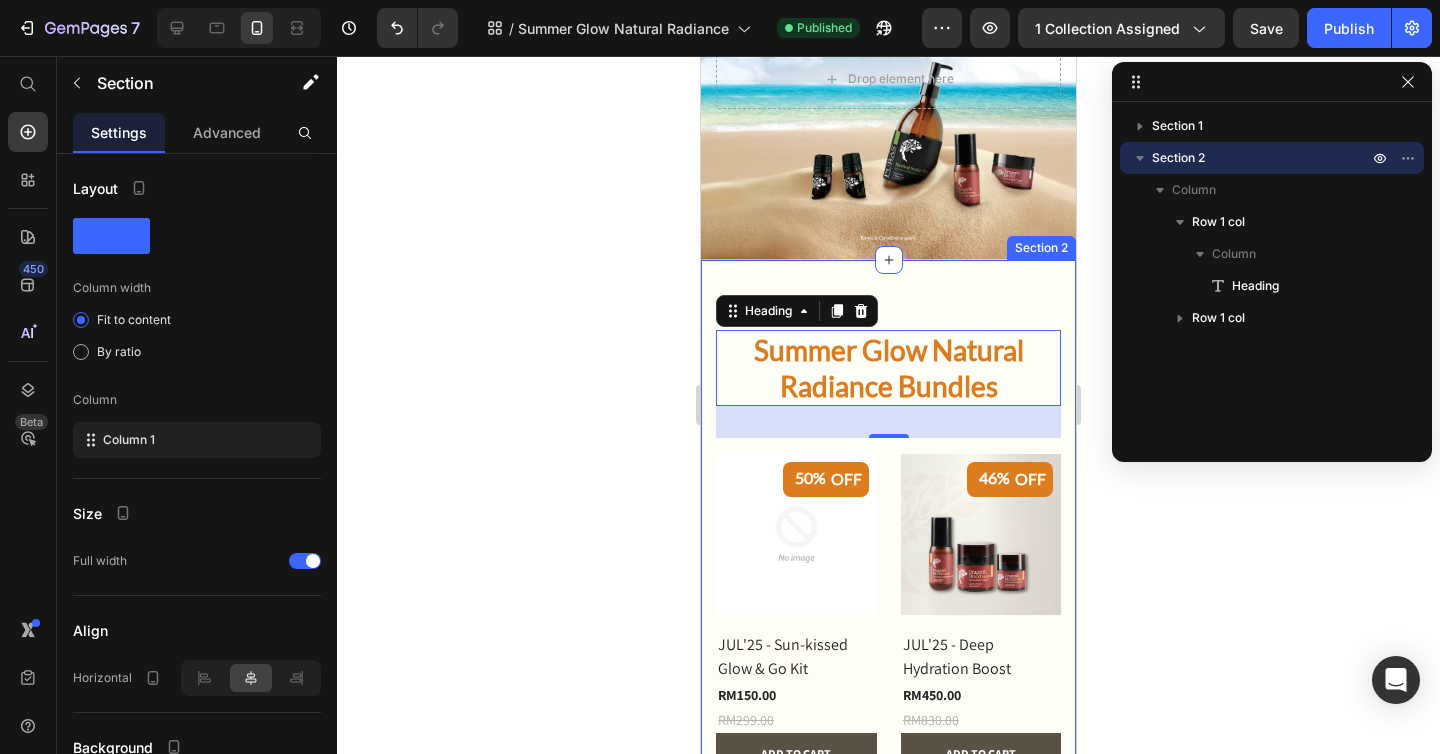 click on "Summer Glow Natural Radiance Bundles Heading   32 Row 50% off (P) Tag (P) Images Row JUL'25 - Sun-kissed Glow & Go Kit (P) Title RM150.00  (P) Price RM299.00  (P) Price Row Add to cart (P) Cart Button Row 46% off (P) Tag (P) Images Row JUL'25 - Deep Hydration Boost (P) Title RM450.00  (P) Price RM830.00  (P) Price Row Add to cart (P) Cart Button Row 49% off (P) Tag (P) Images Row JUL'25 - Glow Revival Trio (P) Title RM360.00  (P) Price RM709.00  (P) Price Row Add to cart (P) Cart Button Row 25% off (P) Tag (P) Images Row JUL'25 - Hydrating Body & Hand Duo (P) Title RM170.00  (P) Price RM228.00  (P) Price Row Add to cart (P) Cart Button Row 40% off (P) Tag (P) Images Row JUL'25 - Scalp Refresh Kit (P) Title RM200.00  (P) Price RM334.00  (P) Price Row Add to cart (P) Cart Button Row 0% off (P) Tag (P) Images Row Bundle of Quiet Bloom - ALEXA Diffuser (300ml) (P) Title RM185.00  (P) Price RM0.00  (P) Price Row Out Of Stock (P) Cart Button Row Product List Row Section 2" at bounding box center [888, 909] 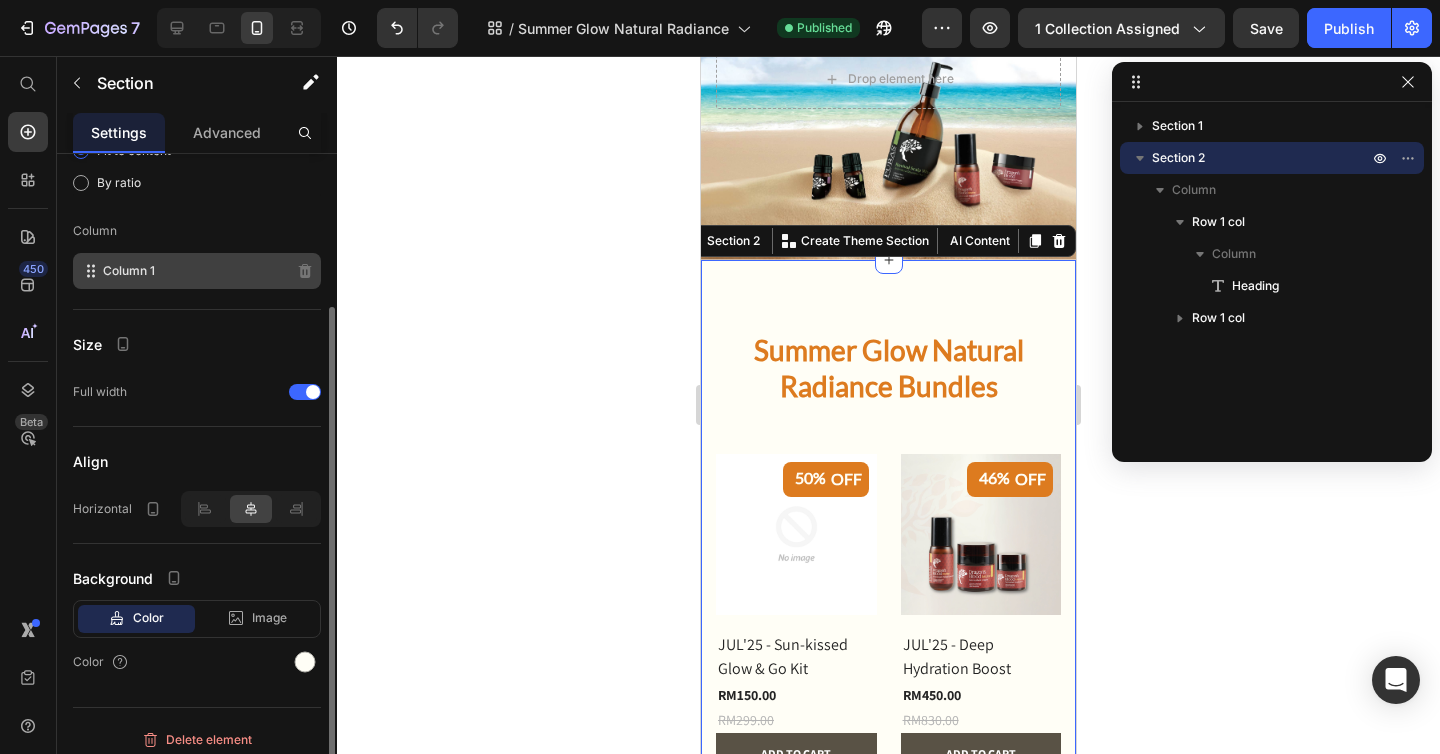 scroll, scrollTop: 180, scrollLeft: 0, axis: vertical 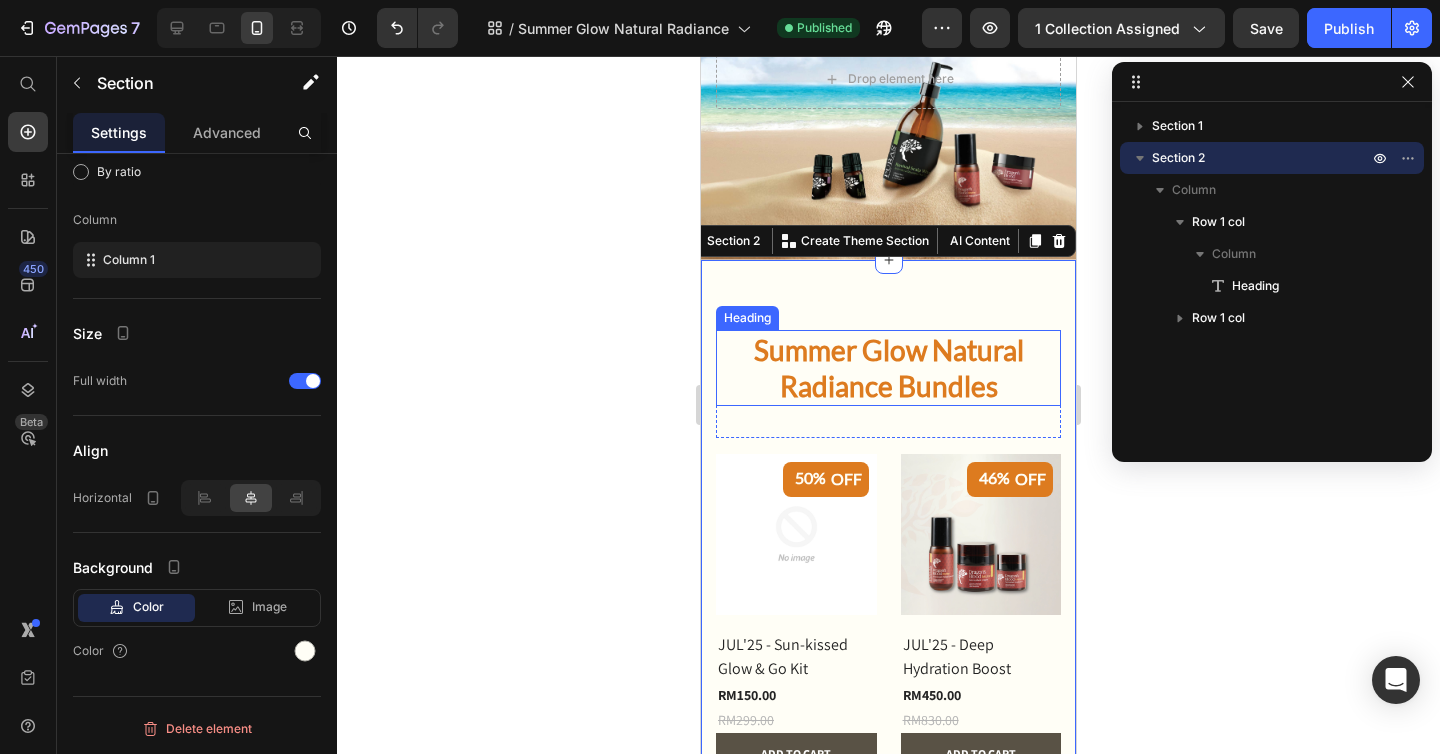 click on "Summer Glow Natural Radiance Bundles" at bounding box center [888, 368] 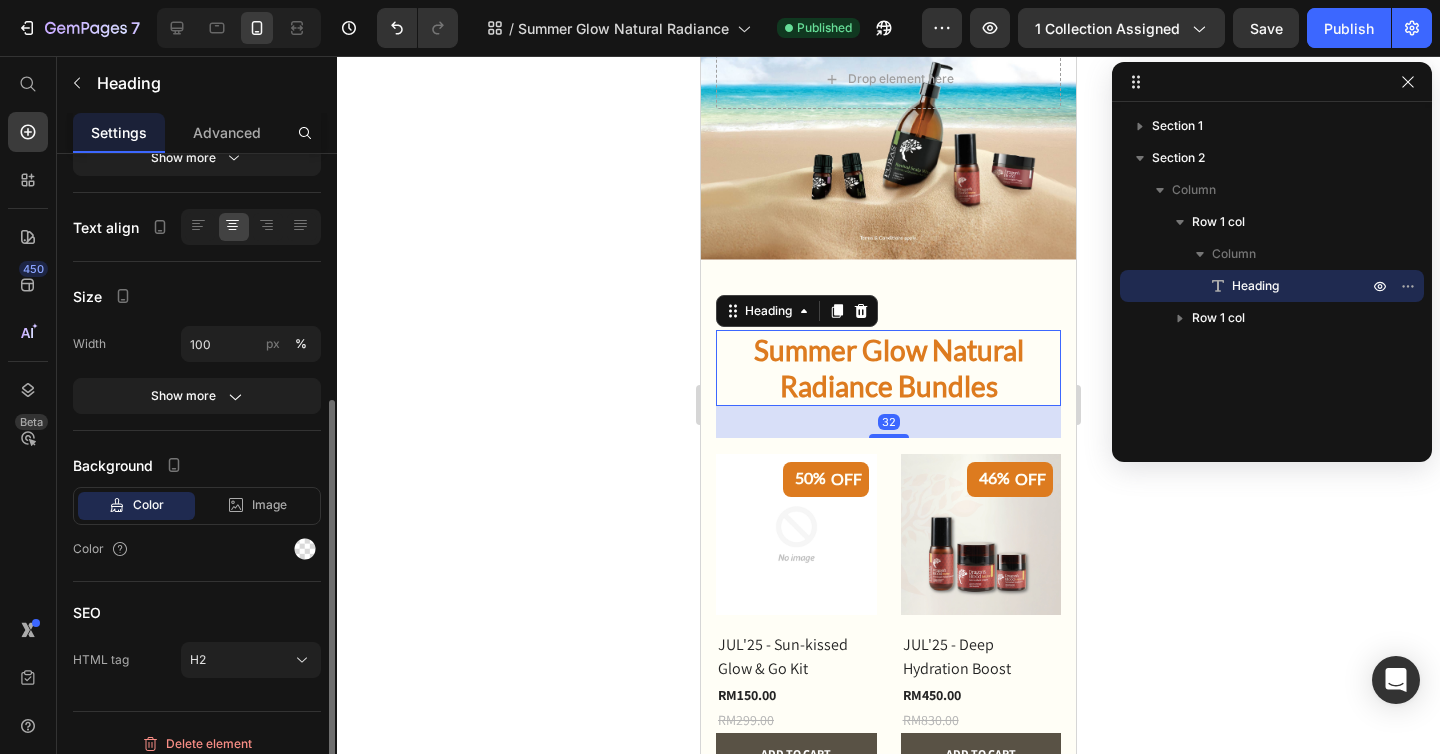 scroll, scrollTop: 355, scrollLeft: 0, axis: vertical 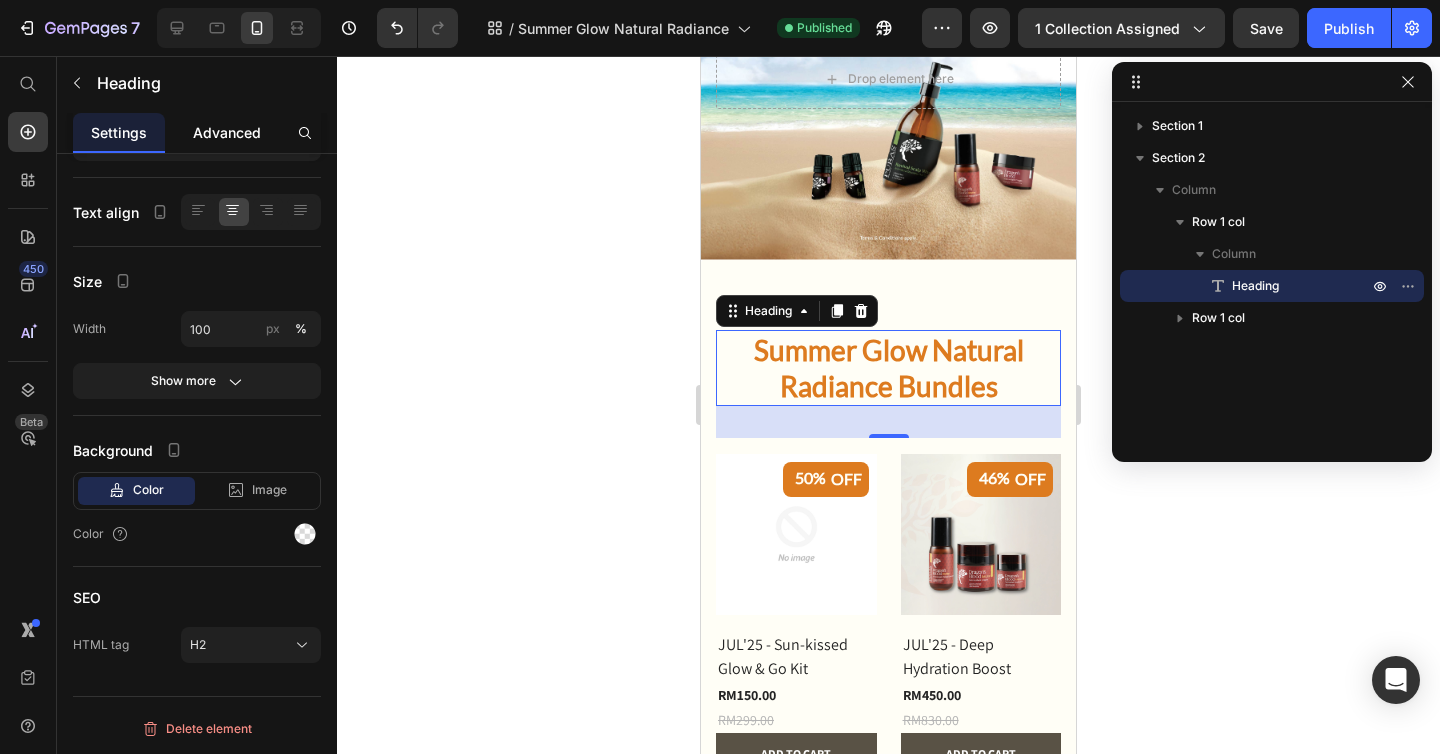 click on "Advanced" at bounding box center (227, 132) 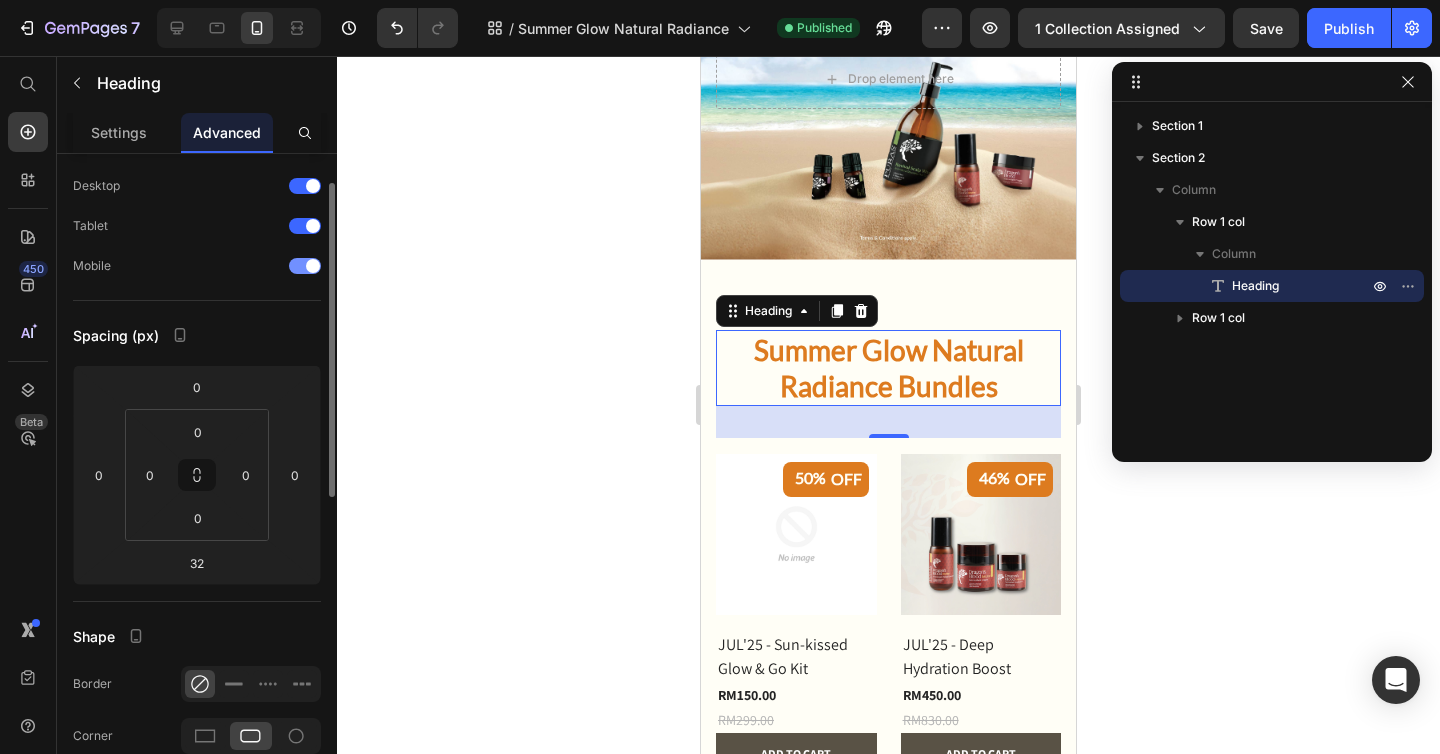 scroll, scrollTop: 54, scrollLeft: 0, axis: vertical 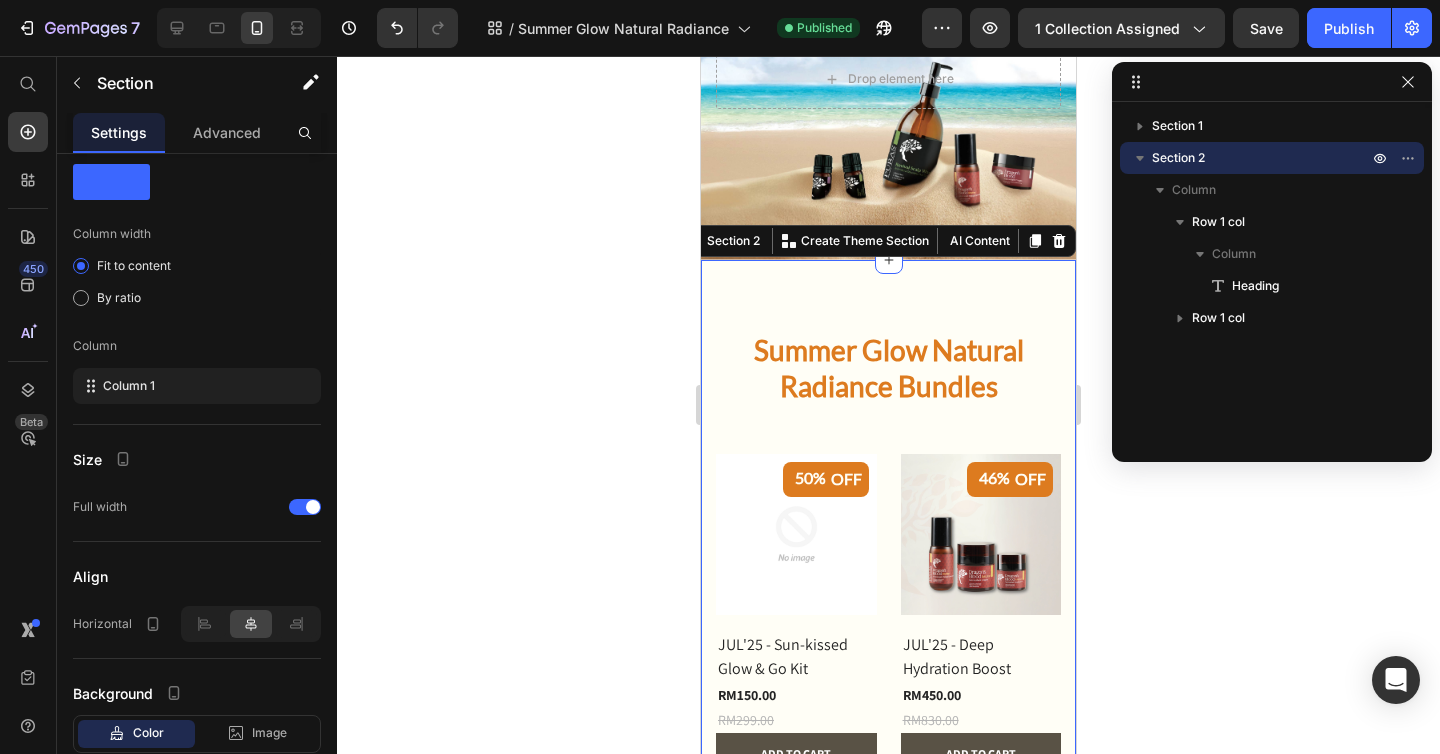 click on "Summer Glow Natural Radiance Bundles Heading Row 50% off (P) Tag (P) Images Row JUL'25 - Sun-kissed Glow & Go Kit (P) Title RM150.00  (P) Price RM299.00  (P) Price Row Add to cart (P) Cart Button Row 46% off (P) Tag (P) Images Row JUL'25 - Deep Hydration Boost (P) Title RM450.00  (P) Price RM830.00  (P) Price Row Add to cart (P) Cart Button Row 49% off (P) Tag (P) Images Row JUL'25 - Glow Revival Trio (P) Title RM360.00  (P) Price RM709.00  (P) Price Row Add to cart (P) Cart Button Row 25% off (P) Tag (P) Images Row JUL'25 - Hydrating Body & Hand Duo (P) Title RM170.00  (P) Price RM228.00  (P) Price Row Add to cart (P) Cart Button Row 40% off (P) Tag (P) Images Row JUL'25 - Scalp Refresh Kit (P) Title RM200.00  (P) Price RM334.00  (P) Price Row Add to cart (P) Cart Button Row 0% off (P) Tag (P) Images Row Bundle of Quiet Bloom - ALEXA Diffuser (300ml) (P) Title RM185.00  (P) Price RM0.00  (P) Price Row Out Of Stock (P) Cart Button Row Product List Row Section 2   You can create reusable sections AI Content" at bounding box center (888, 909) 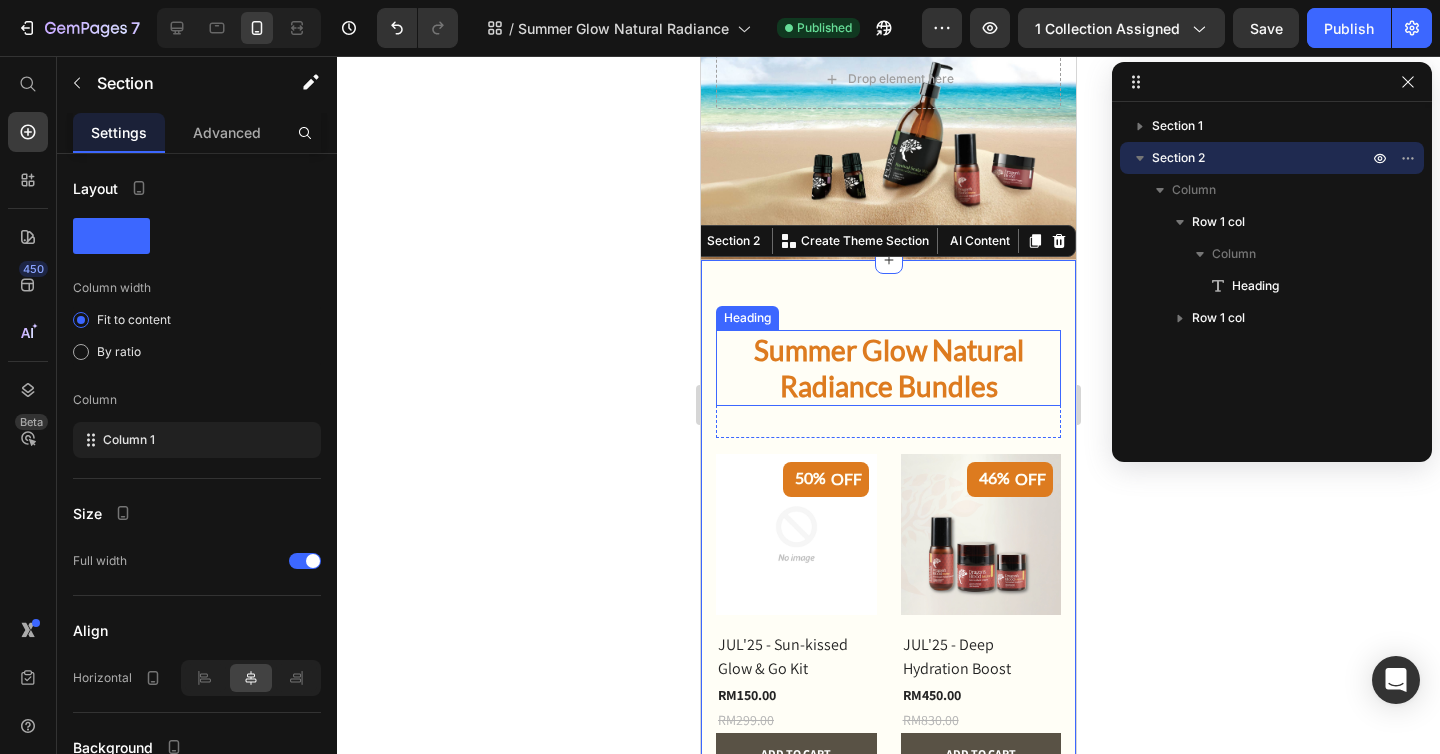 click on "Summer Glow Natural Radiance Bundles" at bounding box center (888, 368) 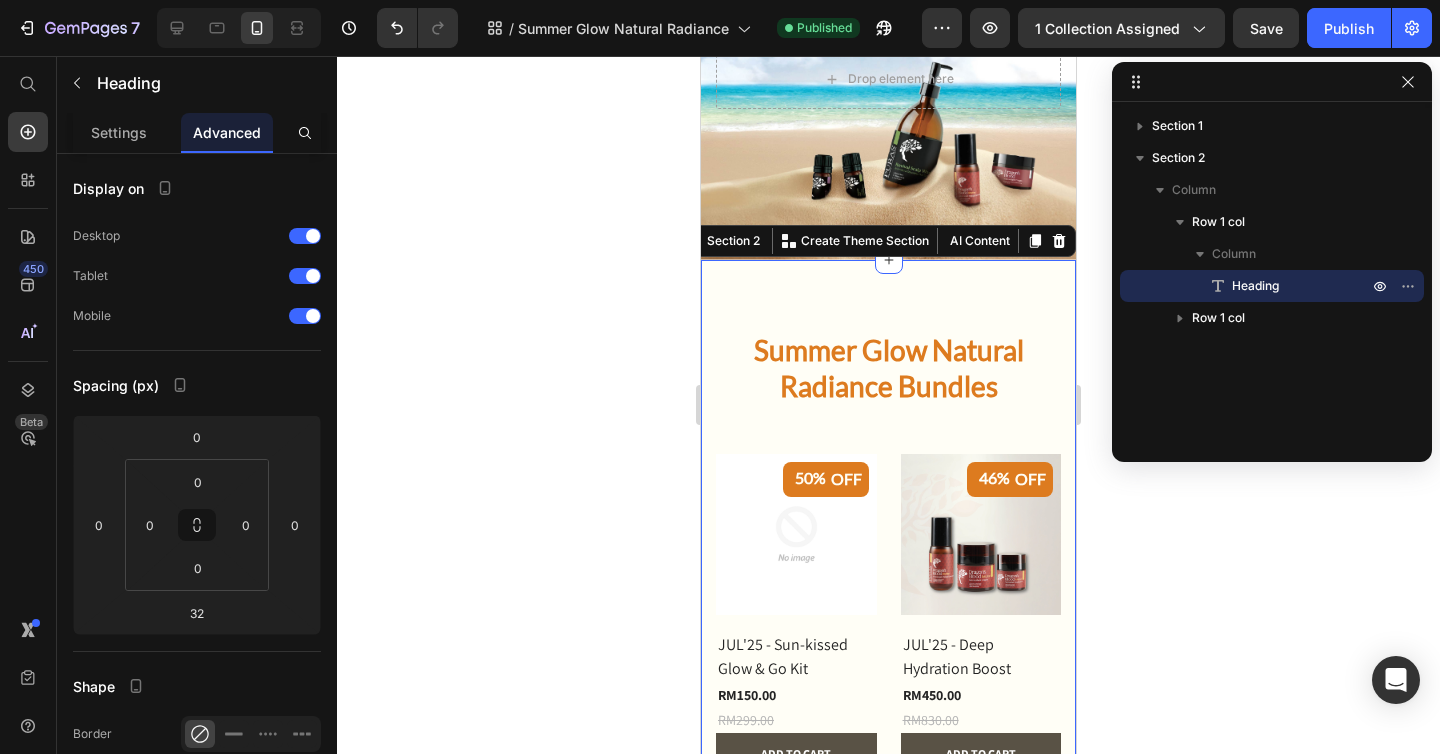click on "Summer Glow Natural Radiance Bundles Heading Row 50% off (P) Tag (P) Images Row JUL'25 - Sun-kissed Glow & Go Kit (P) Title RM150.00  (P) Price RM299.00  (P) Price Row Add to cart (P) Cart Button Row 46% off (P) Tag (P) Images Row JUL'25 - Deep Hydration Boost (P) Title RM450.00  (P) Price RM830.00  (P) Price Row Add to cart (P) Cart Button Row 49% off (P) Tag (P) Images Row JUL'25 - Glow Revival Trio (P) Title RM360.00  (P) Price RM709.00  (P) Price Row Add to cart (P) Cart Button Row 25% off (P) Tag (P) Images Row JUL'25 - Hydrating Body & Hand Duo (P) Title RM170.00  (P) Price RM228.00  (P) Price Row Add to cart (P) Cart Button Row 40% off (P) Tag (P) Images Row JUL'25 - Scalp Refresh Kit (P) Title RM200.00  (P) Price RM334.00  (P) Price Row Add to cart (P) Cart Button Row 0% off (P) Tag (P) Images Row Bundle of Quiet Bloom - ALEXA Diffuser (300ml) (P) Title RM185.00  (P) Price RM0.00  (P) Price Row Out Of Stock (P) Cart Button Row Product List Row Section 2   You can create reusable sections AI Content" at bounding box center [888, 909] 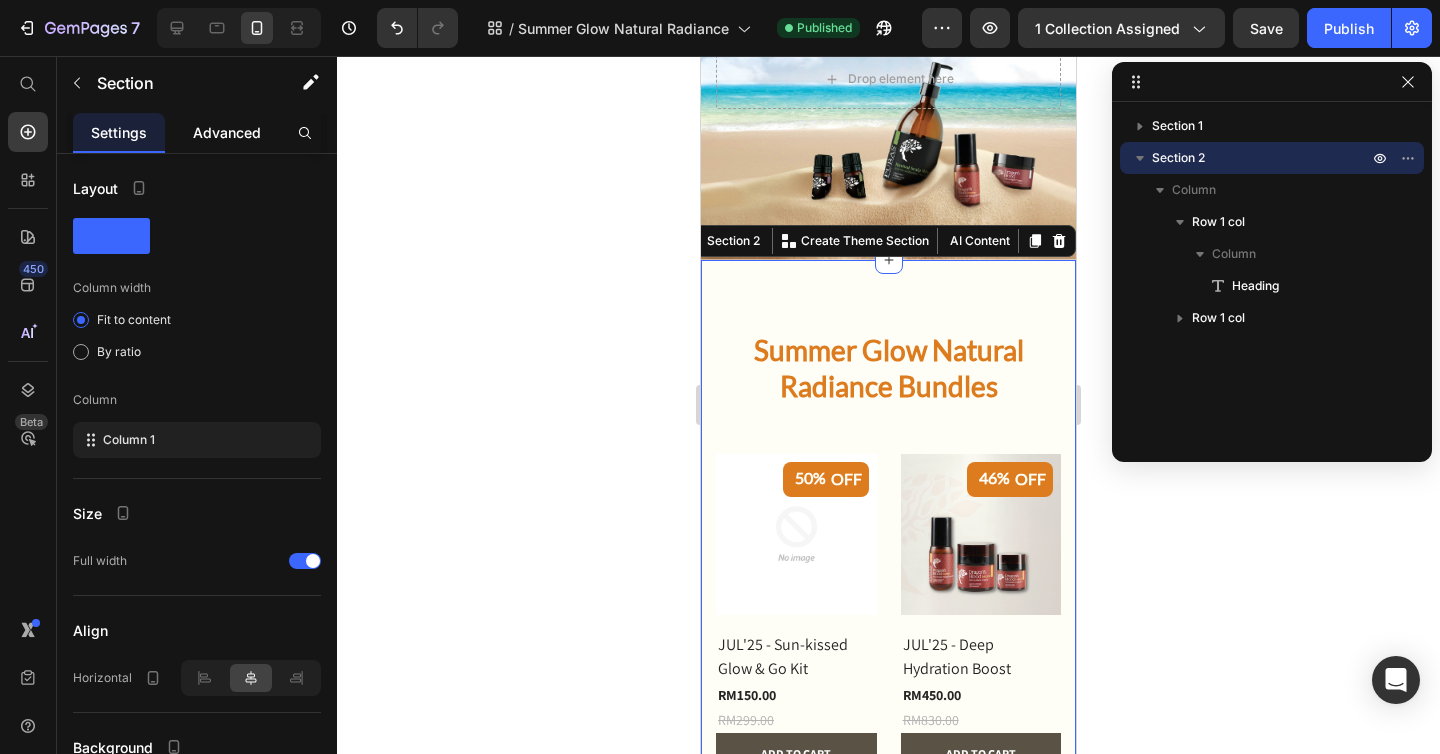 click on "Advanced" at bounding box center (227, 132) 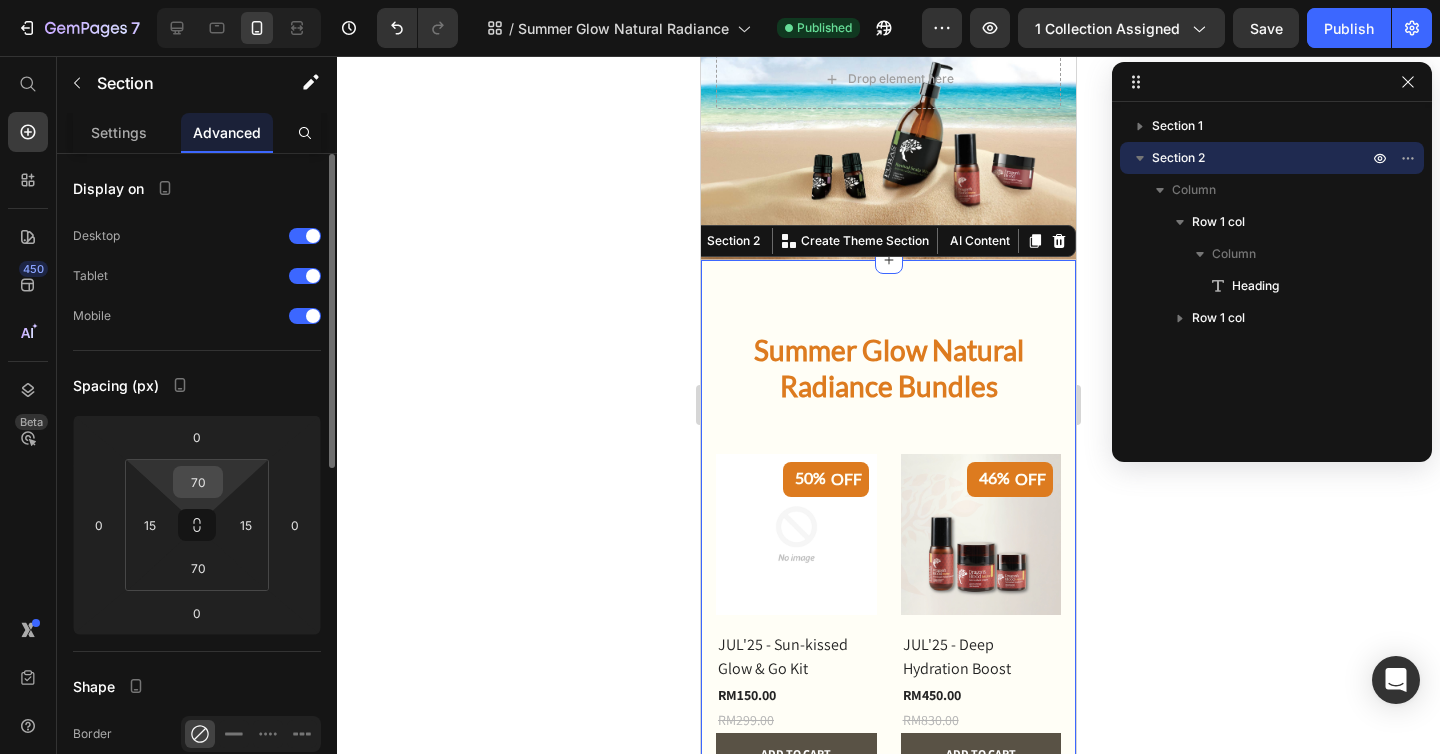 click on "70" at bounding box center [198, 482] 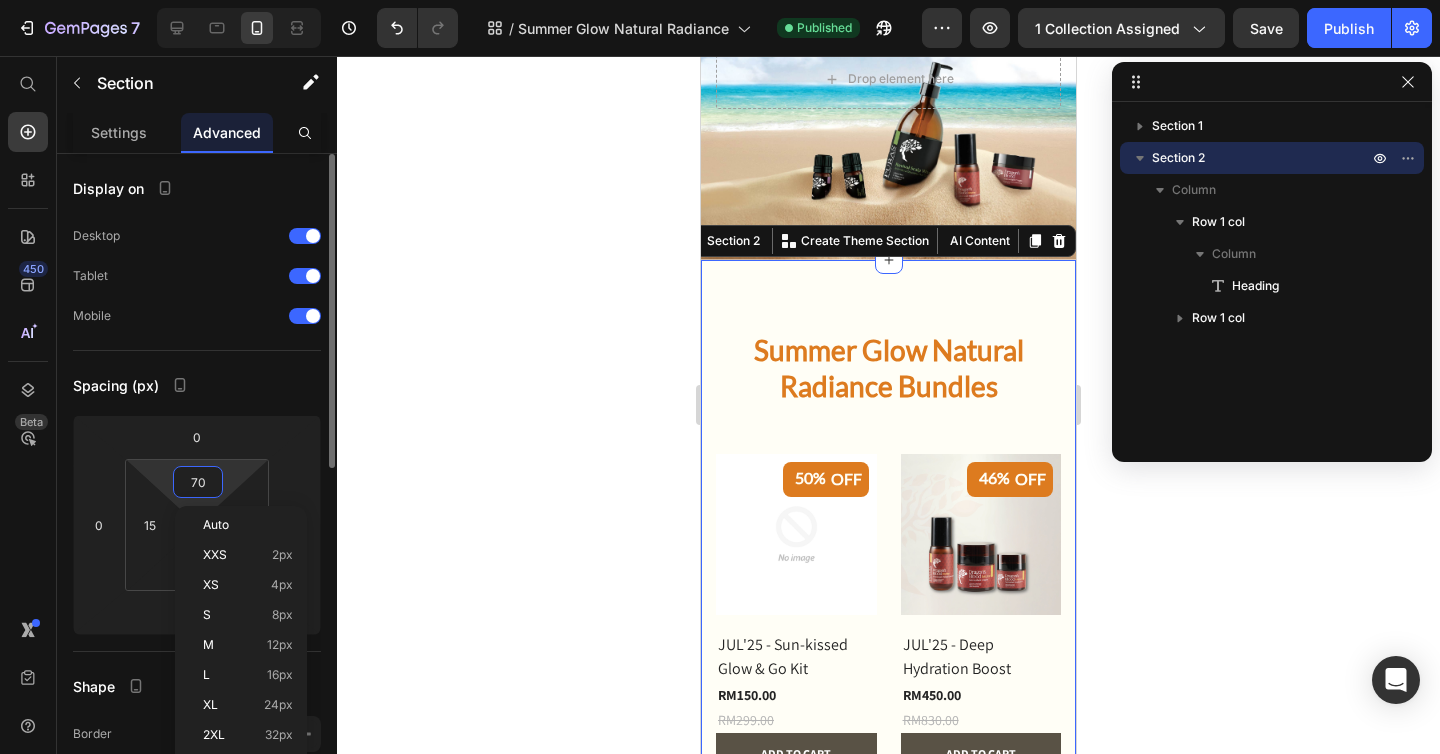click on "70" at bounding box center [198, 482] 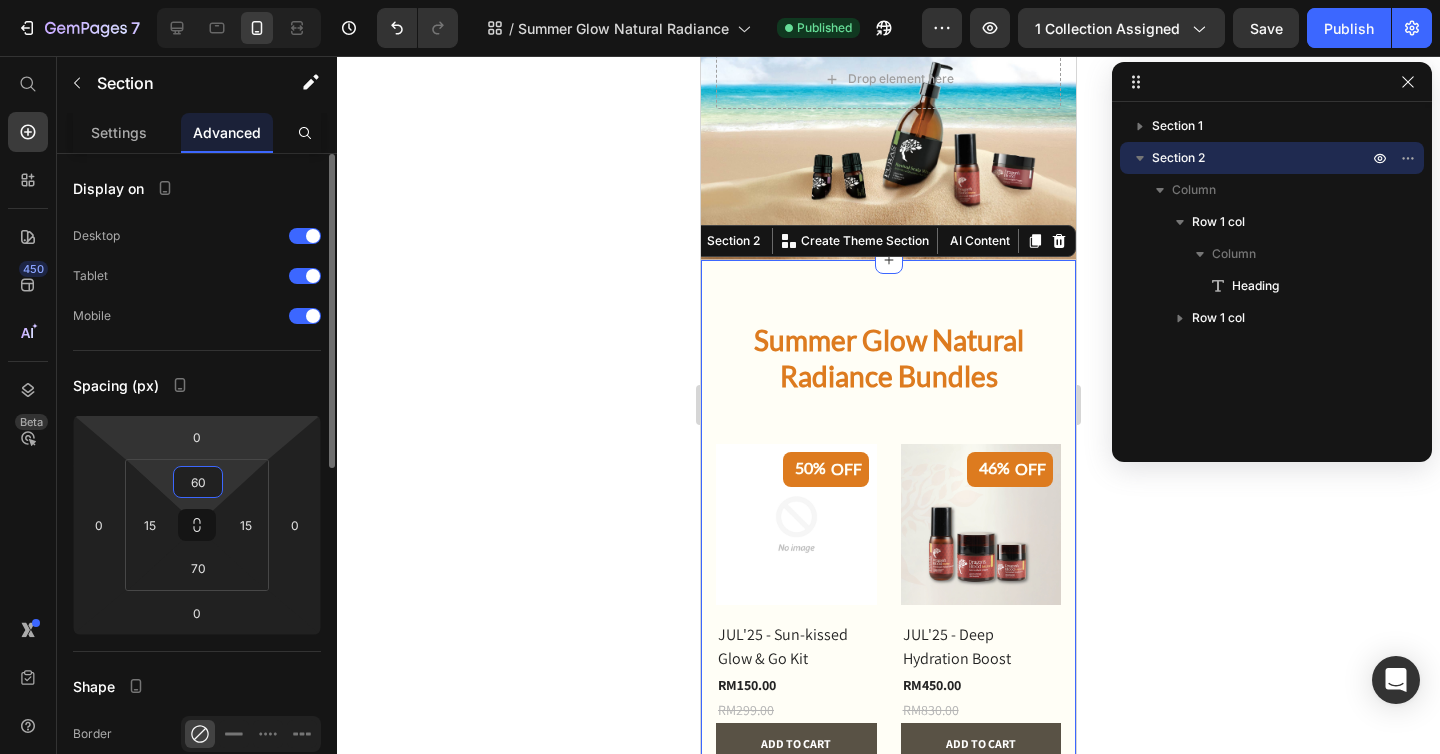 type on "6" 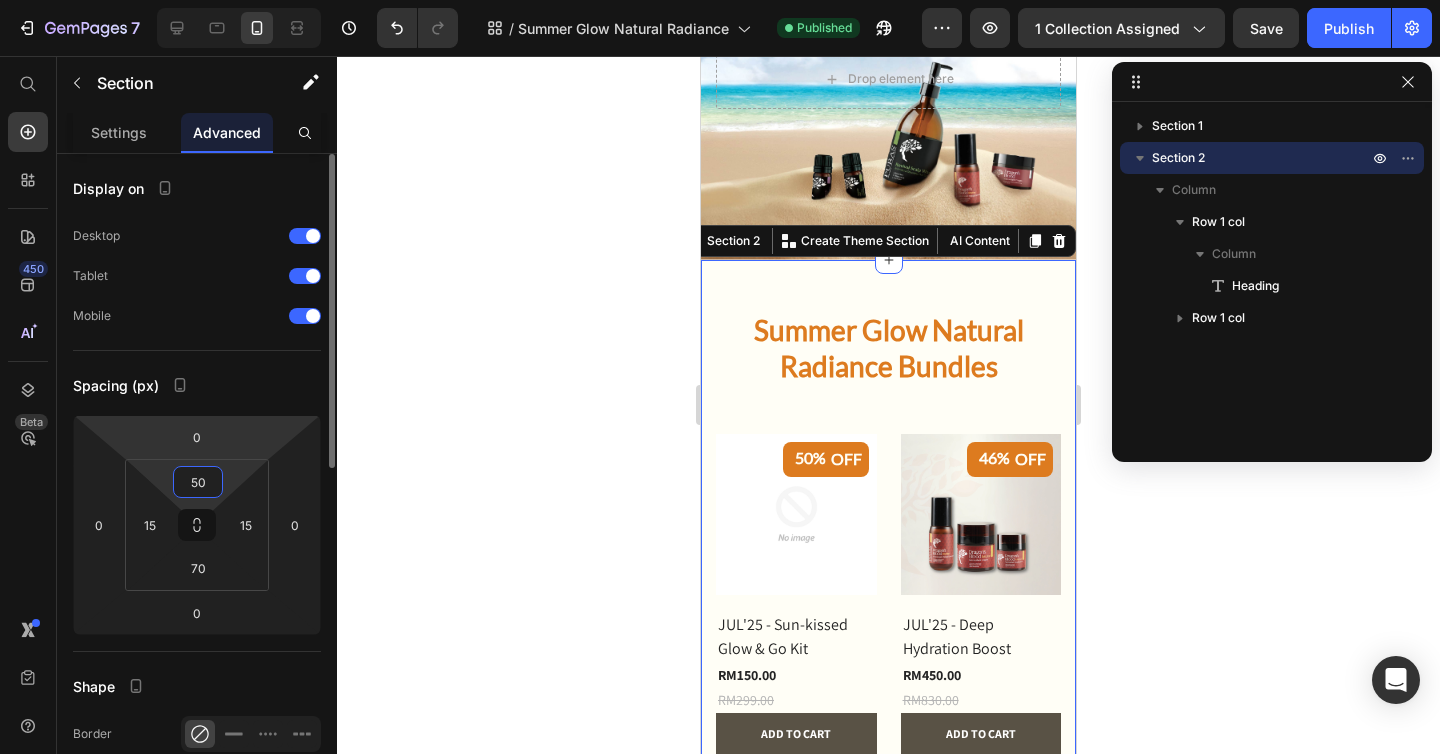 type on "5" 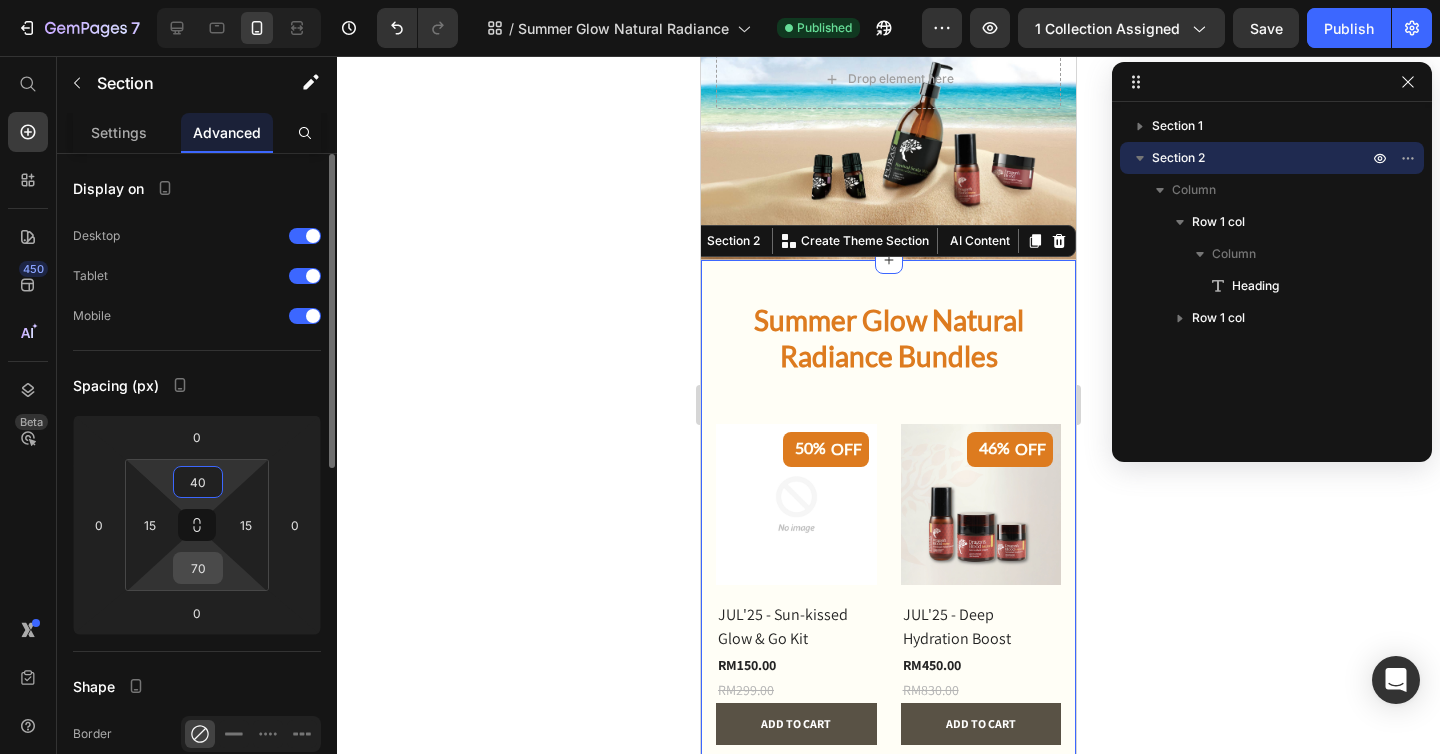 type on "40" 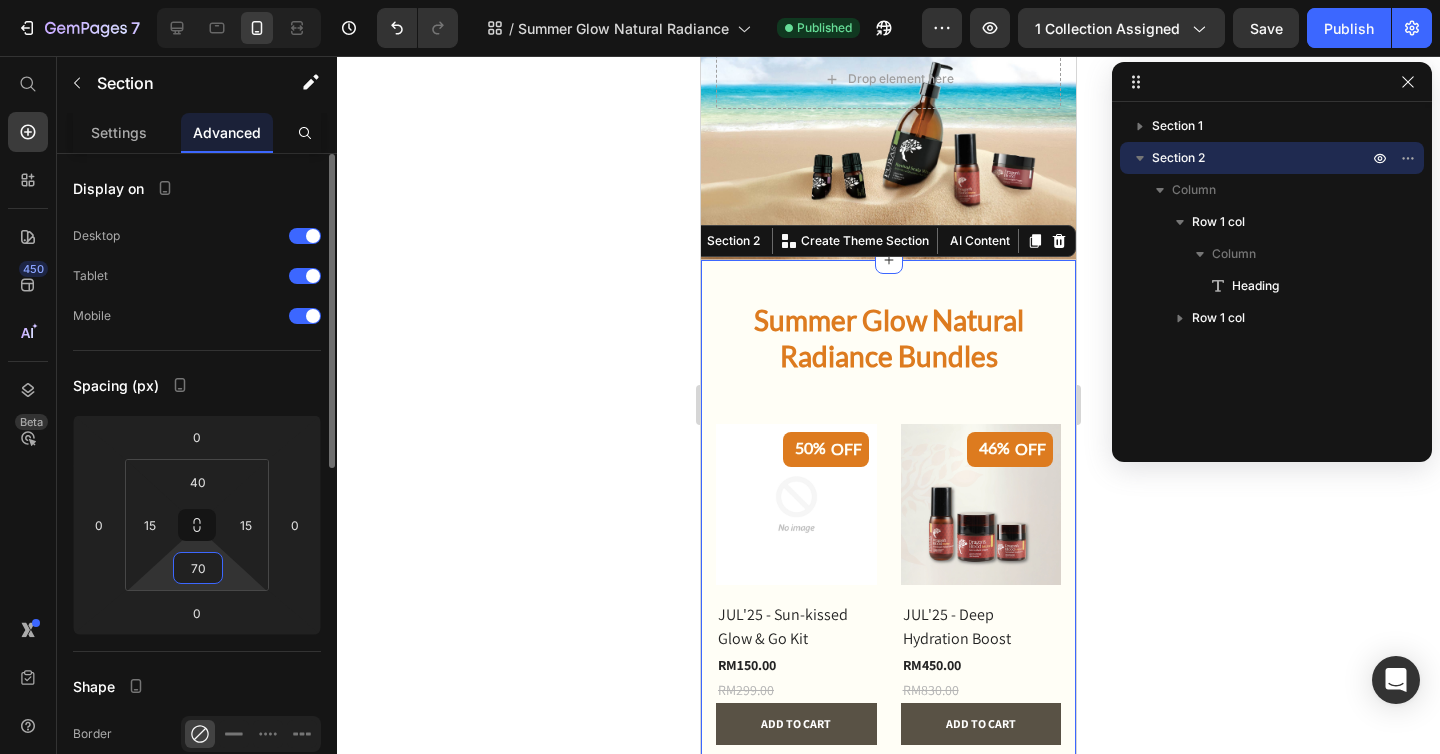 click on "70" at bounding box center [198, 568] 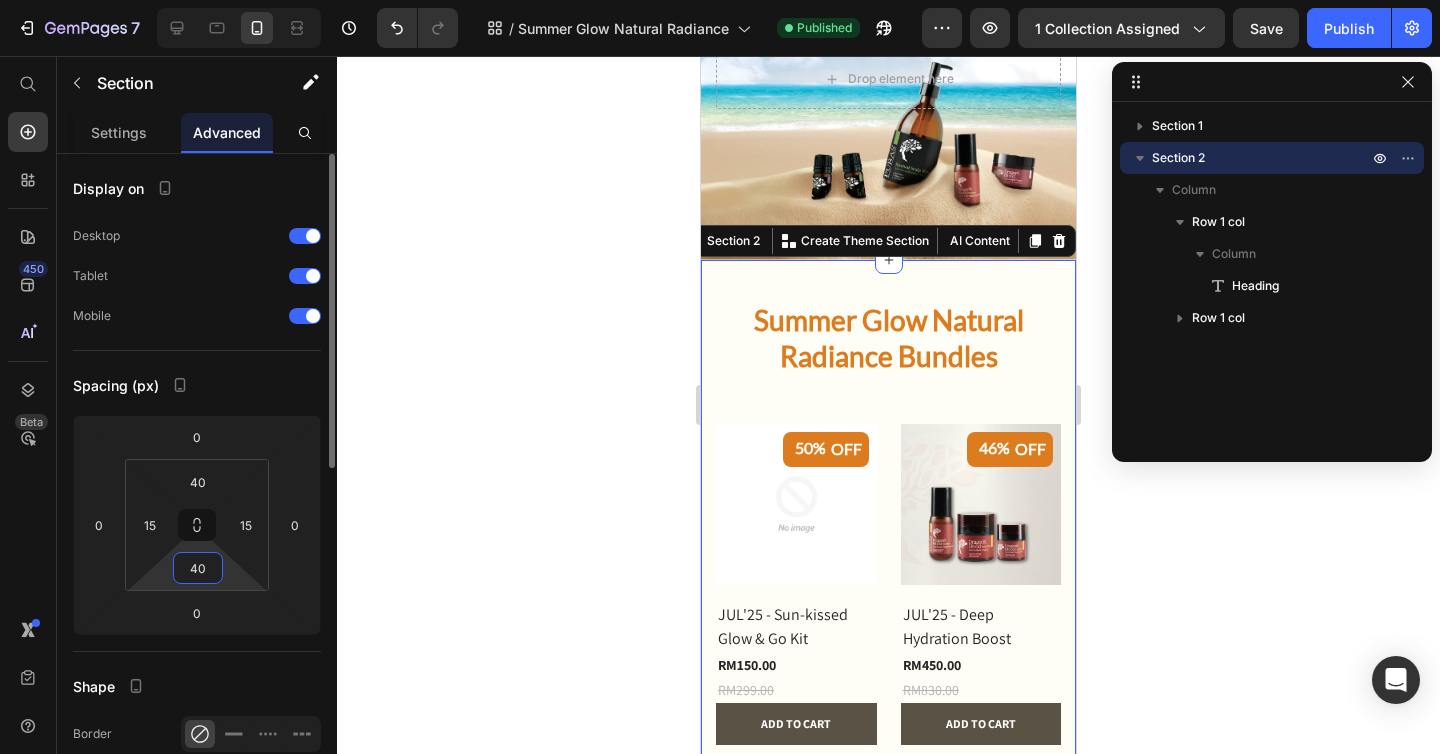 type on "40" 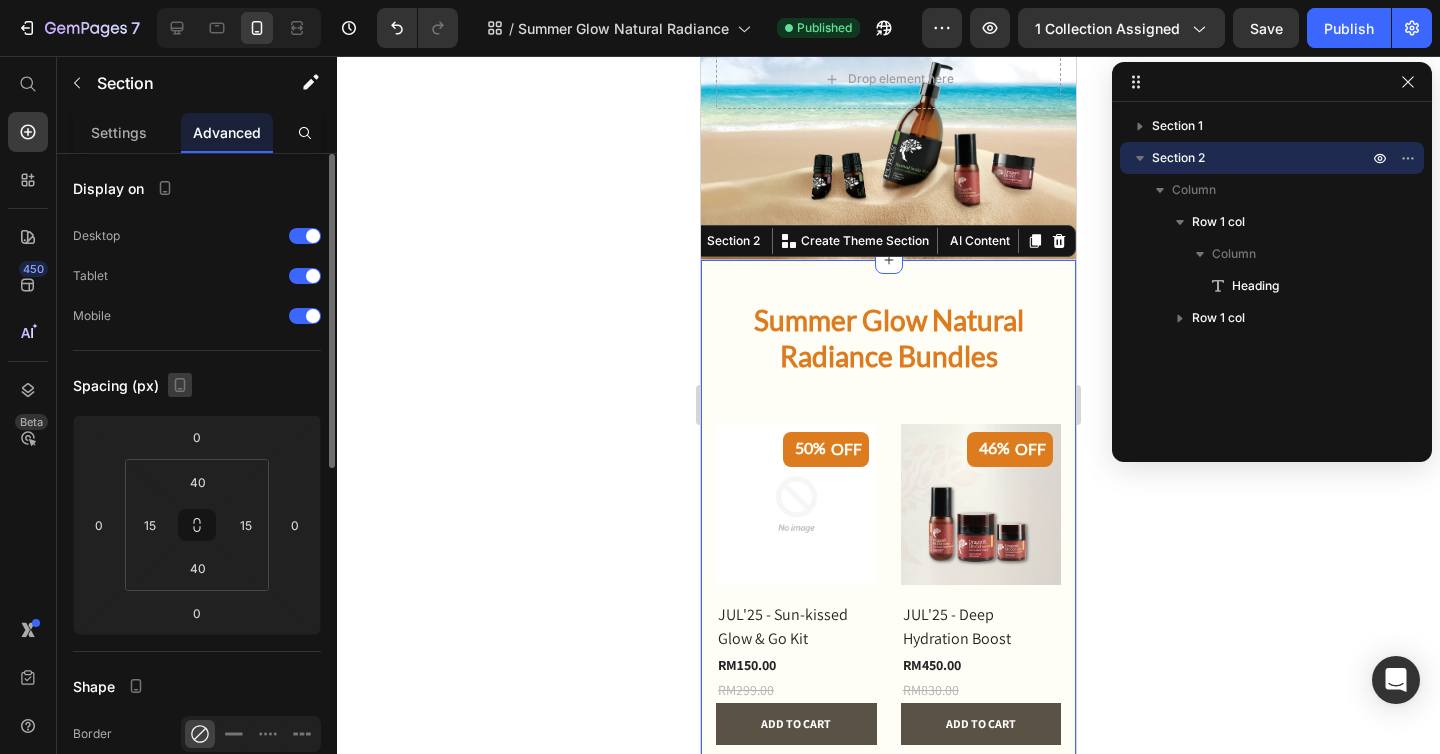 click 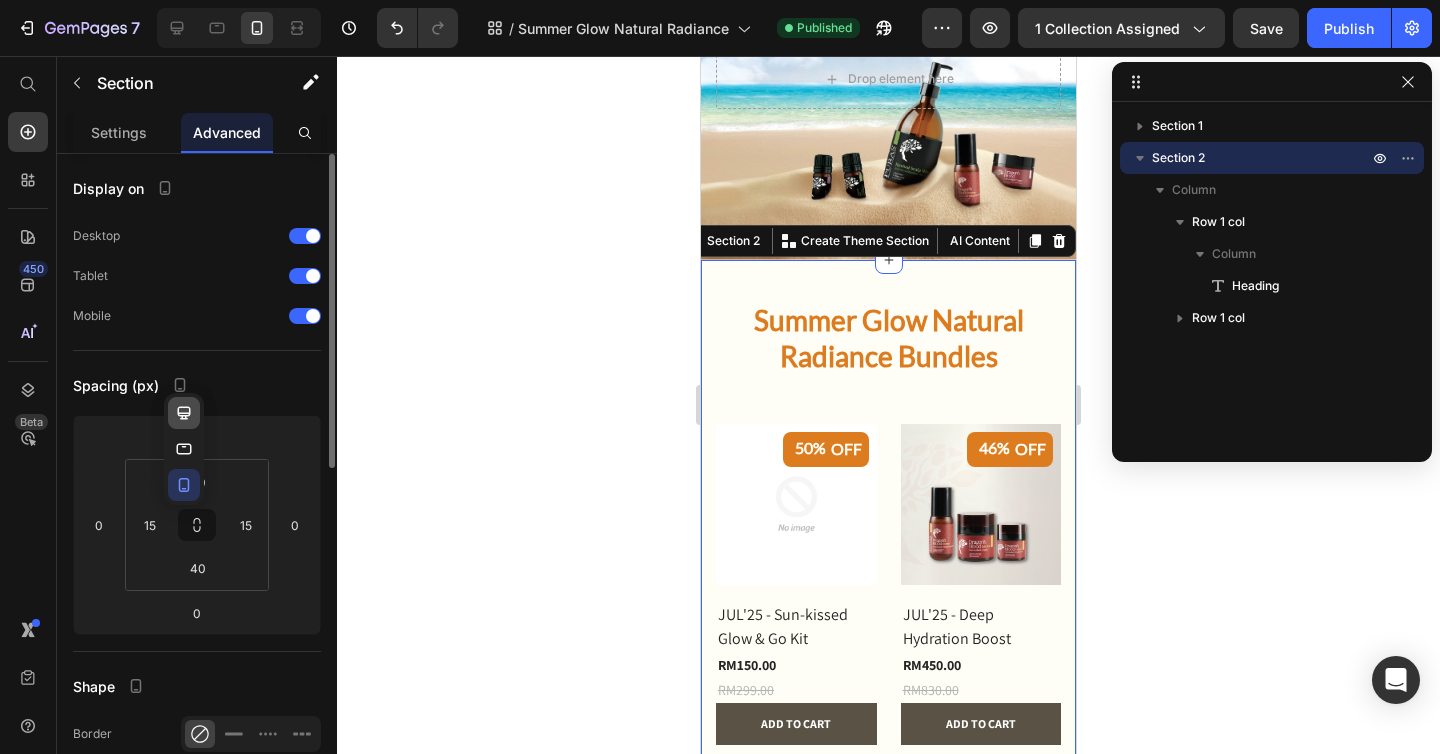click 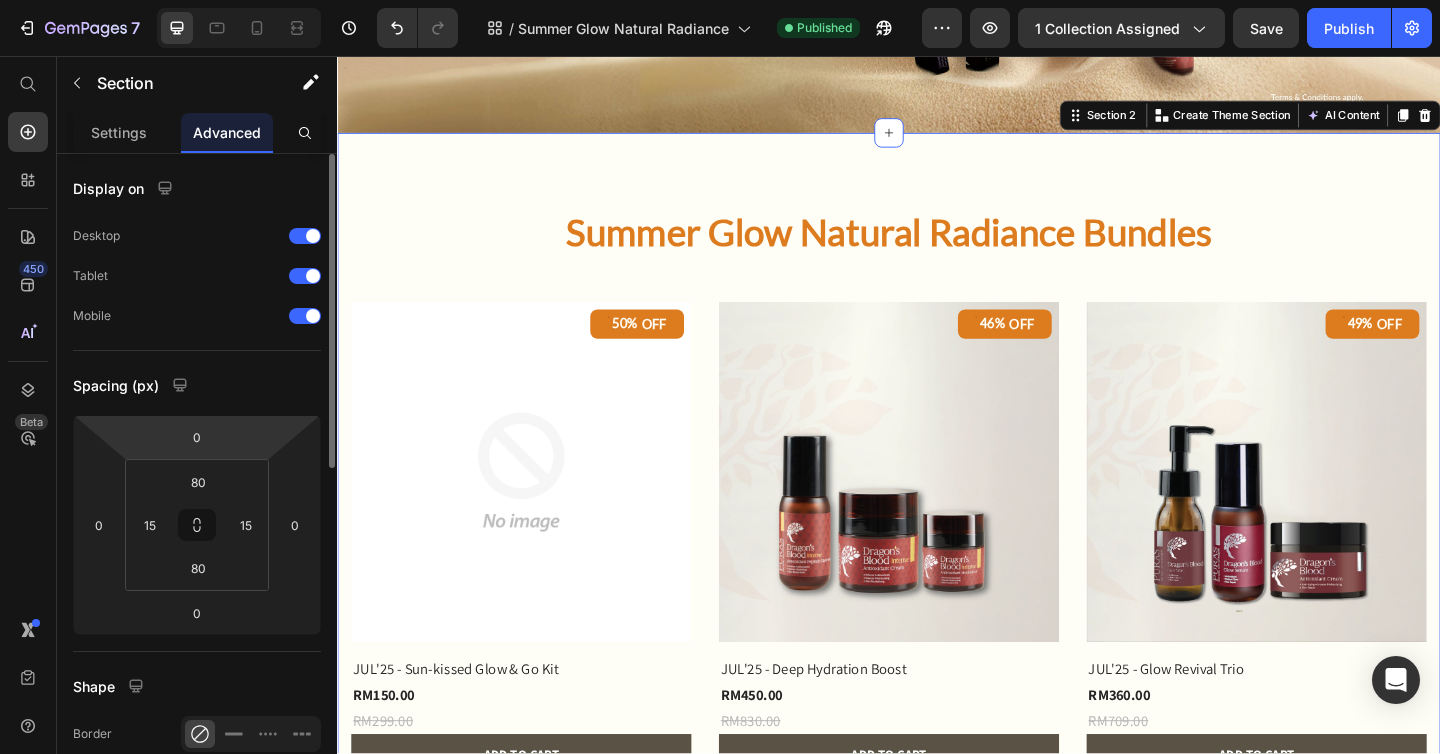 scroll, scrollTop: 534, scrollLeft: 0, axis: vertical 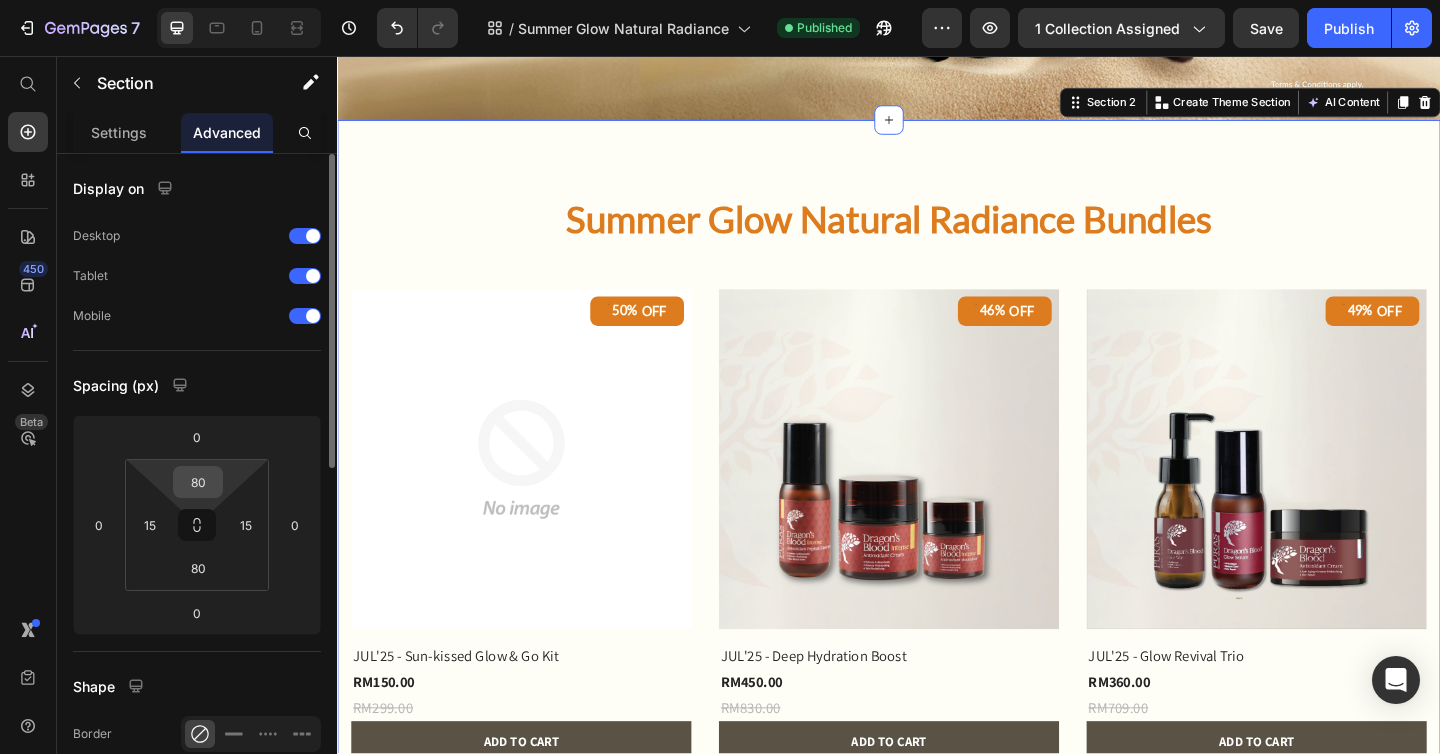 click on "80" at bounding box center [198, 482] 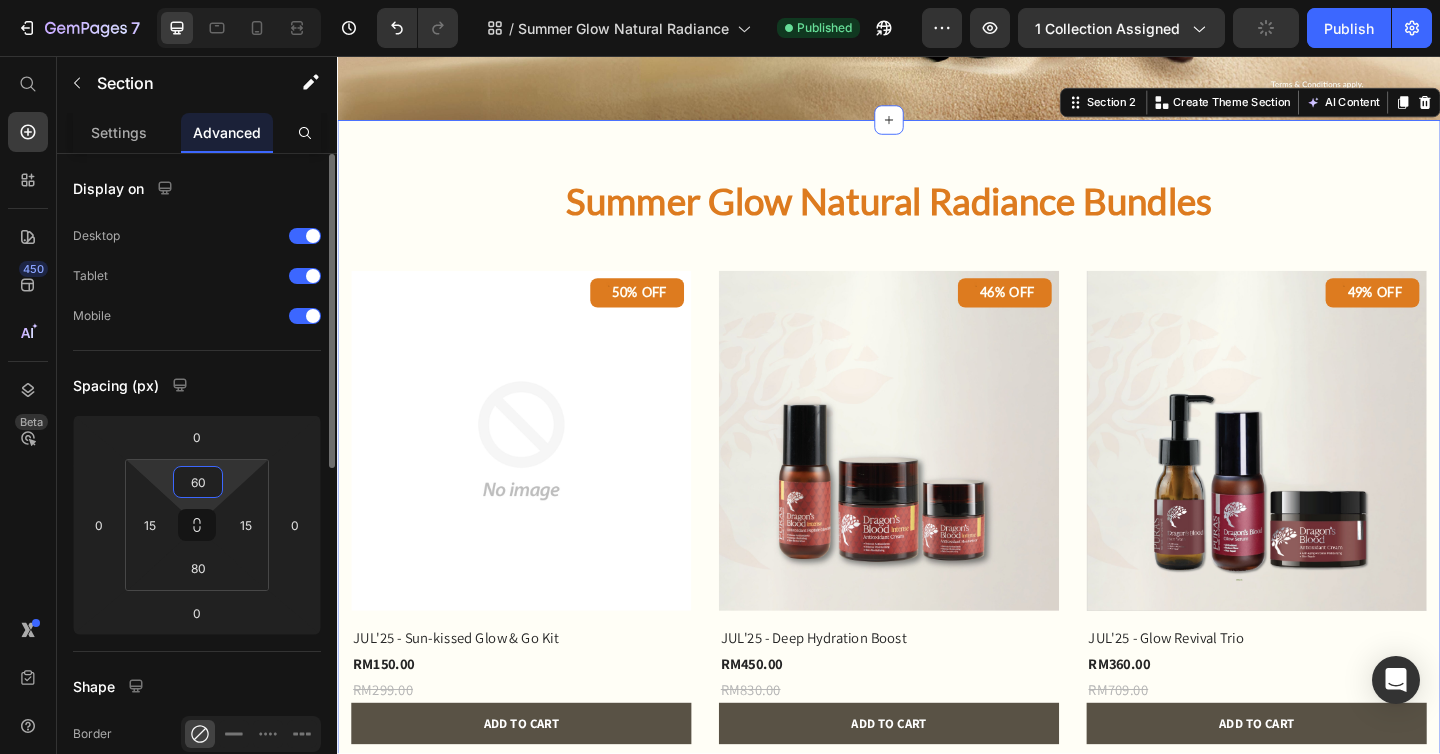 drag, startPoint x: 205, startPoint y: 478, endPoint x: 184, endPoint y: 477, distance: 21.023796 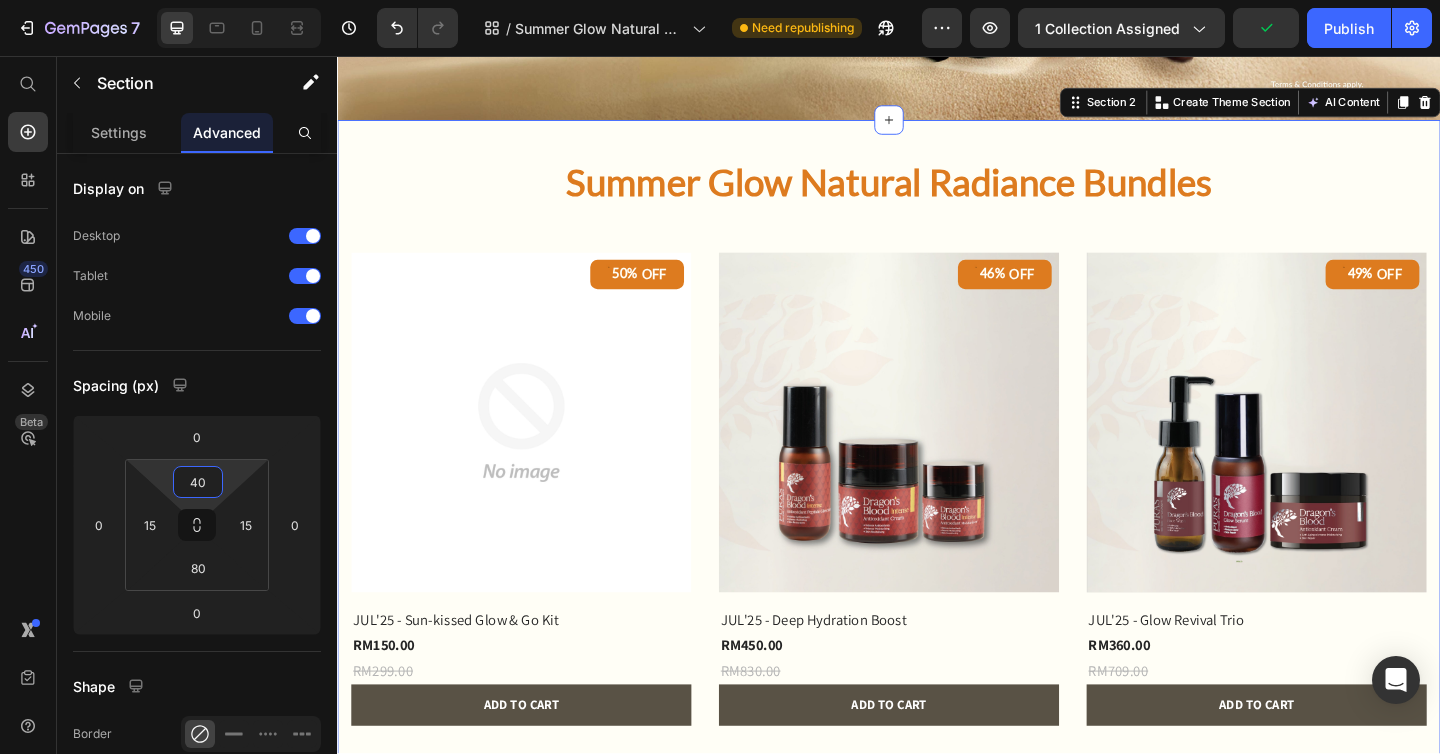 type on "40" 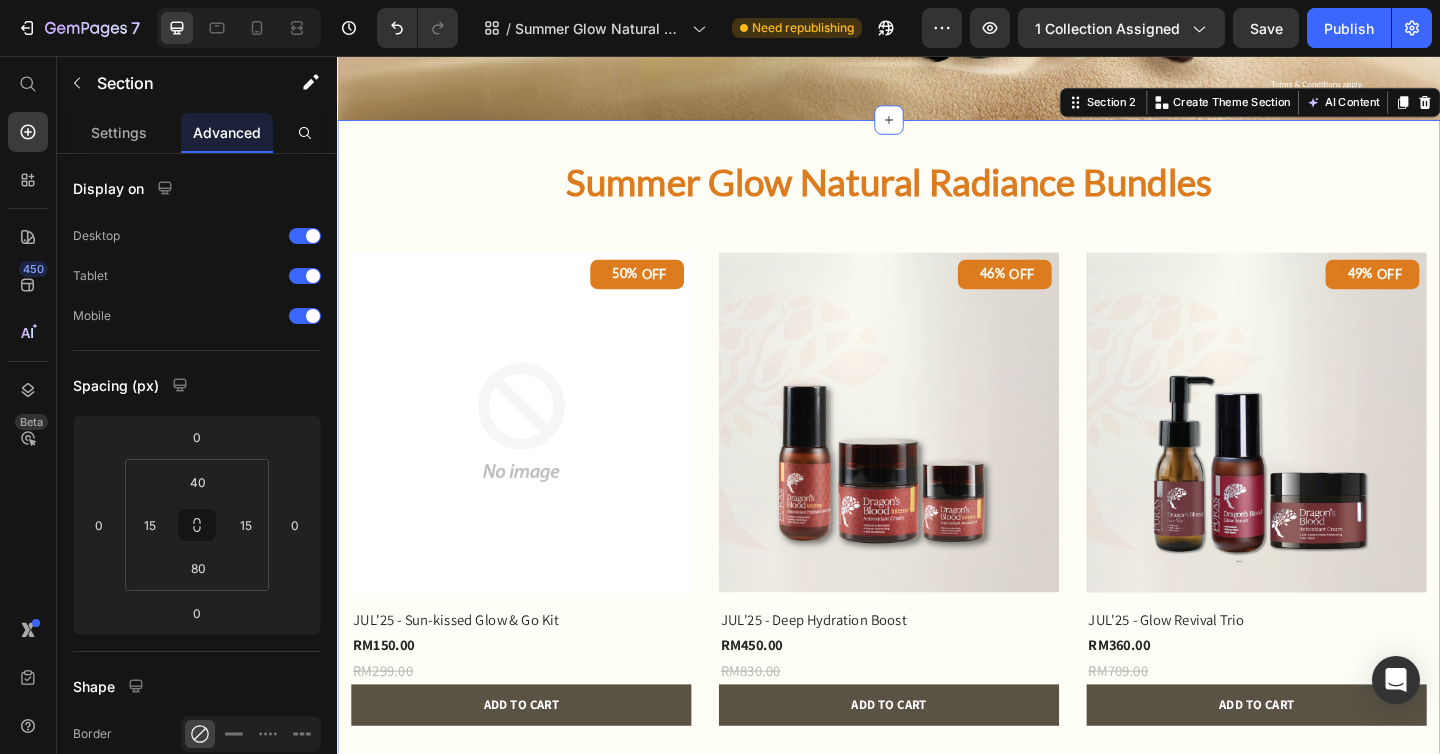 click on "Spacing (px)" at bounding box center [197, 385] 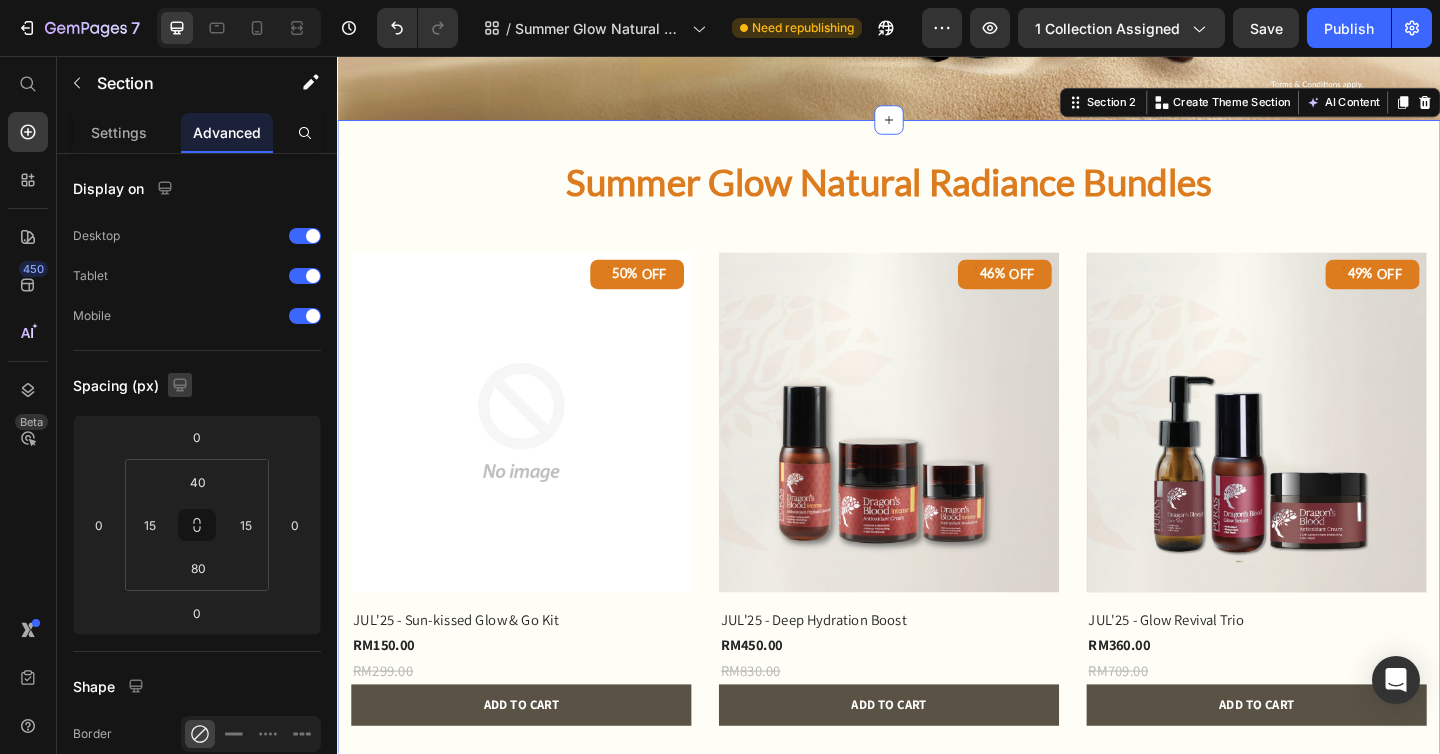 click 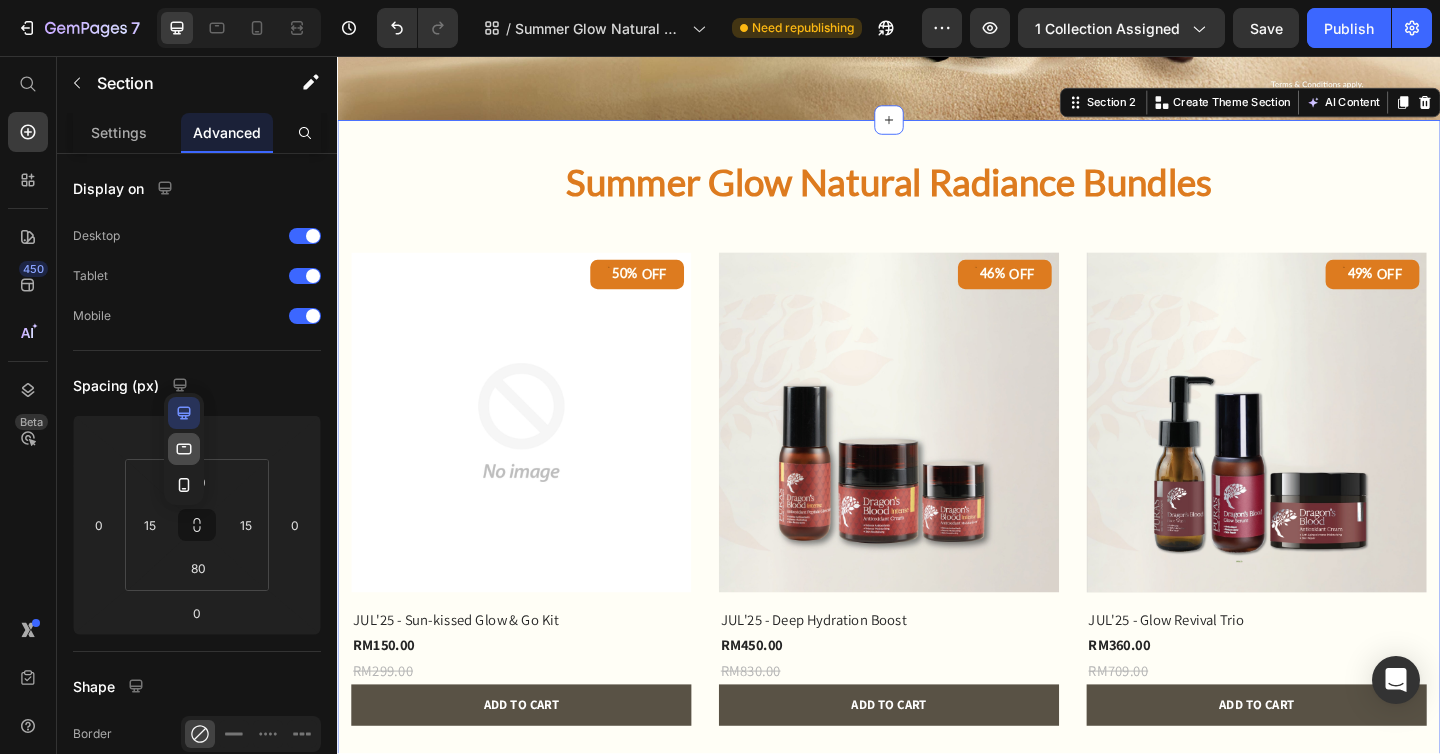 click 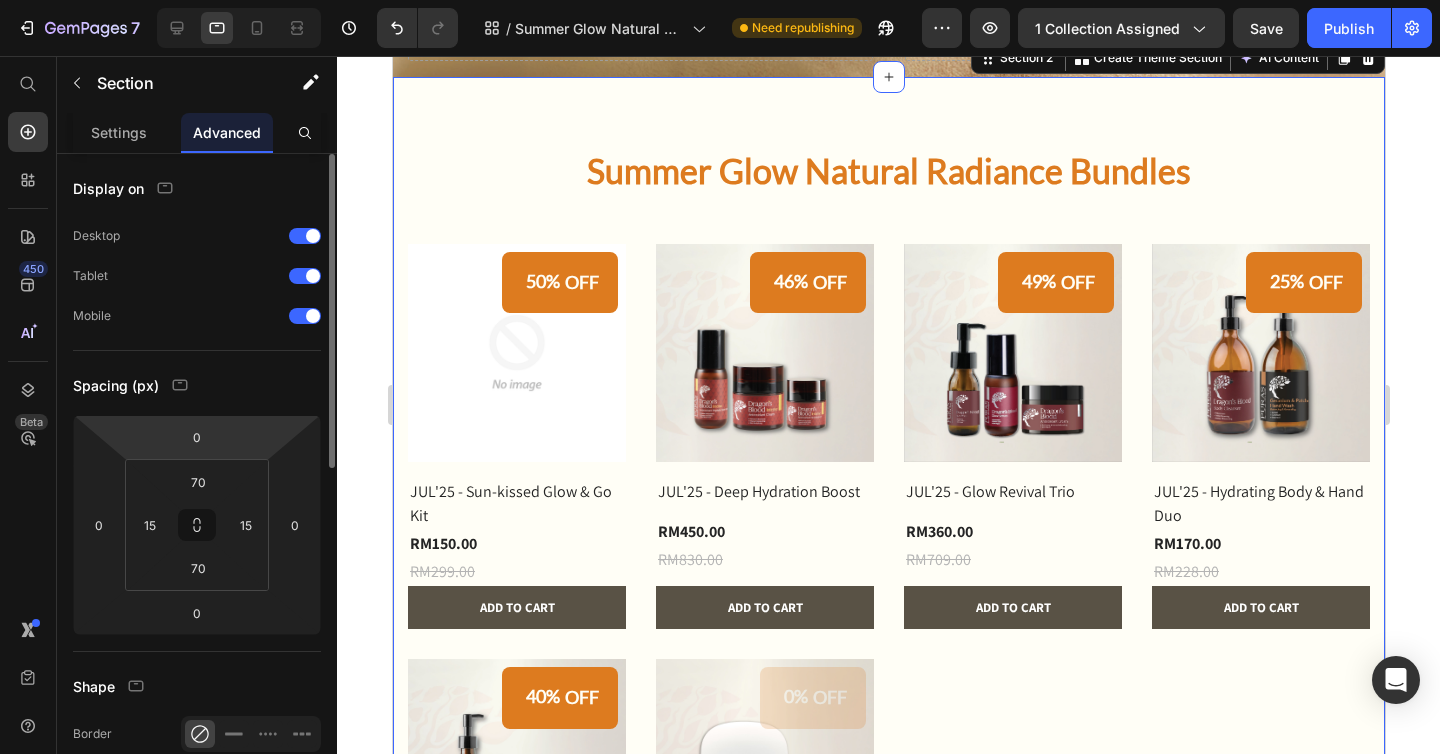 scroll, scrollTop: 436, scrollLeft: 0, axis: vertical 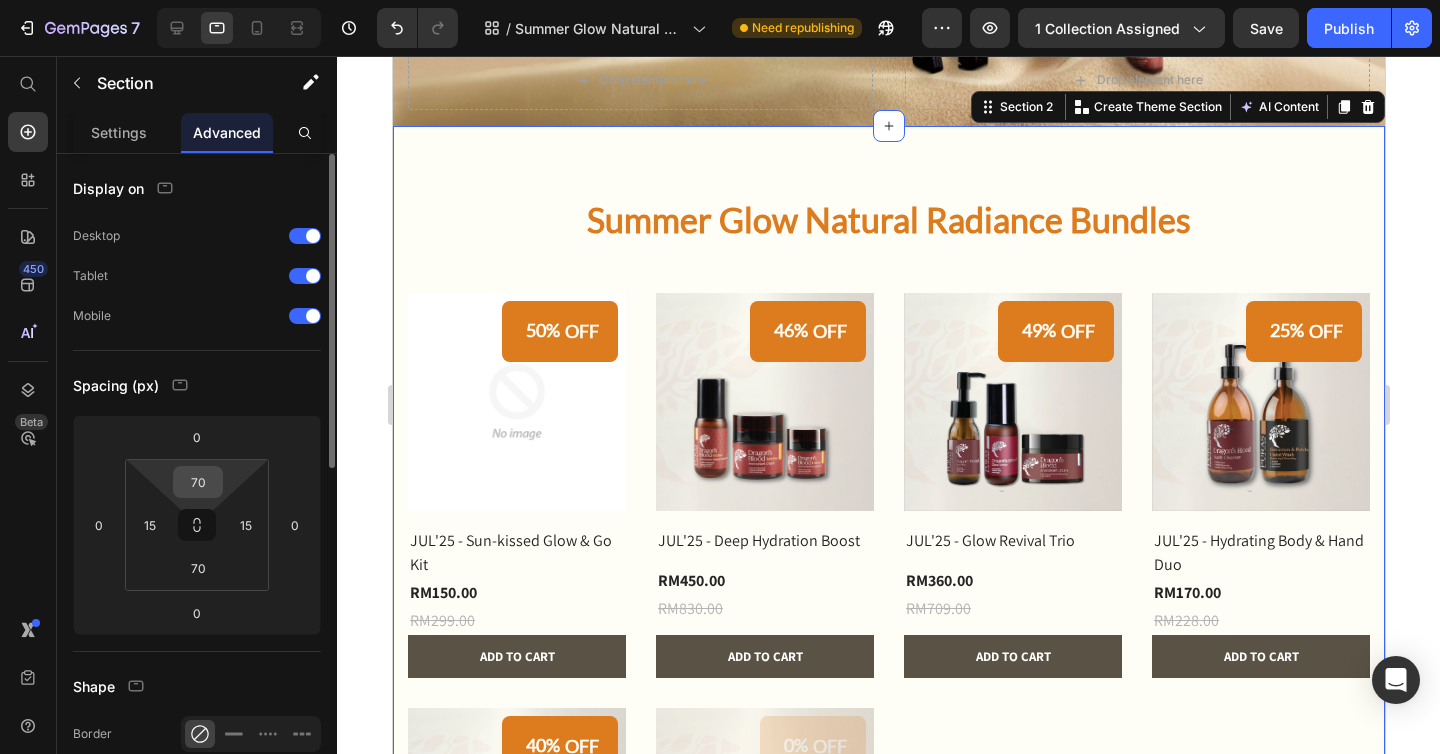click on "70" at bounding box center [198, 482] 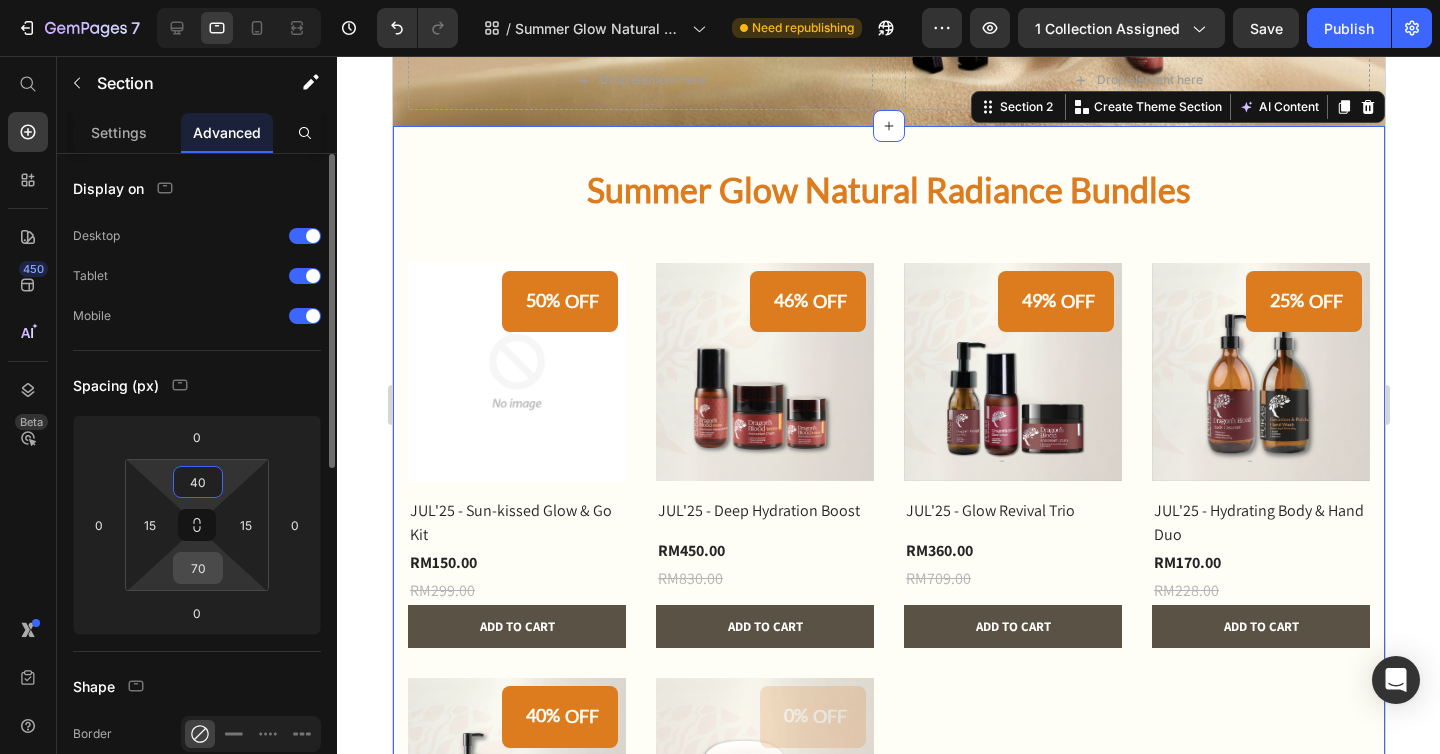 type on "40" 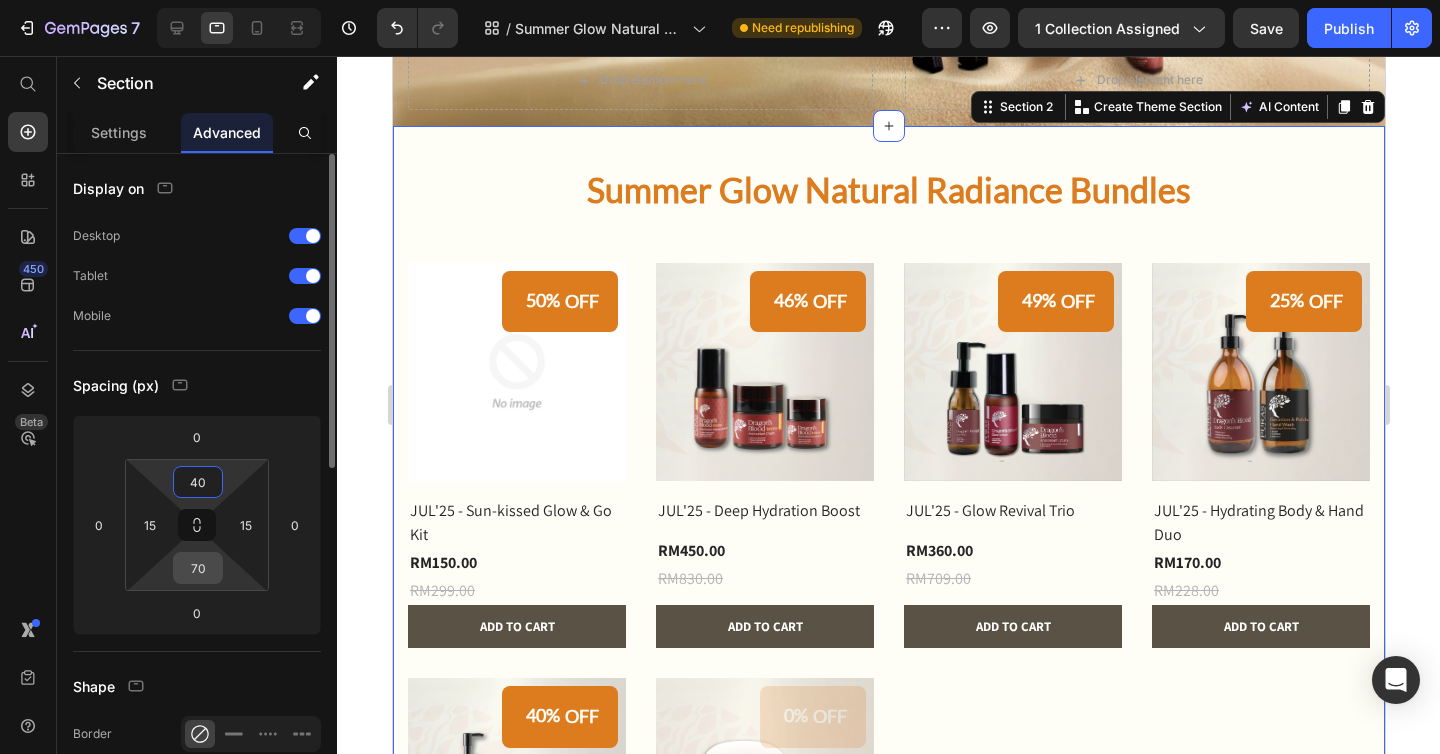 click on "70" at bounding box center [198, 568] 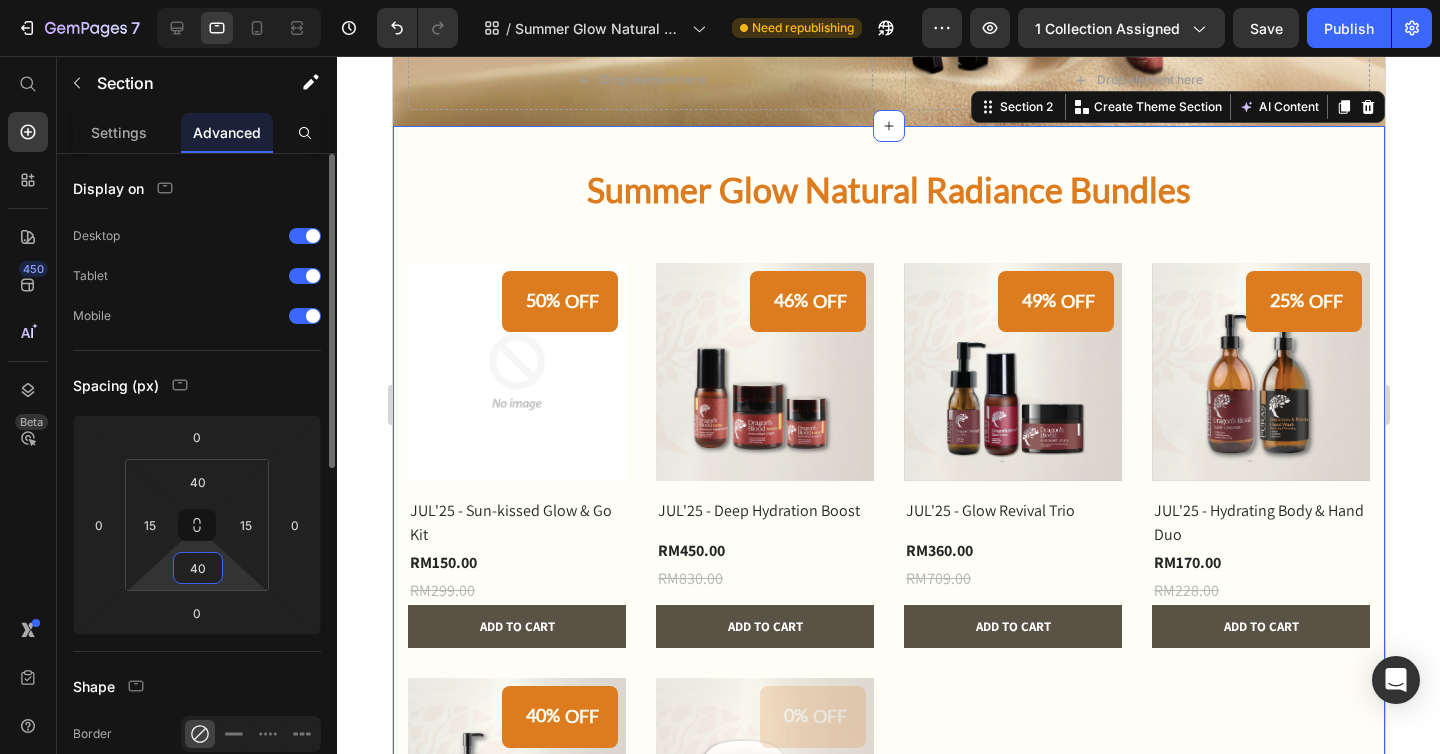 type on "40" 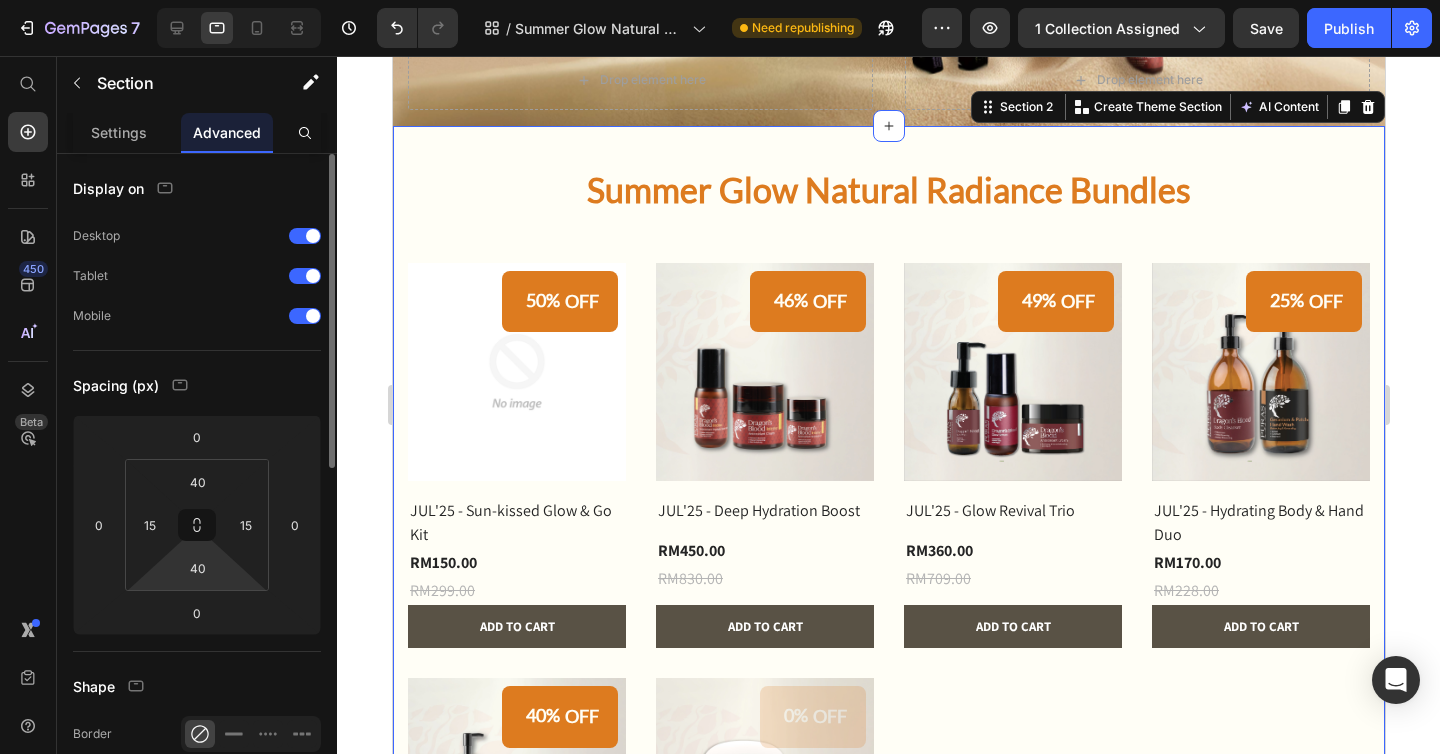 click on "Spacing (px)" at bounding box center (197, 385) 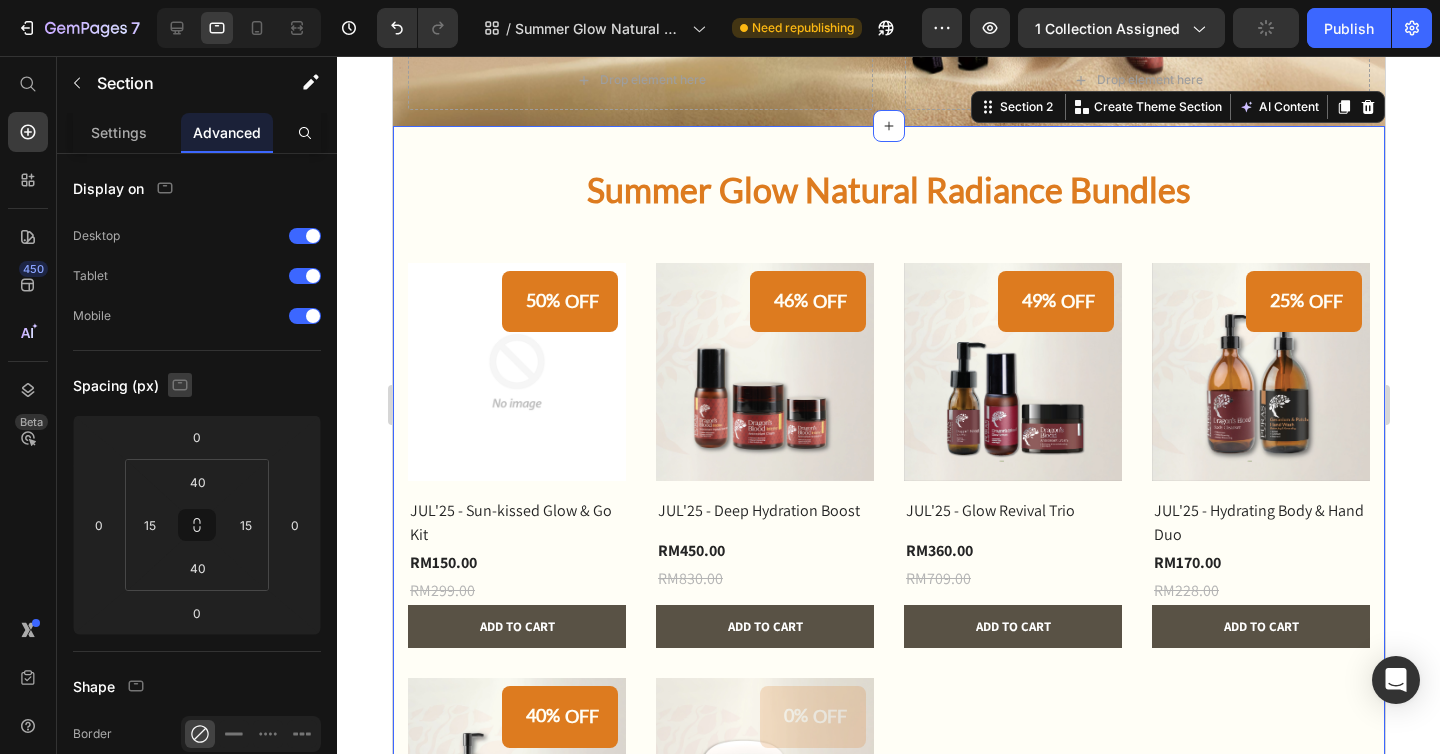 click 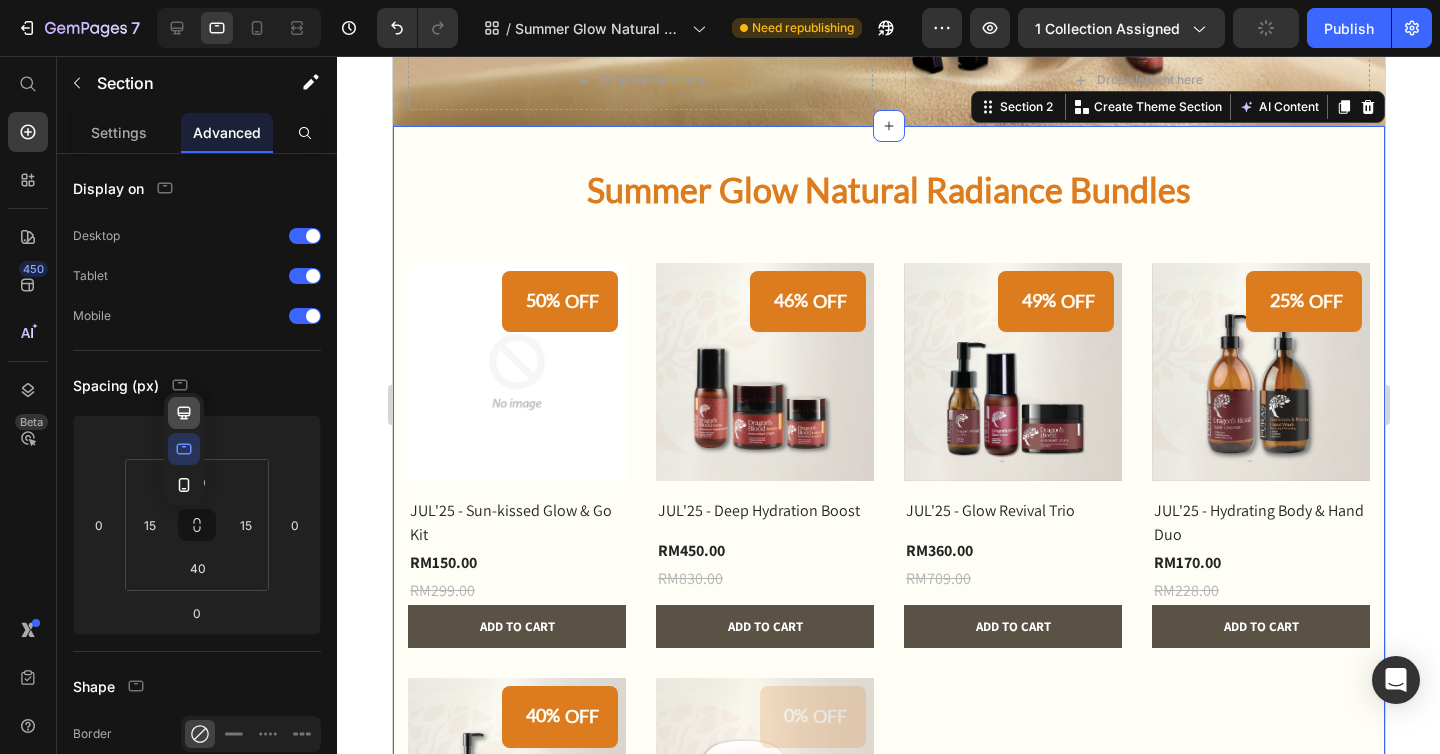 click 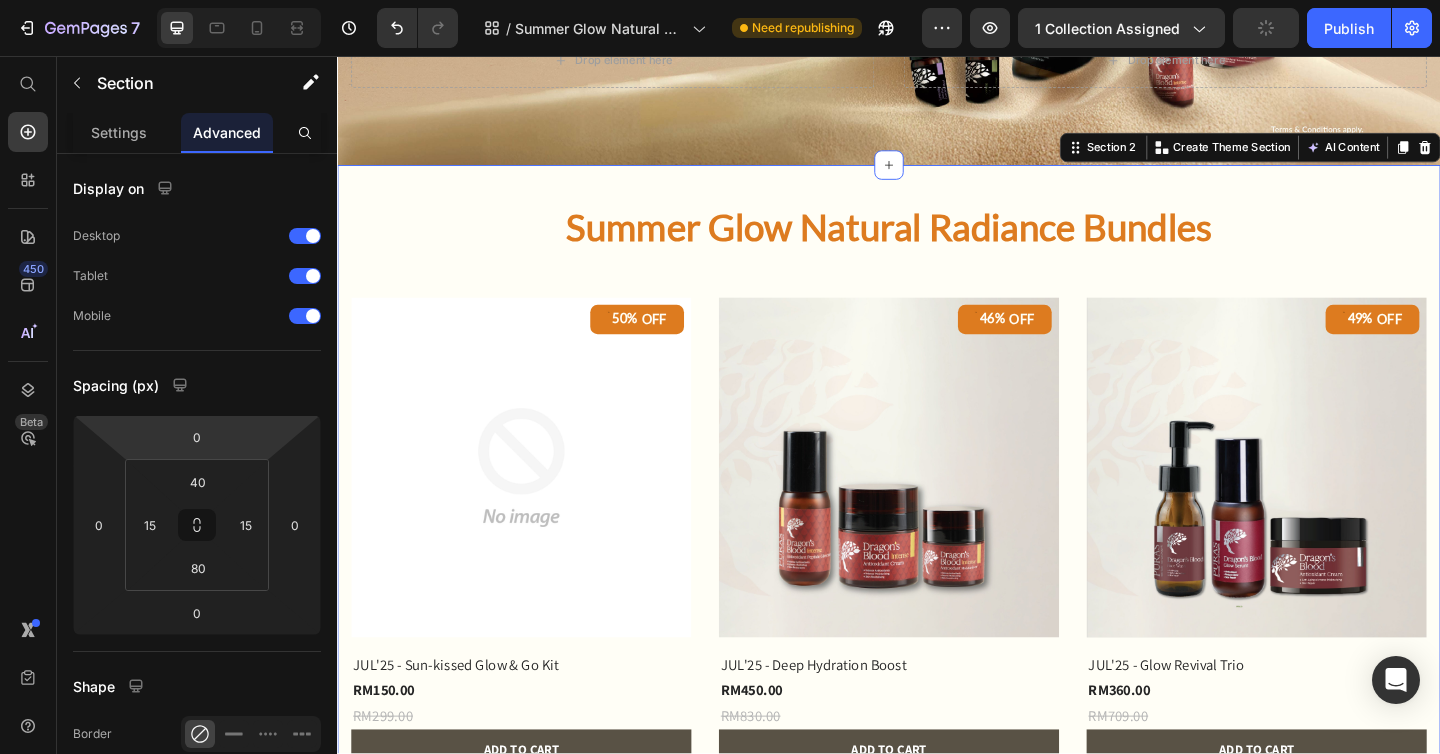 scroll, scrollTop: 534, scrollLeft: 0, axis: vertical 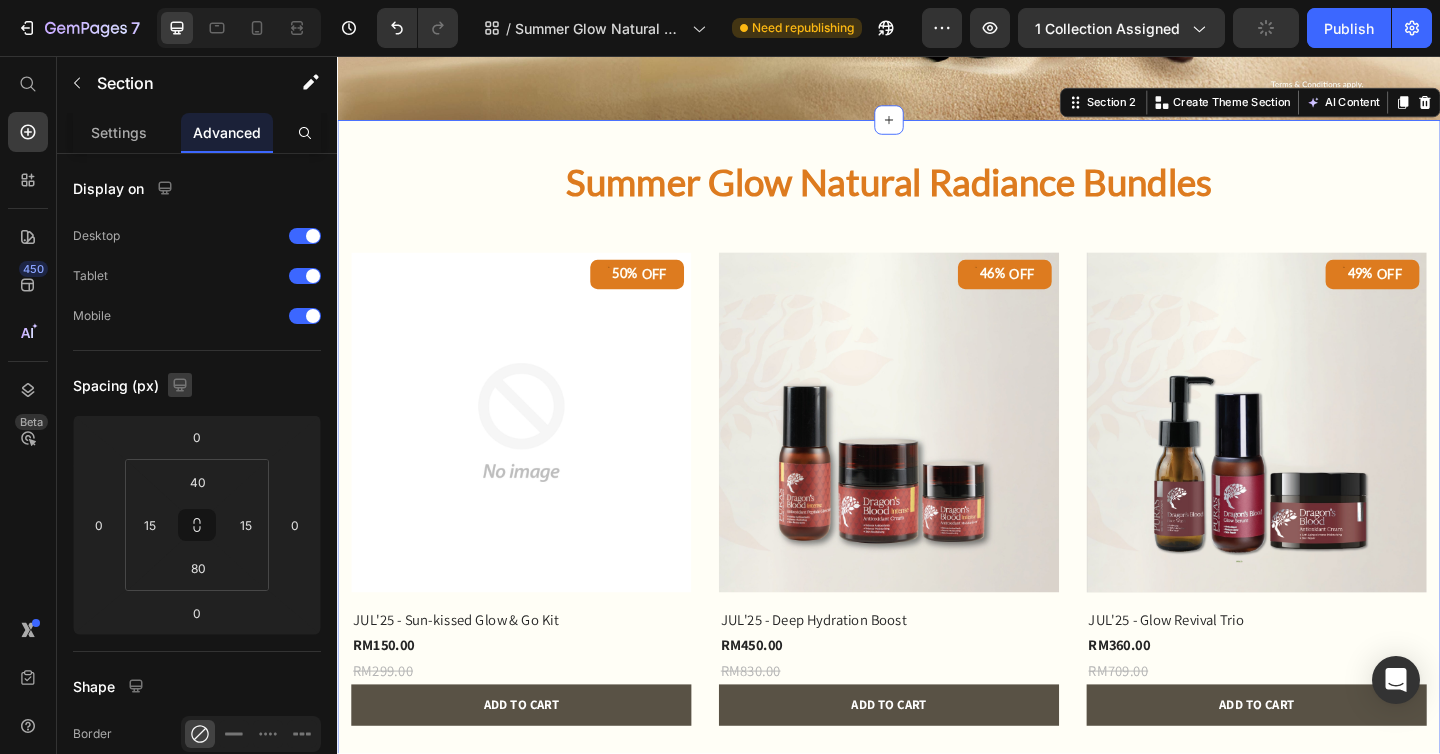 click 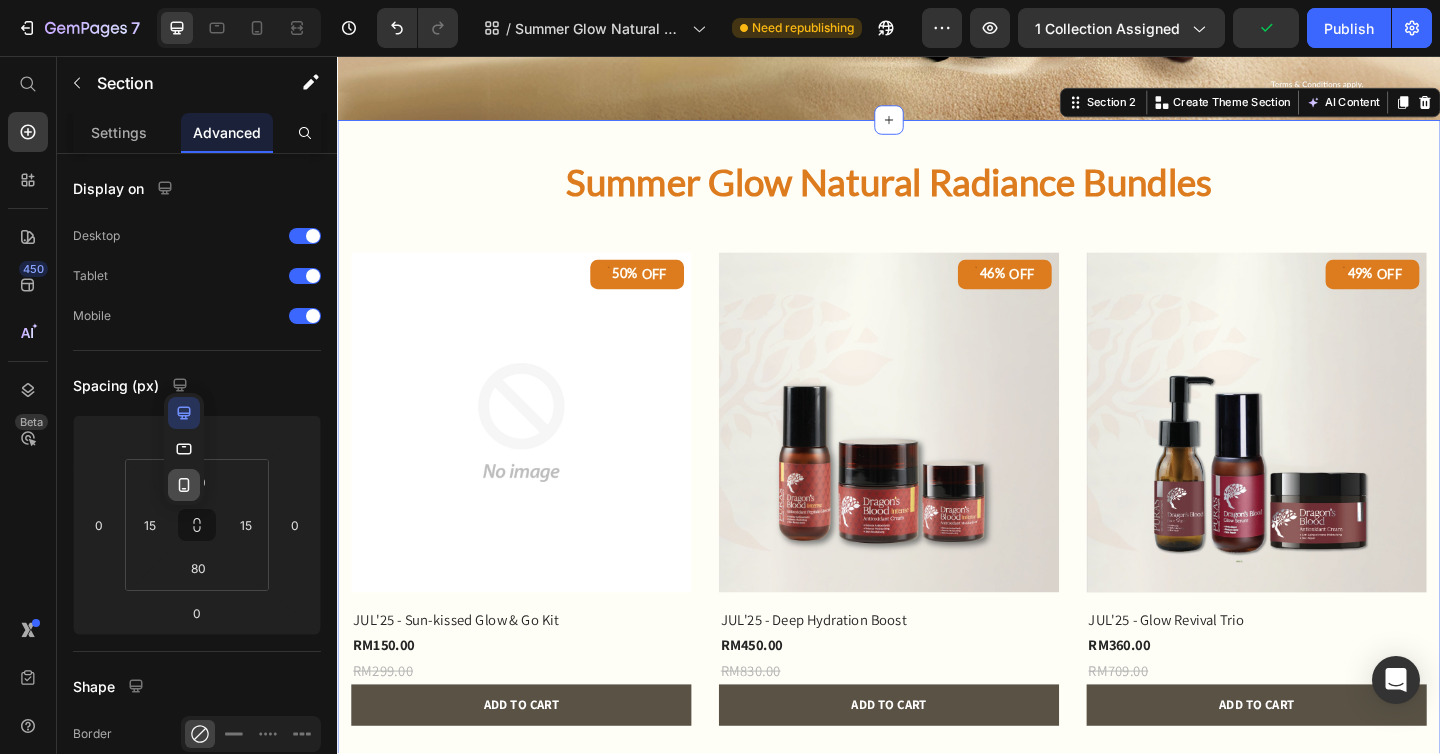 click 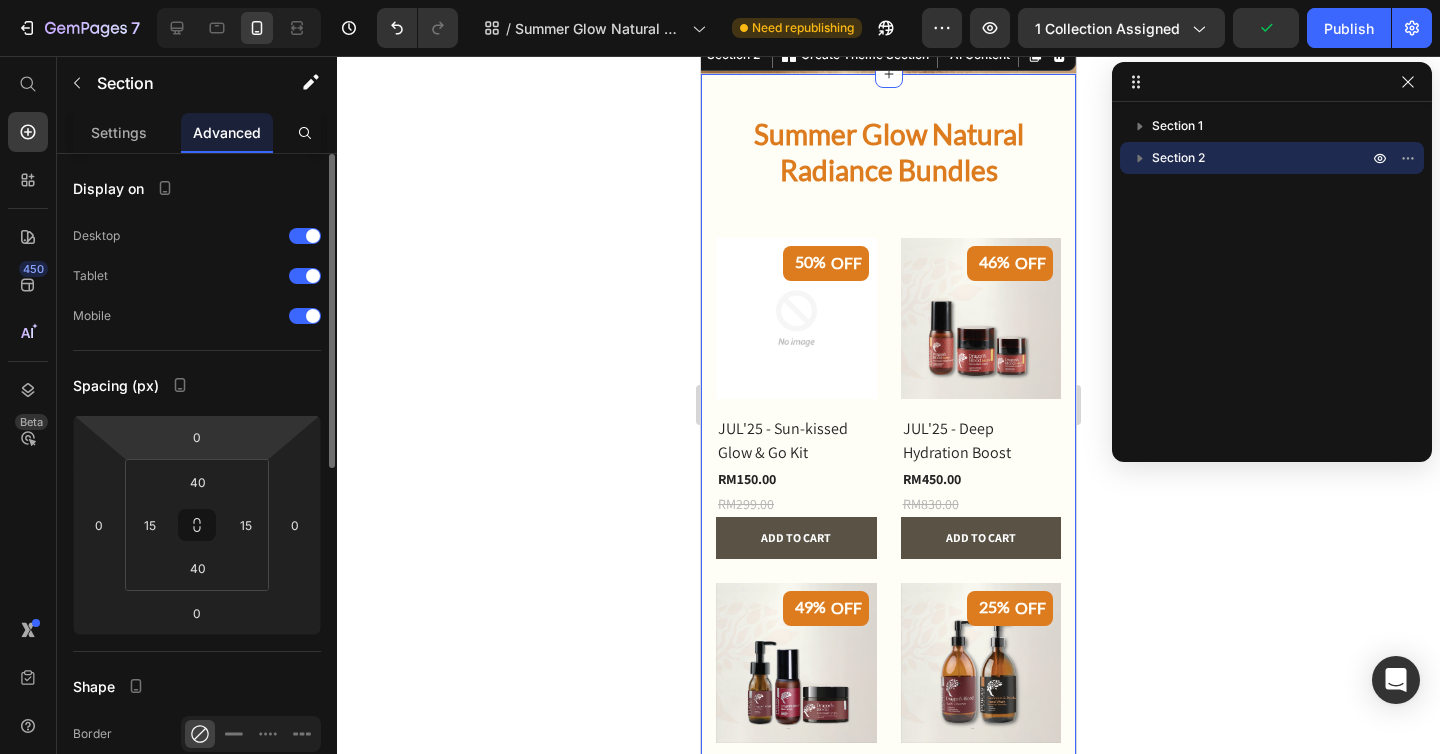 scroll, scrollTop: 387, scrollLeft: 0, axis: vertical 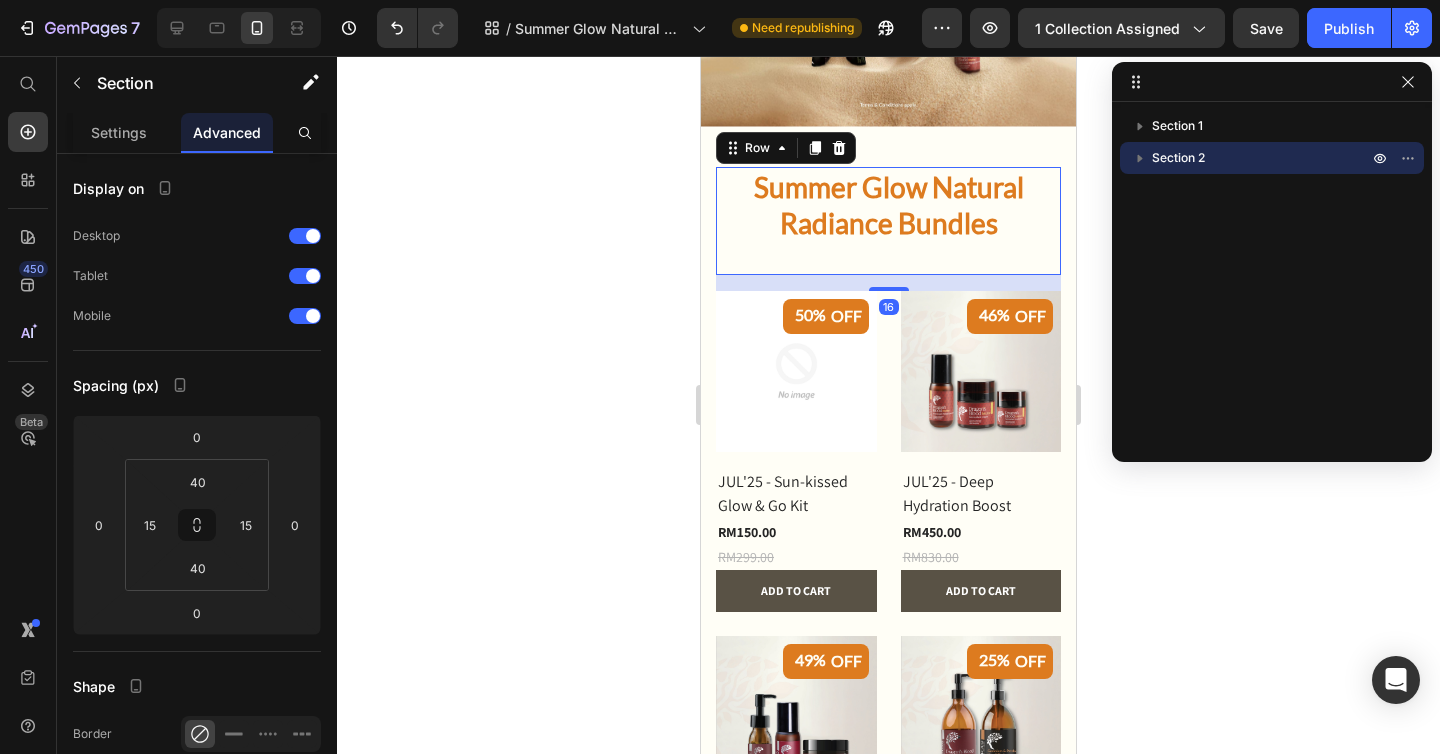 click on "Summer Glow Natural Radiance Bundles Heading" at bounding box center (888, 221) 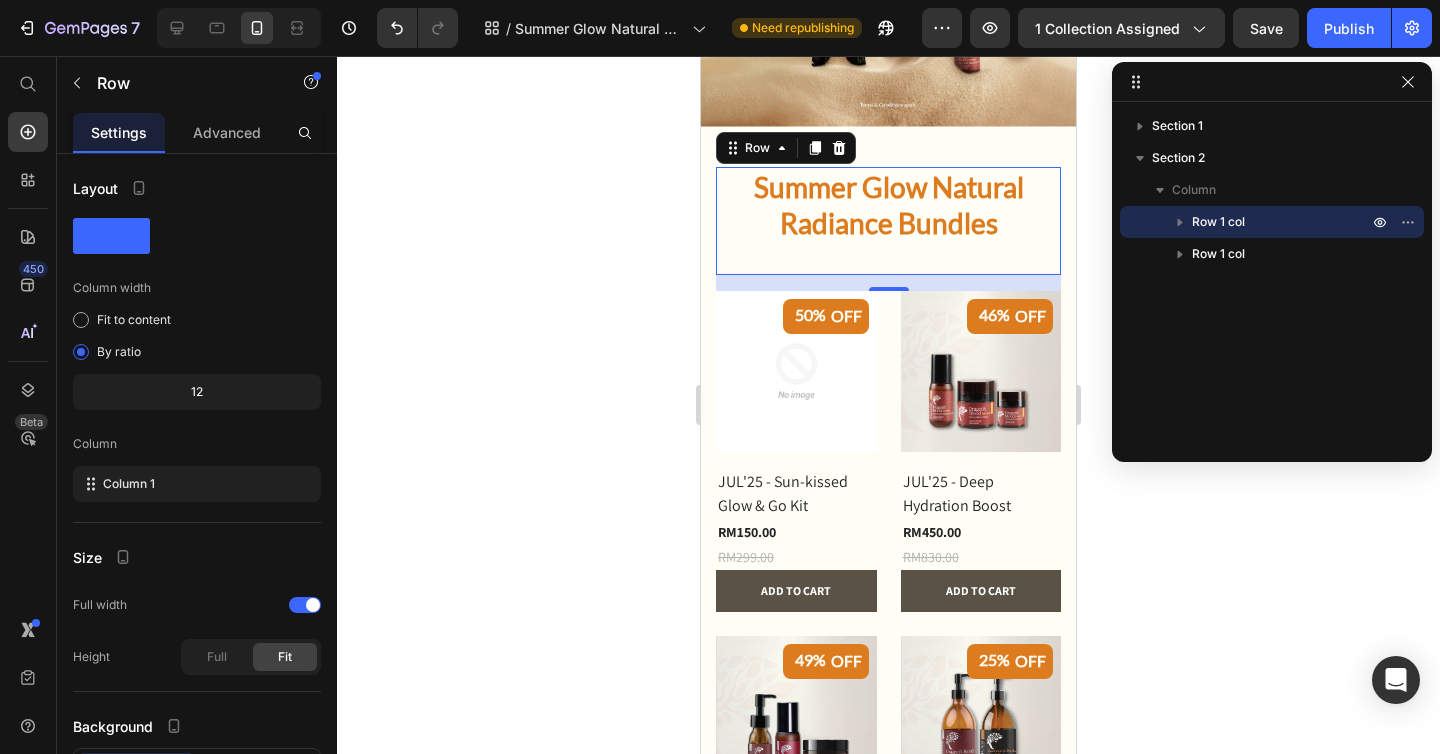 click on "Summer Glow Natural Radiance Bundles Heading" at bounding box center [888, 221] 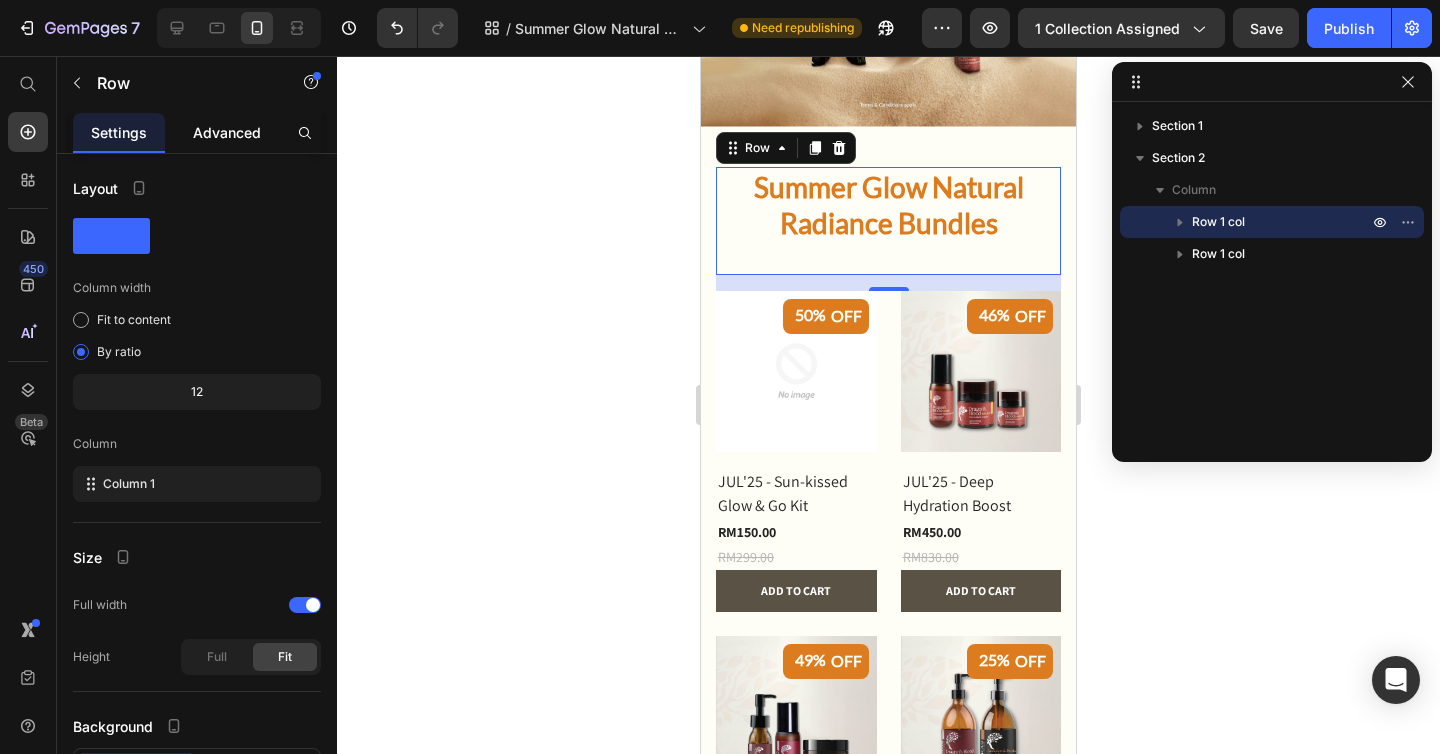 click on "Advanced" at bounding box center [227, 132] 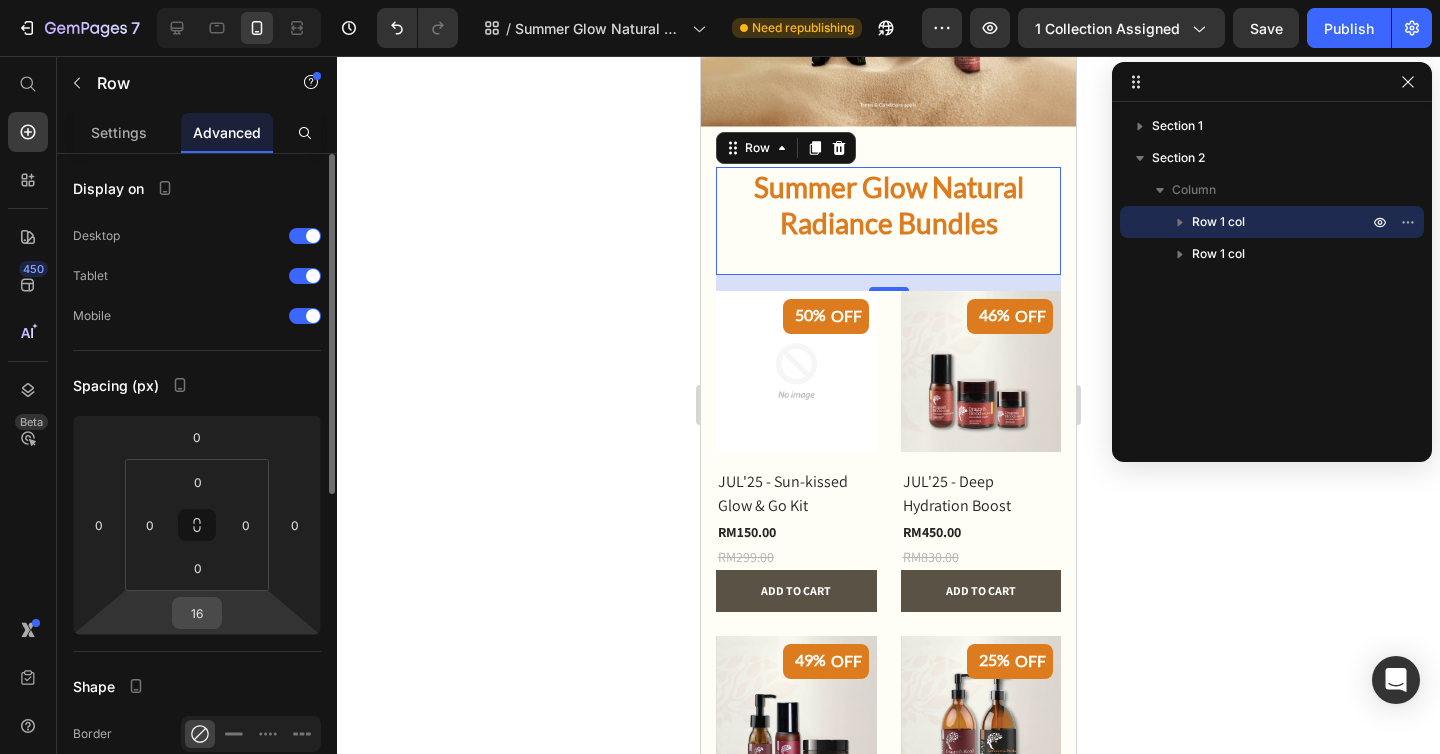 click on "16" at bounding box center [197, 613] 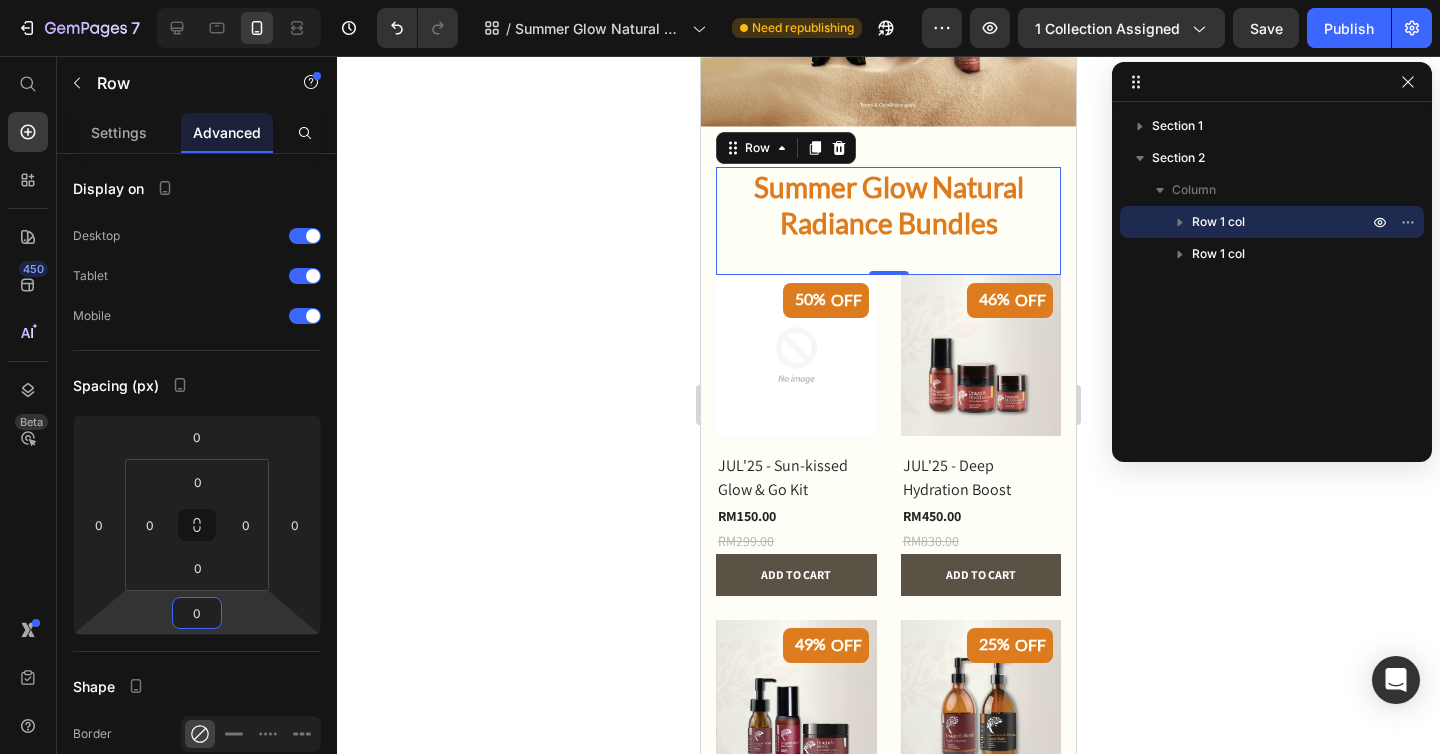 type on "0" 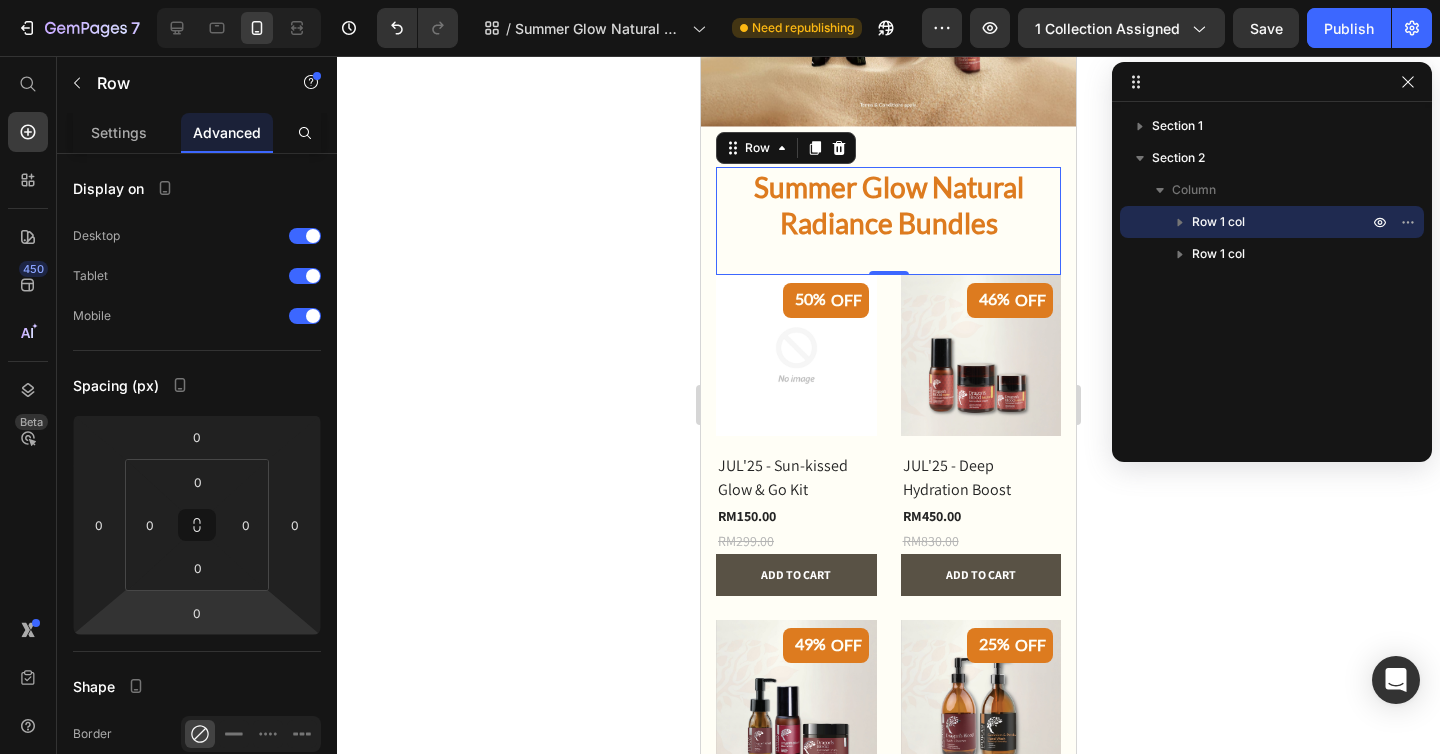 click on "Summer Glow Natural Radiance Bundles Heading" at bounding box center [888, 221] 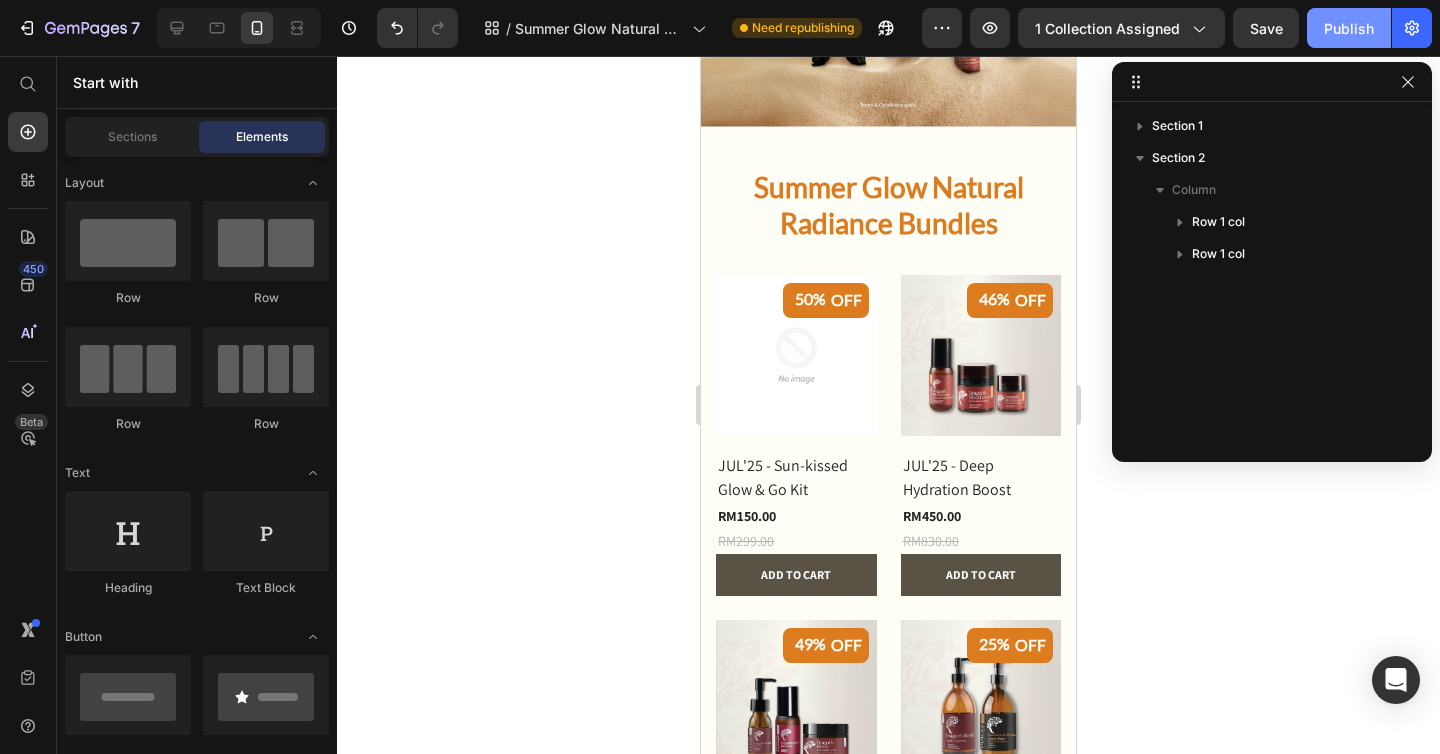 click on "Publish" at bounding box center [1349, 28] 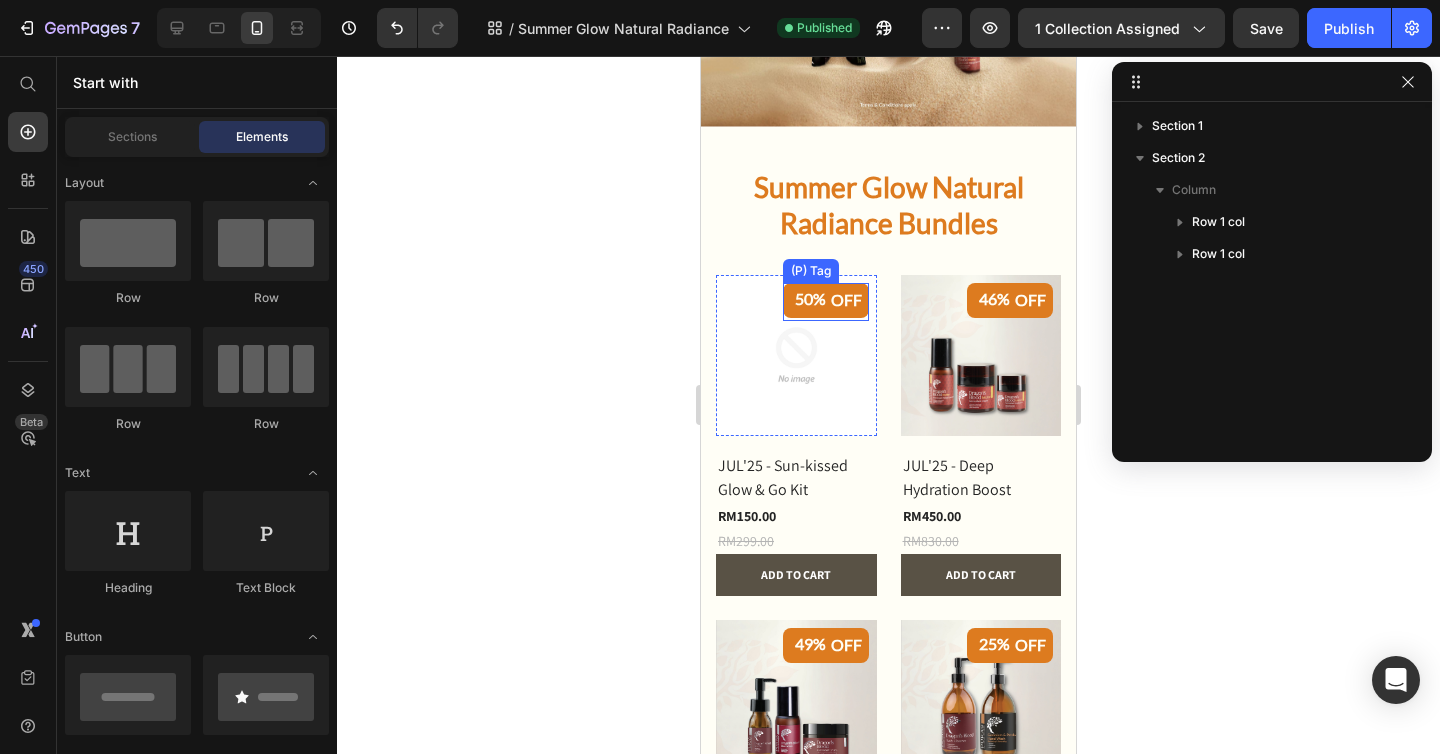 click on "50%" at bounding box center [810, 299] 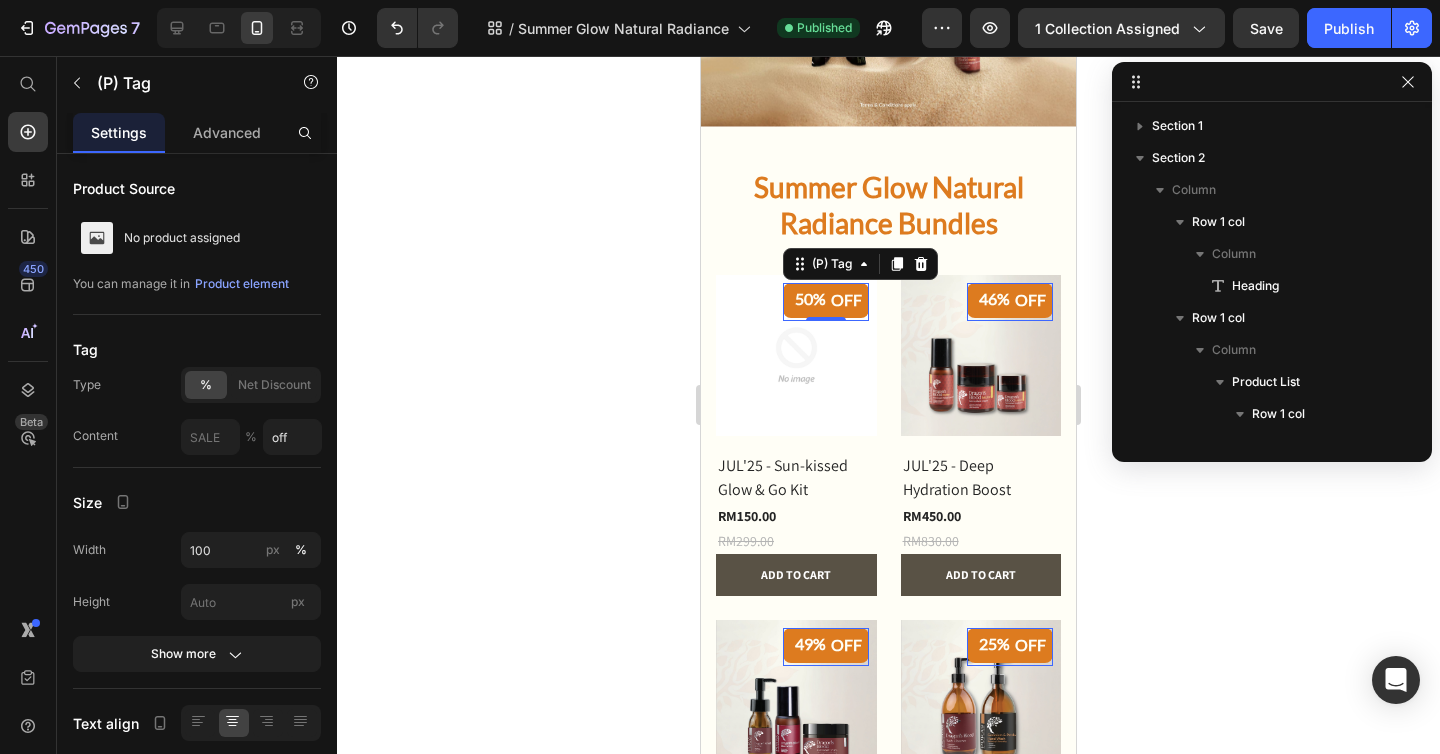 scroll, scrollTop: 278, scrollLeft: 0, axis: vertical 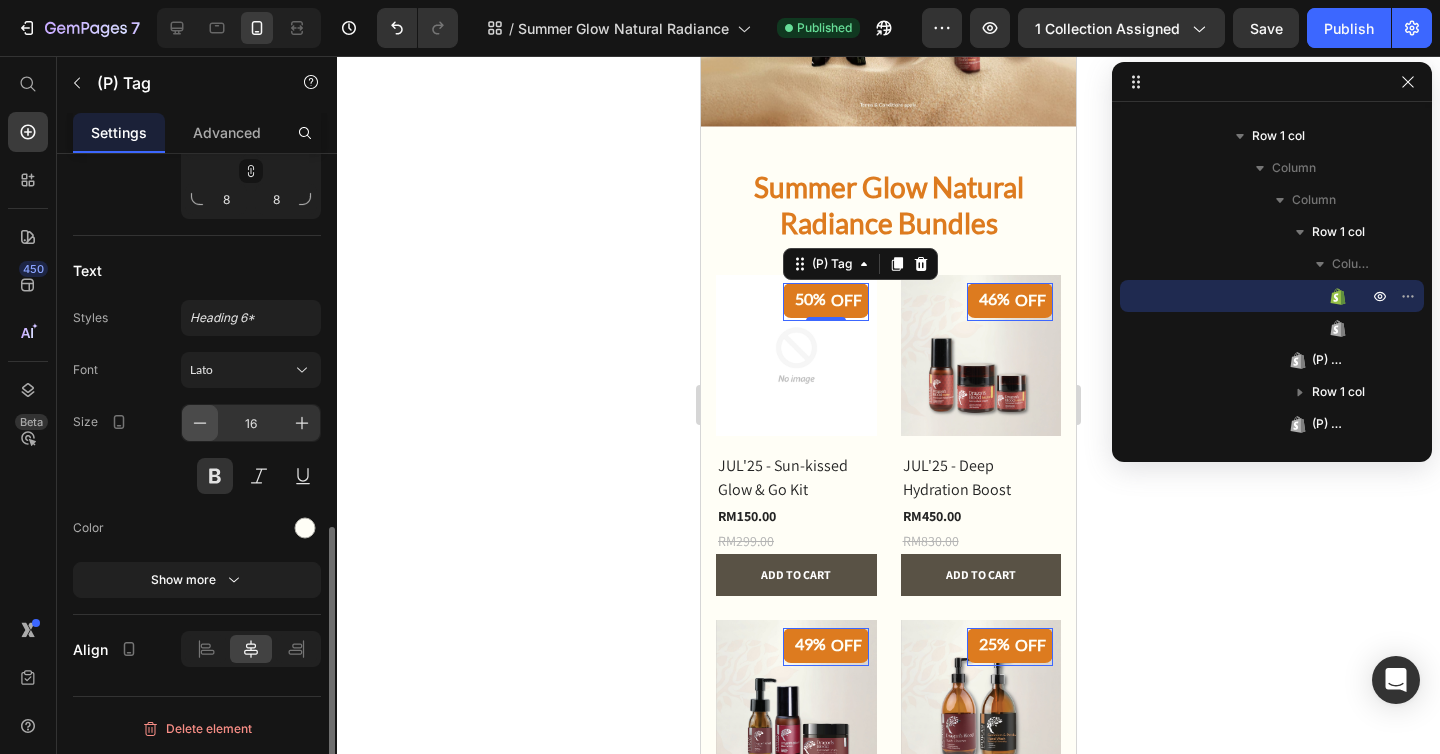 click 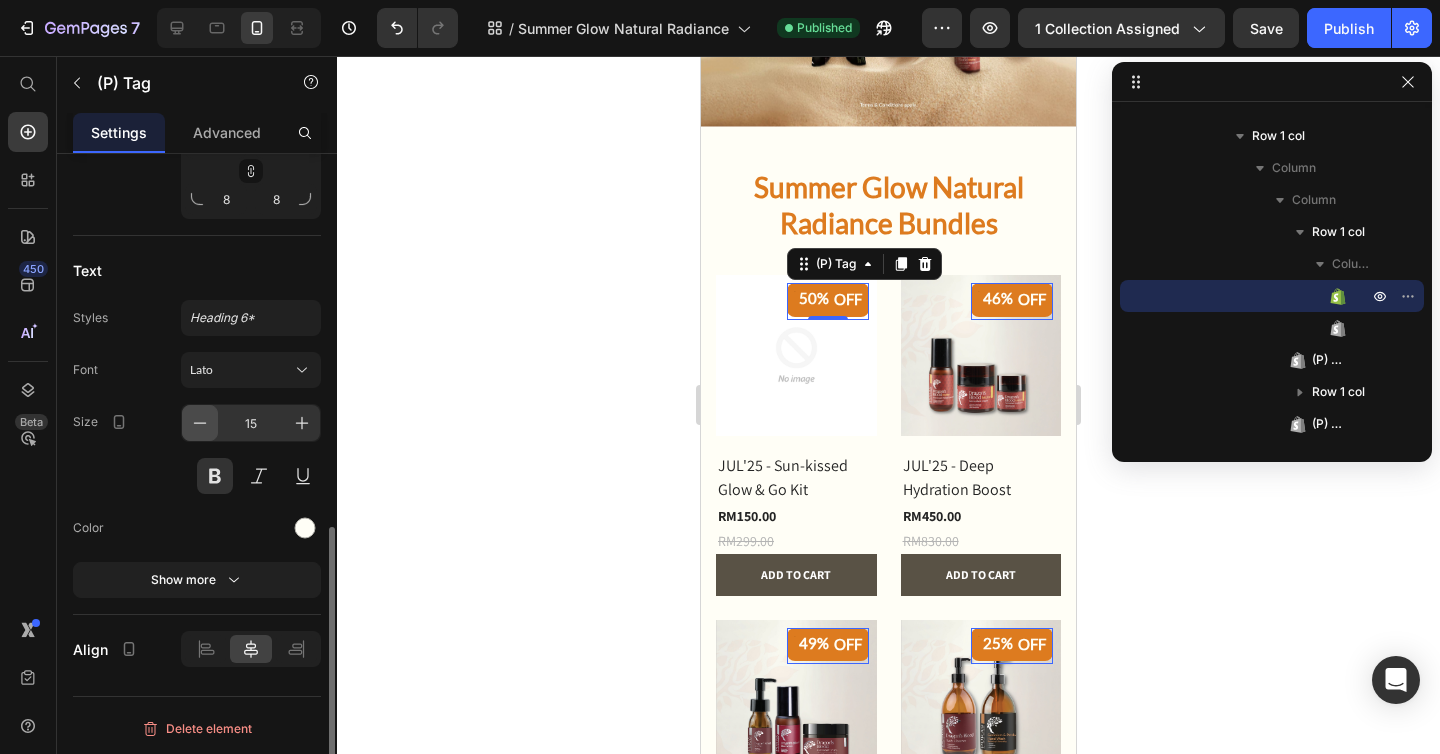 click 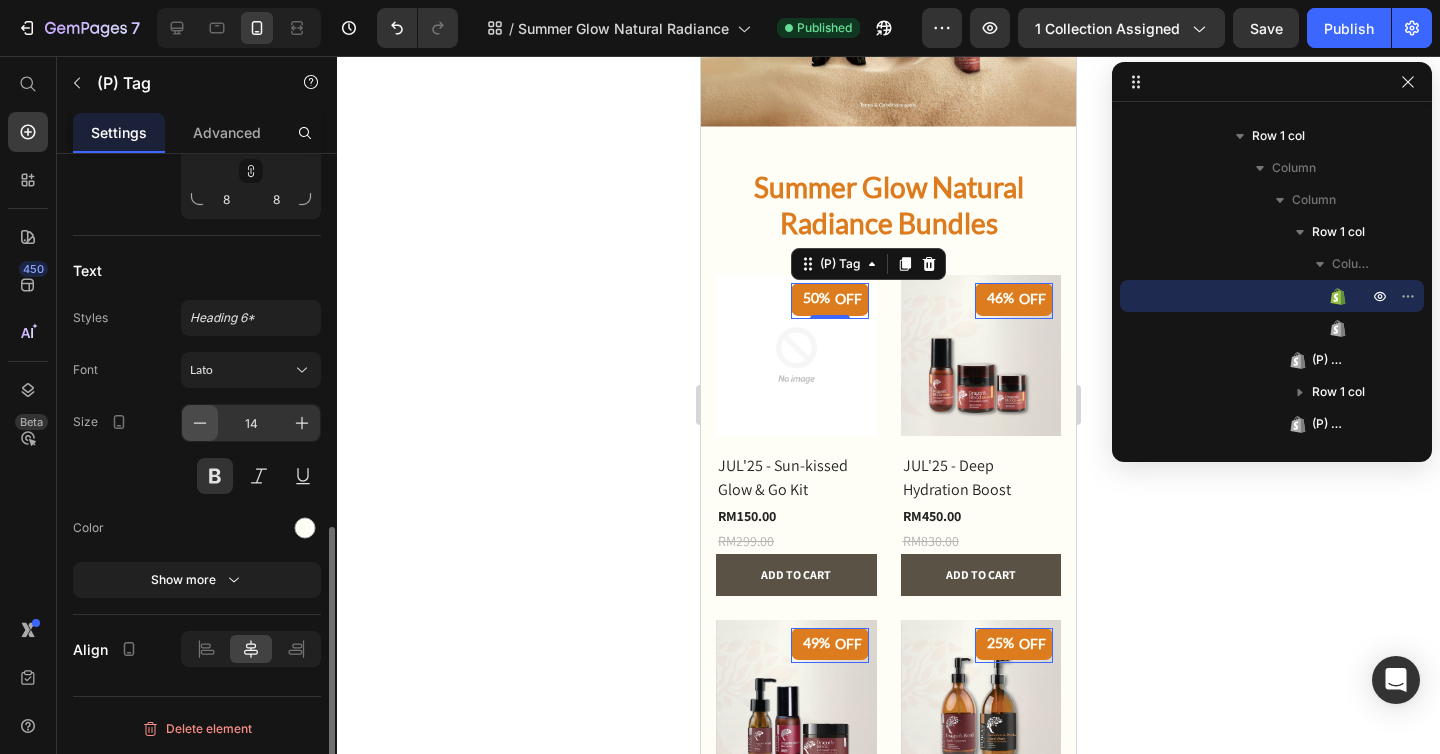 click 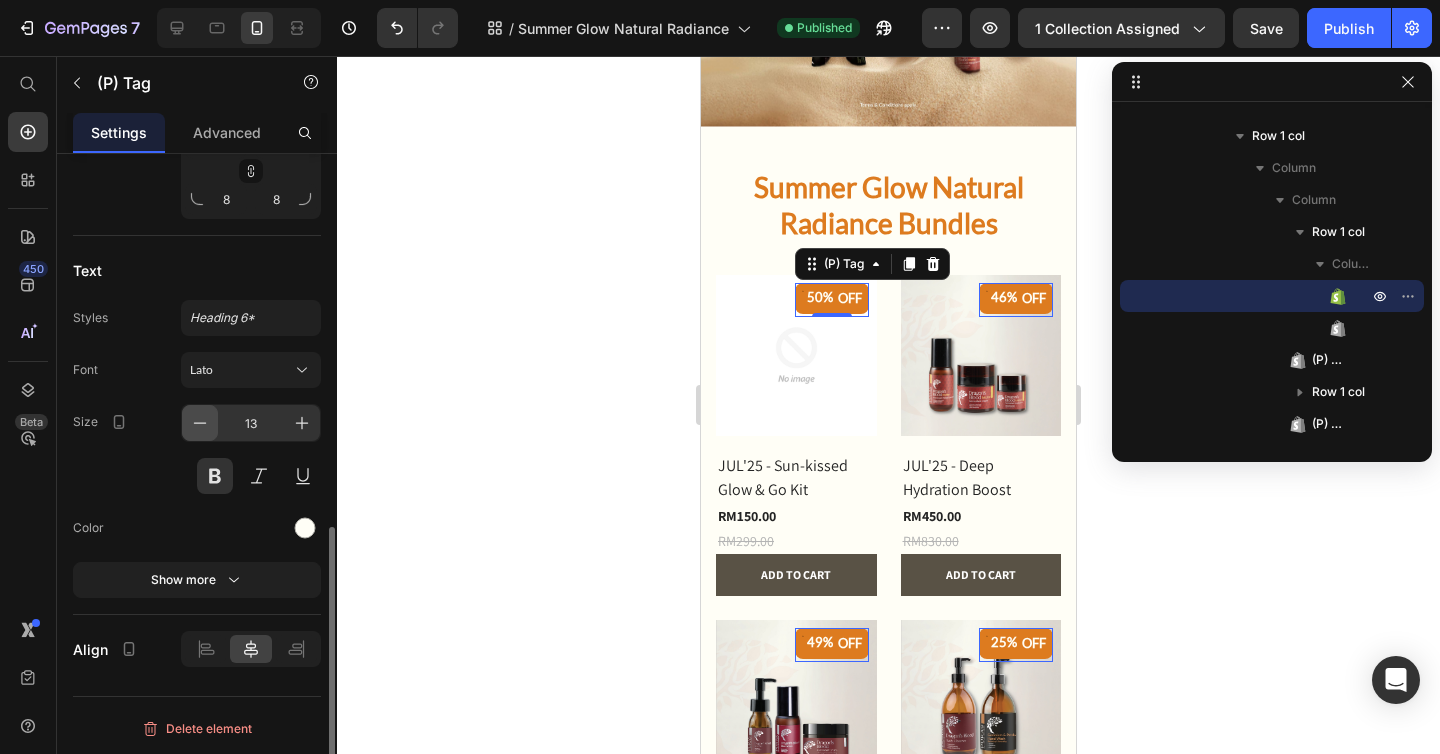 click 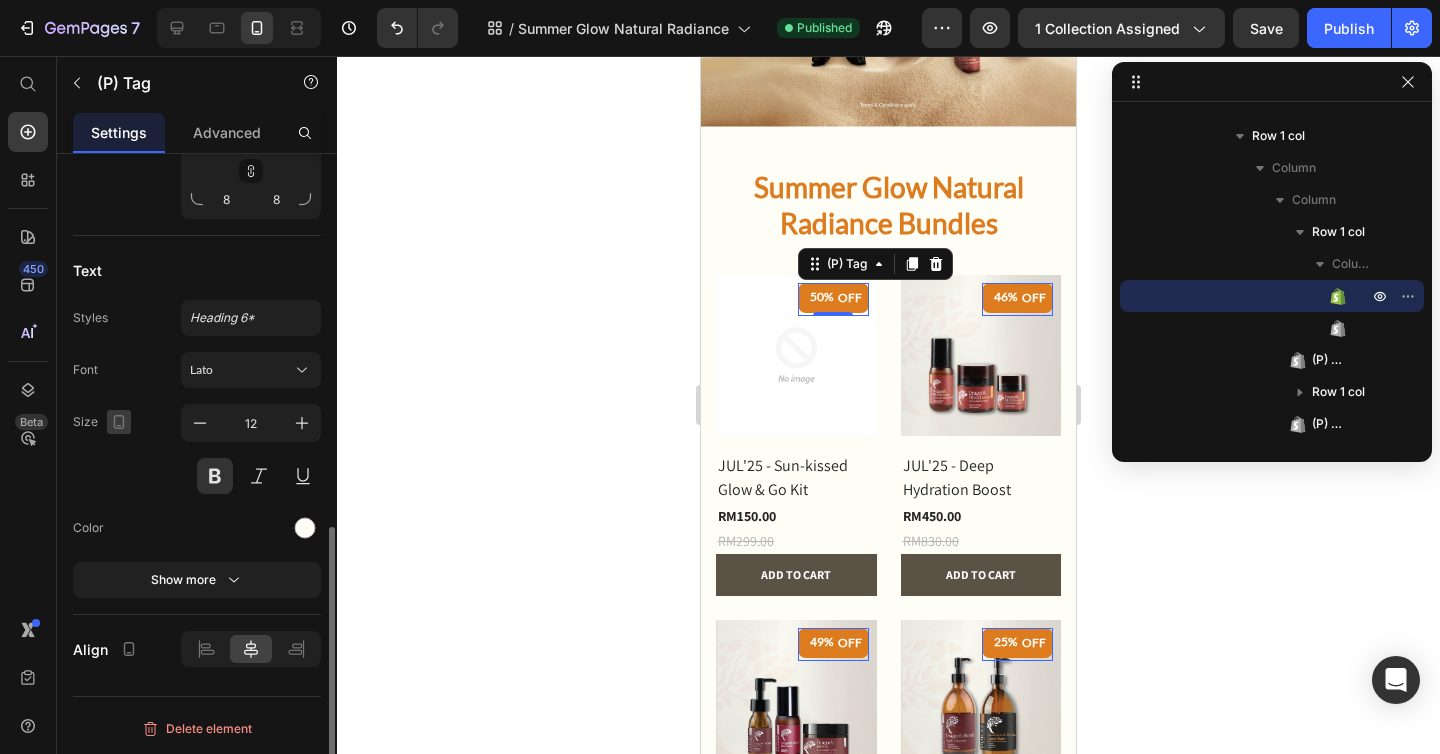 click 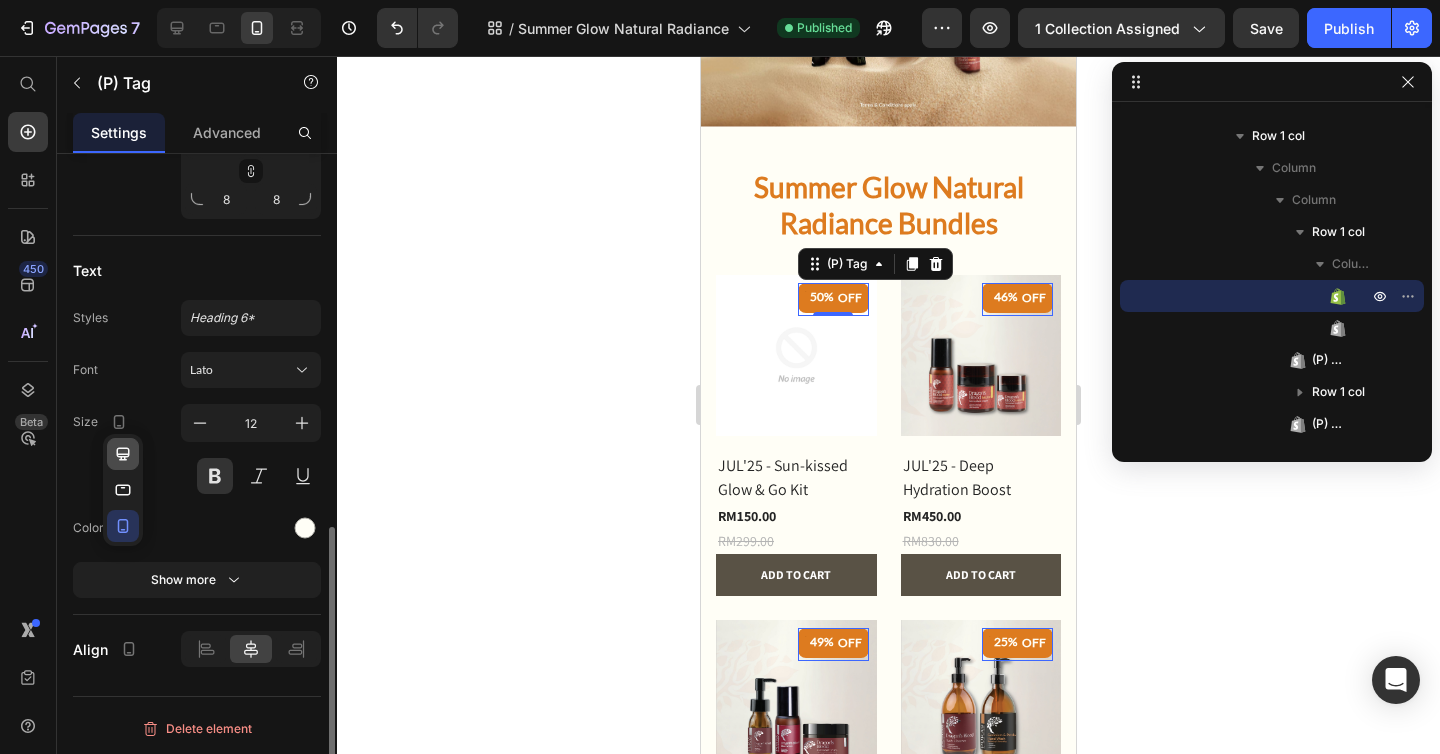 click 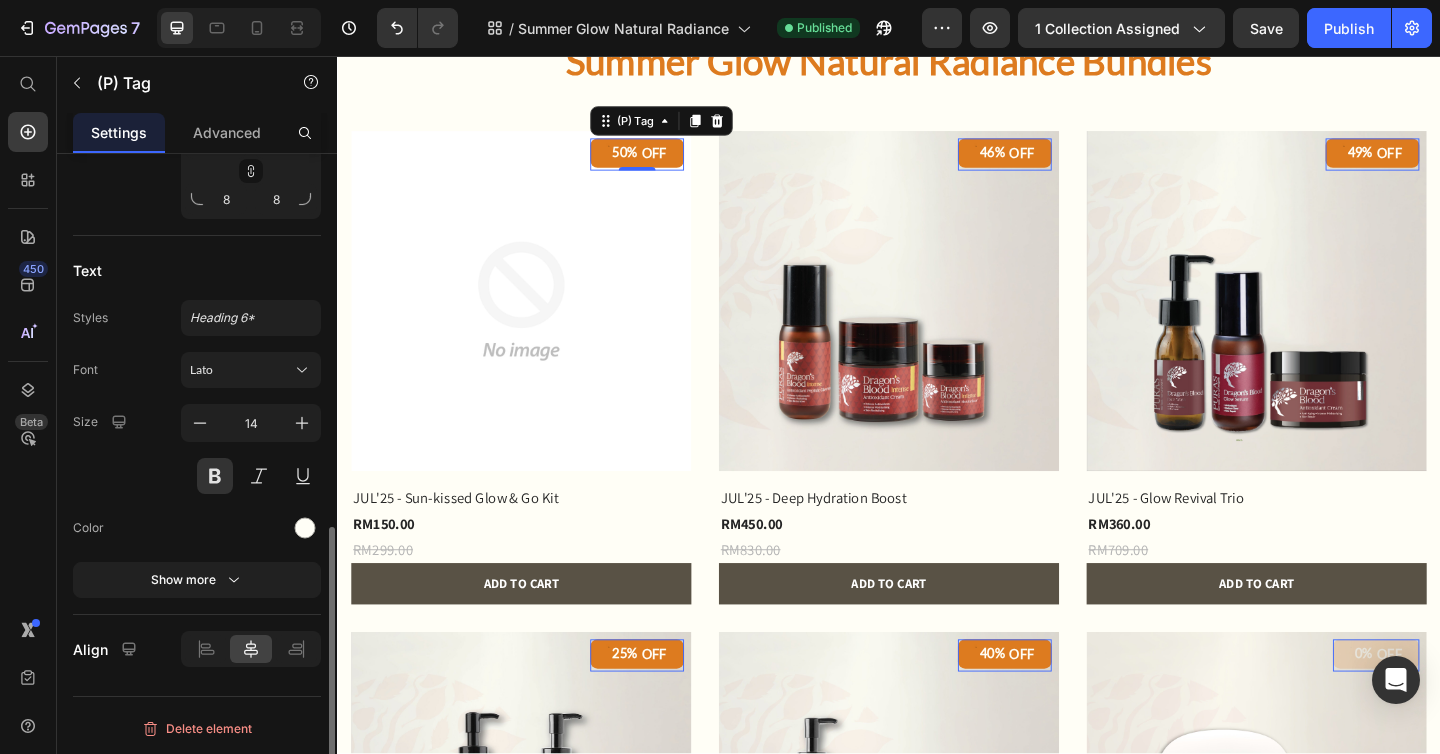 scroll, scrollTop: 686, scrollLeft: 0, axis: vertical 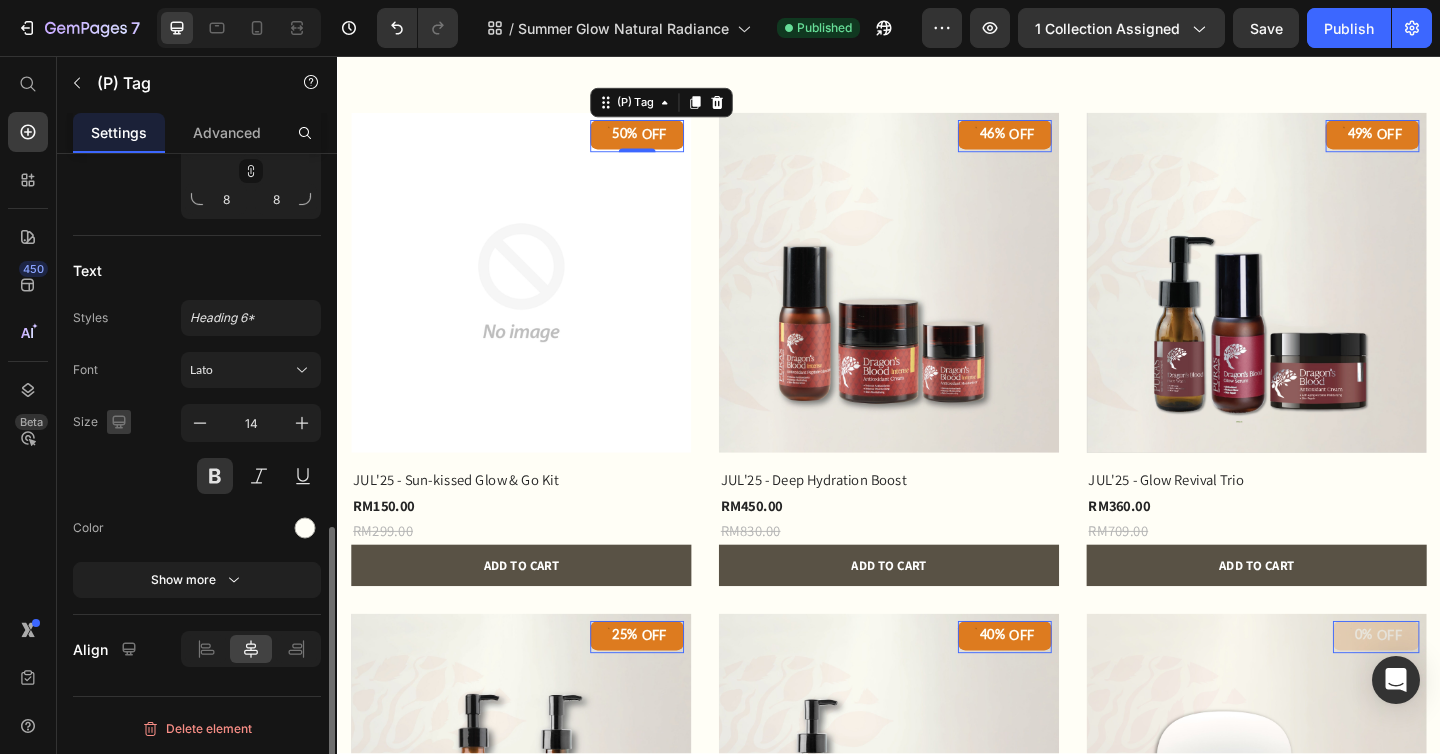 click 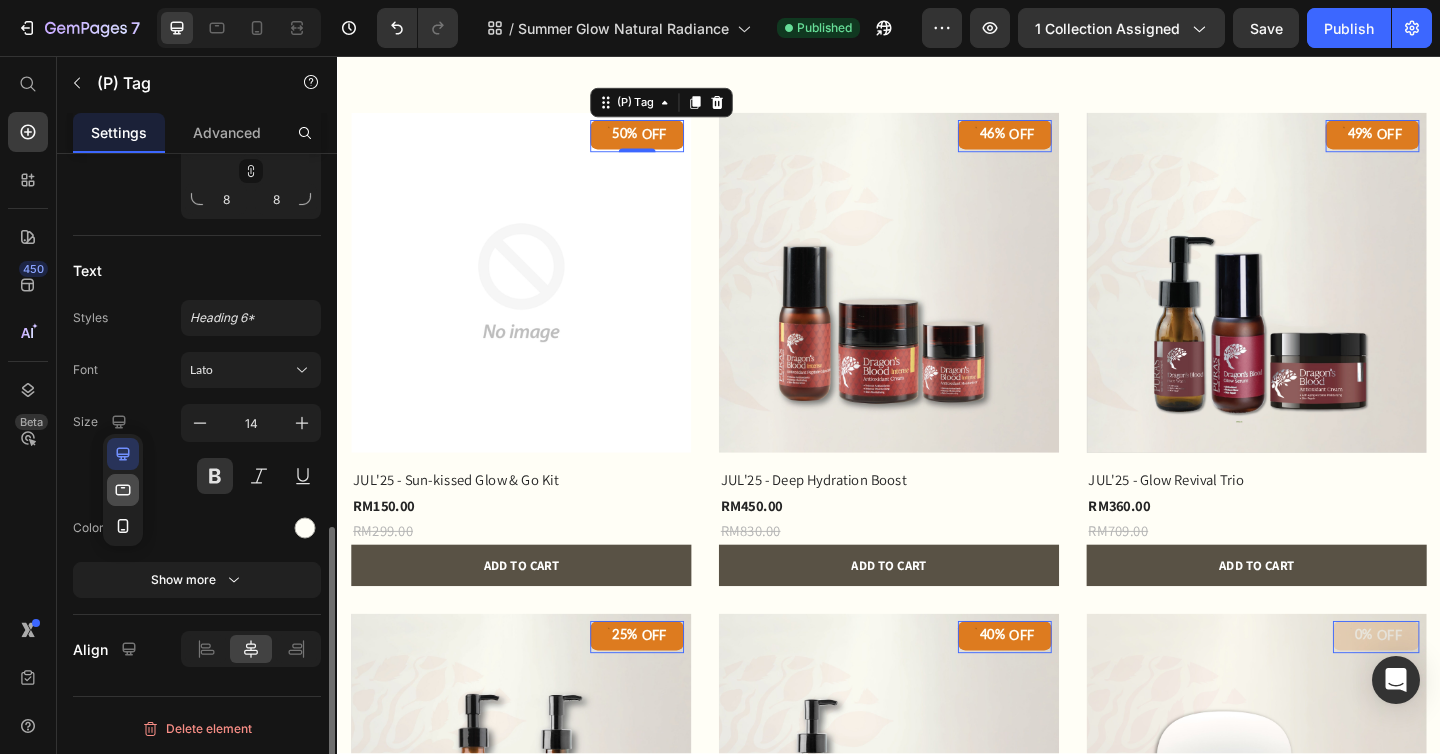 click 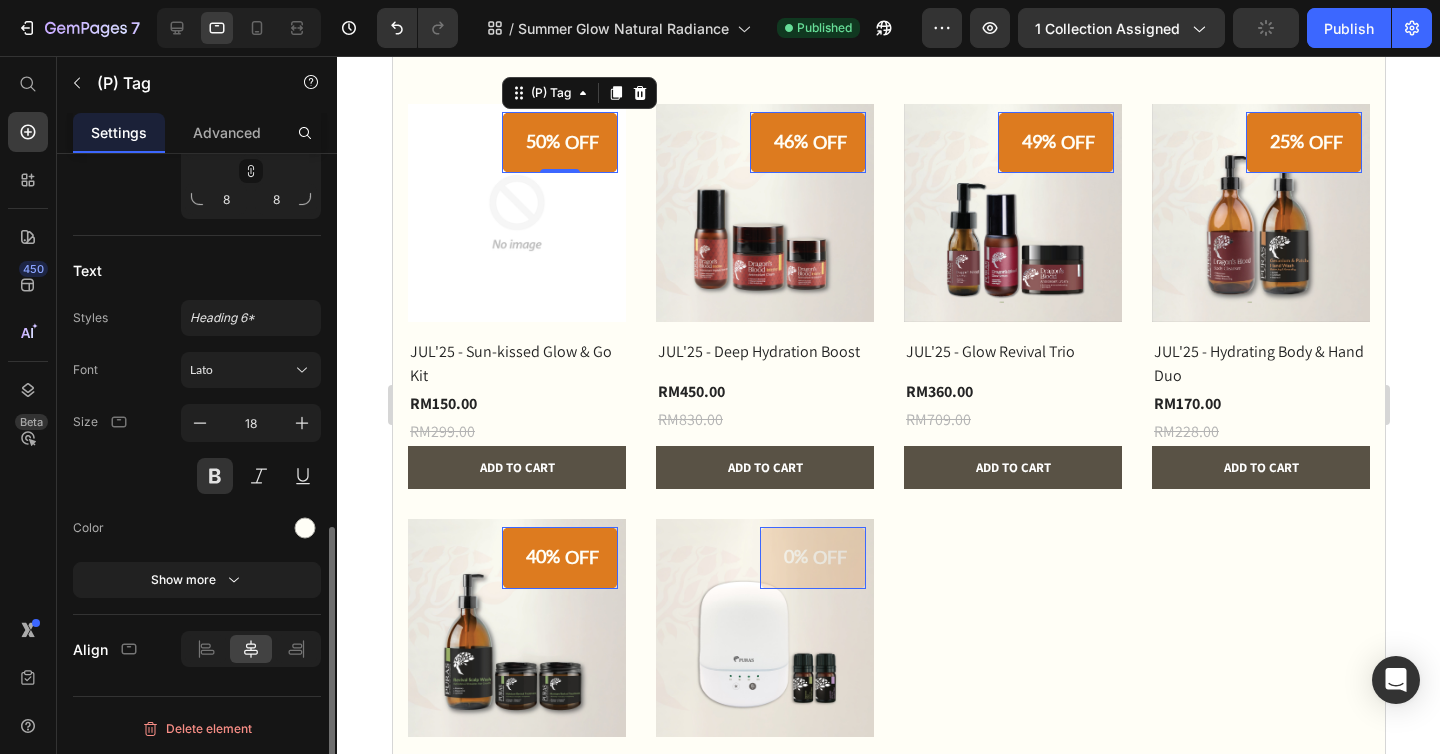 scroll, scrollTop: 580, scrollLeft: 0, axis: vertical 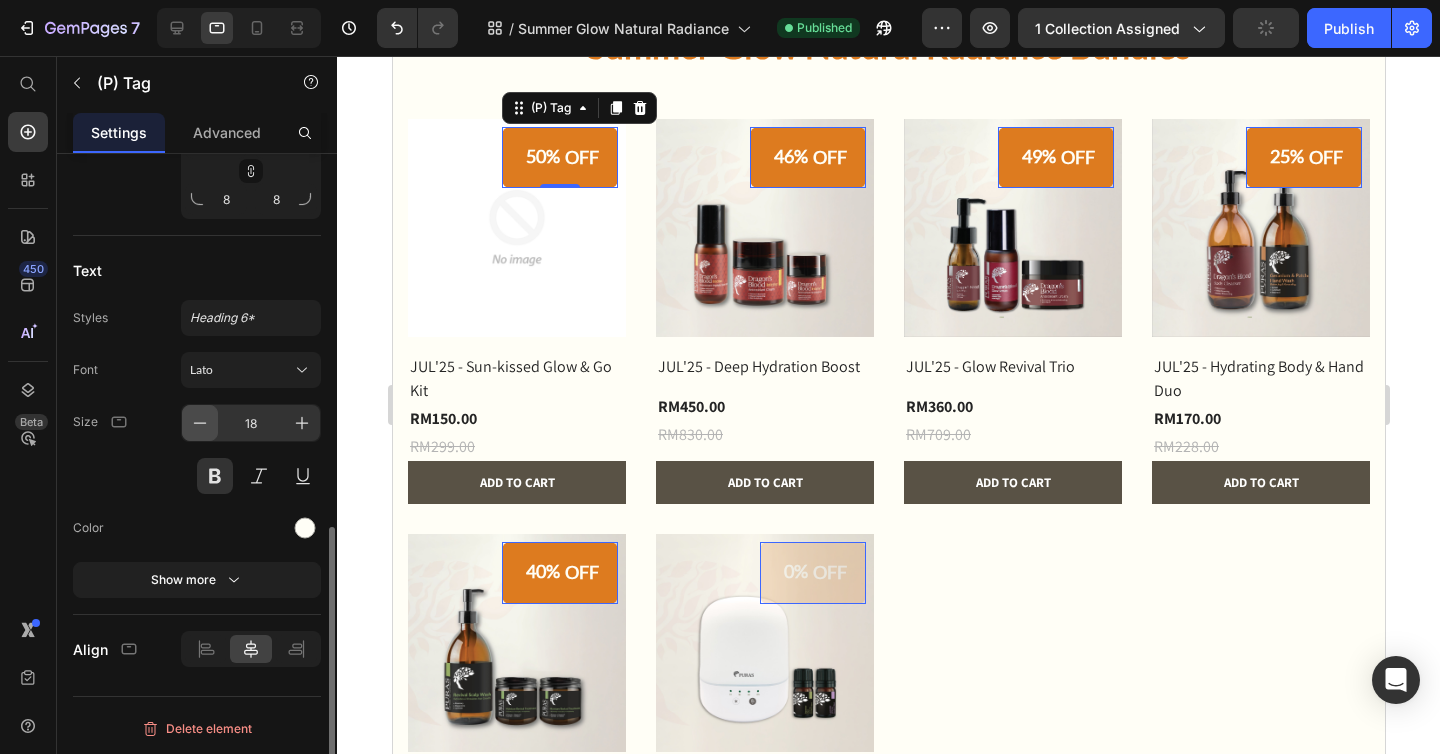 click 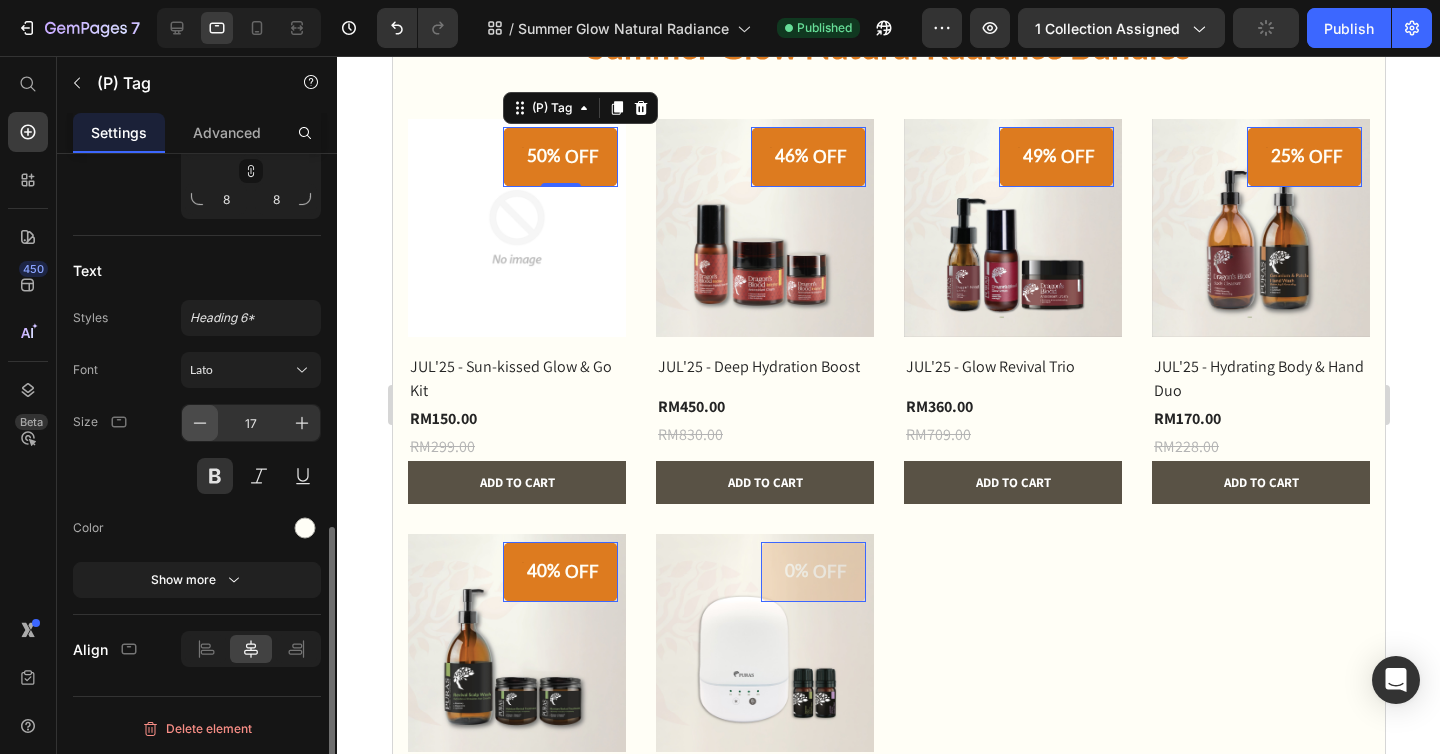 click 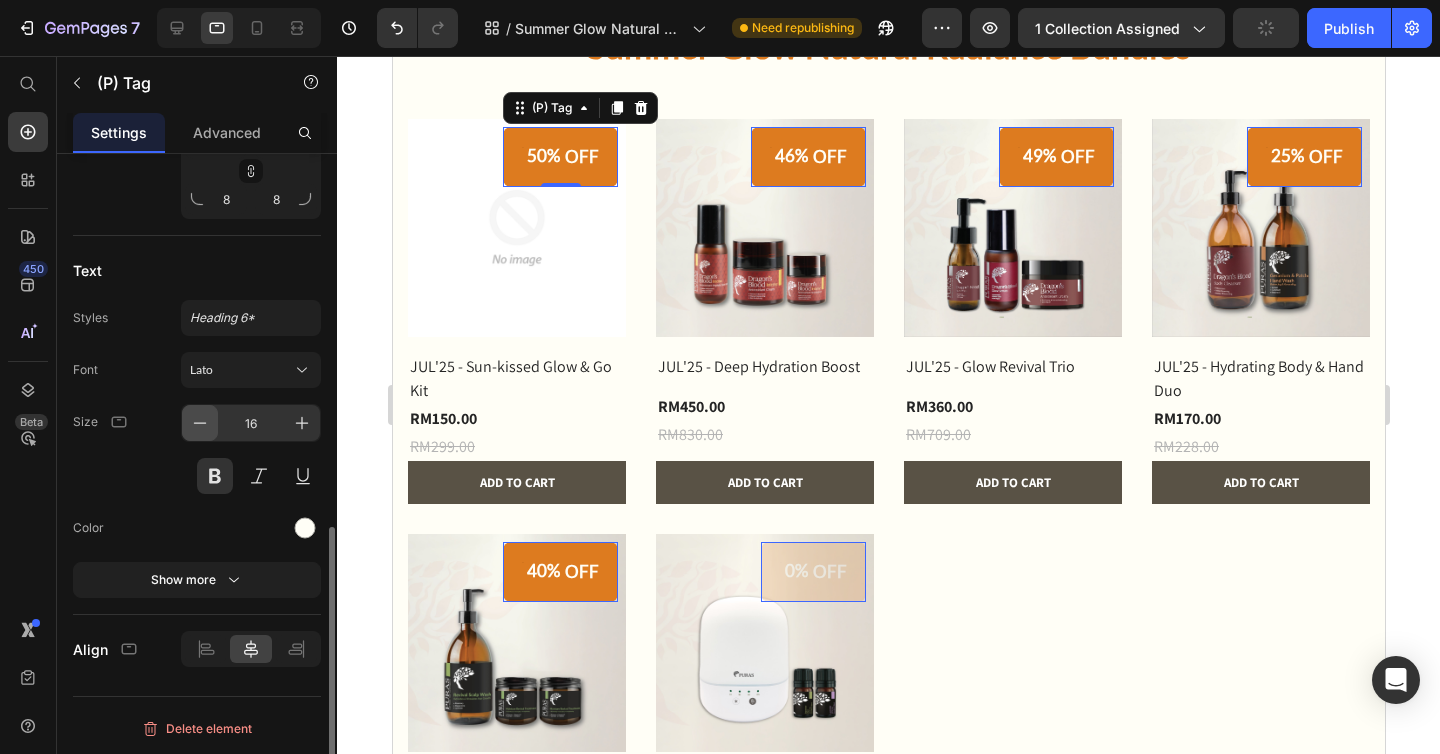 click 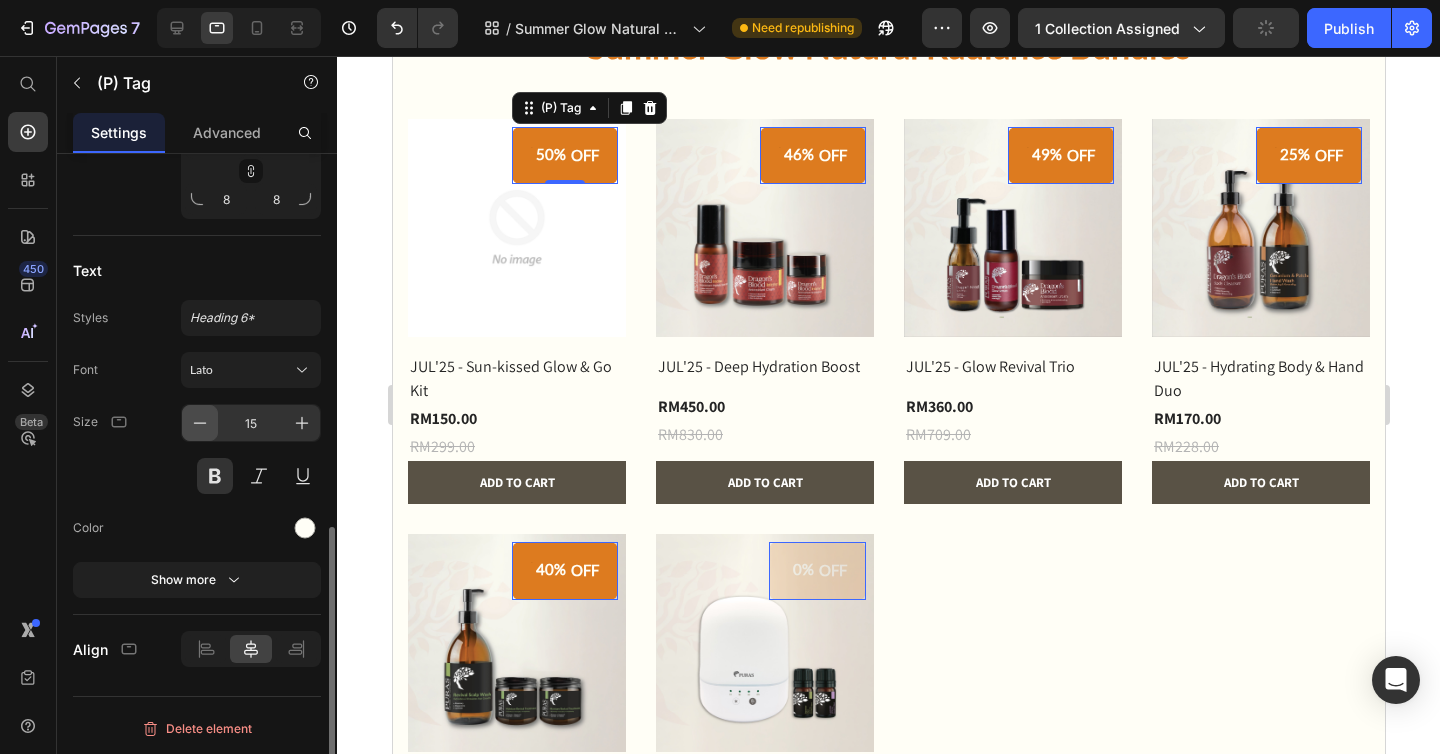 click 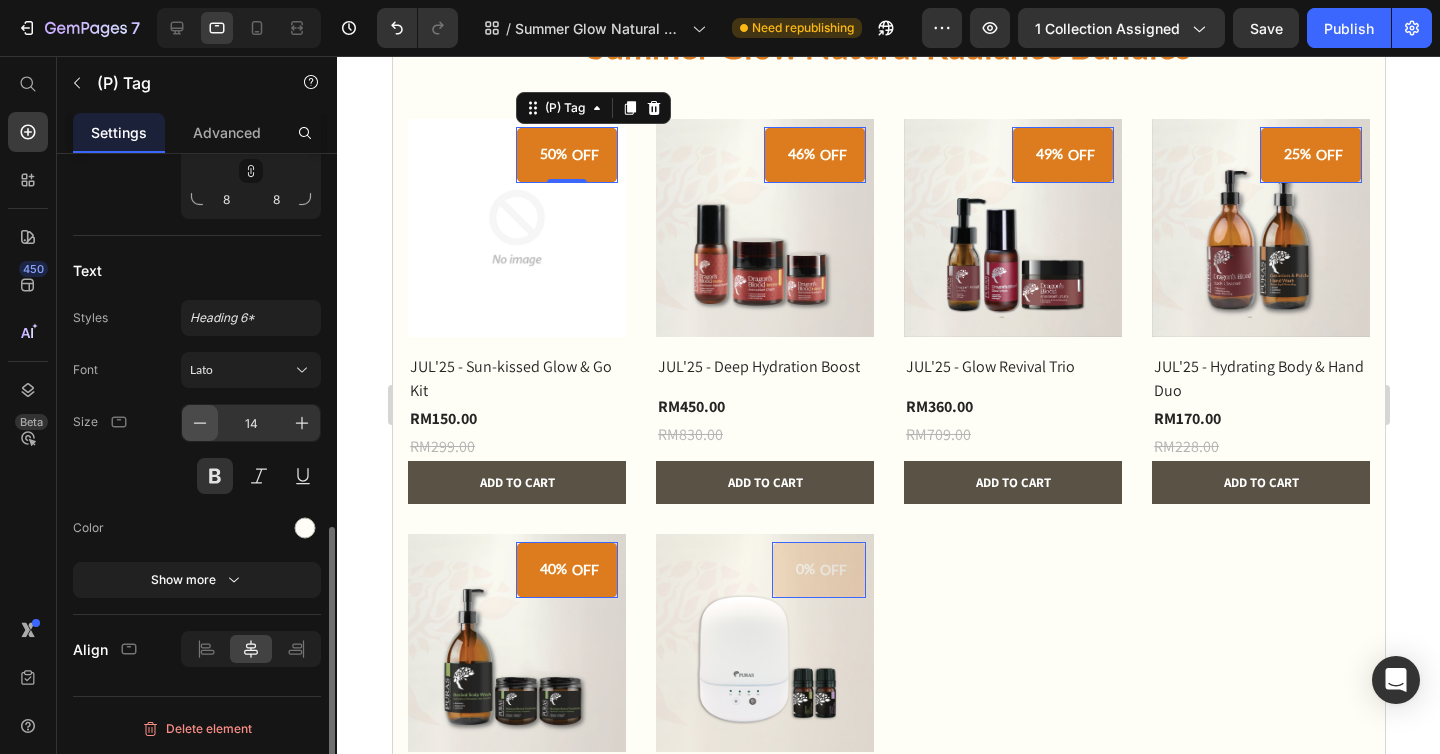 click 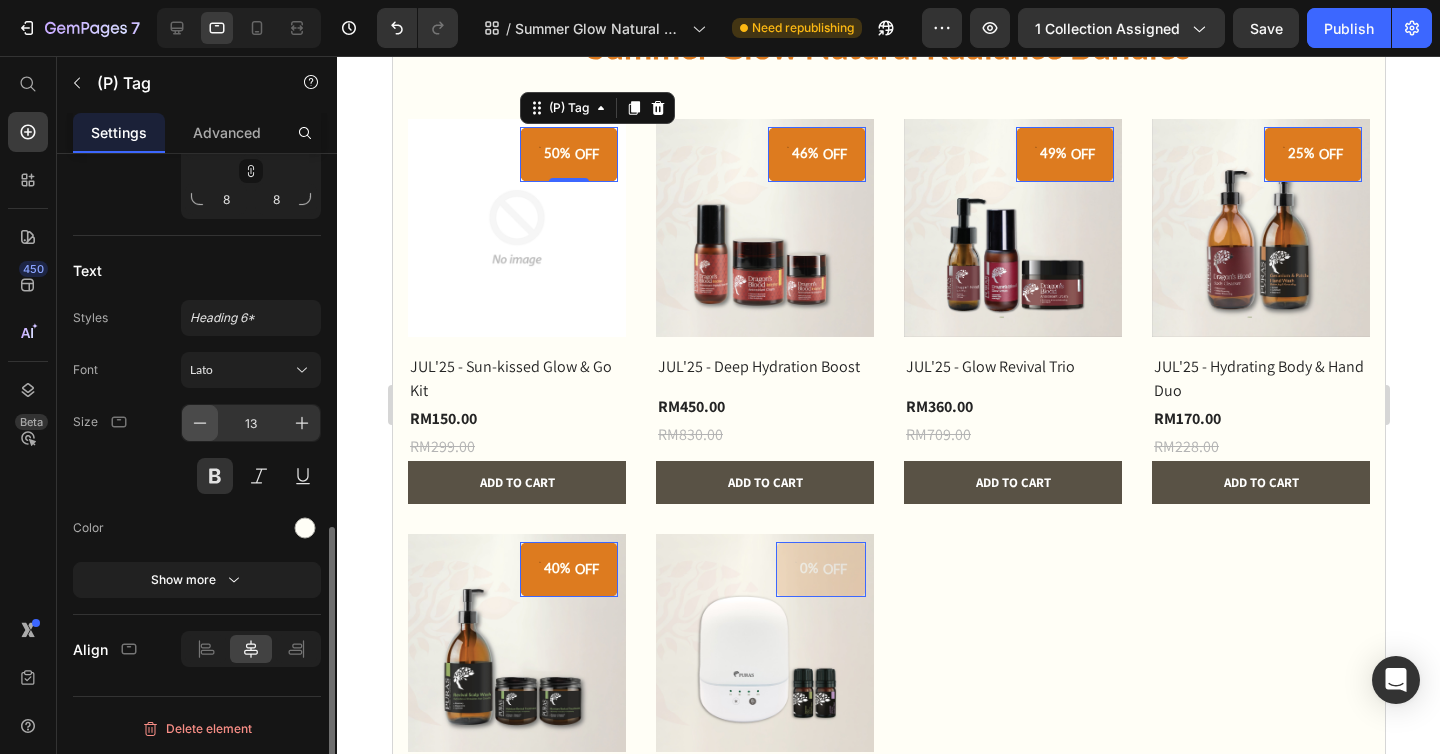 click 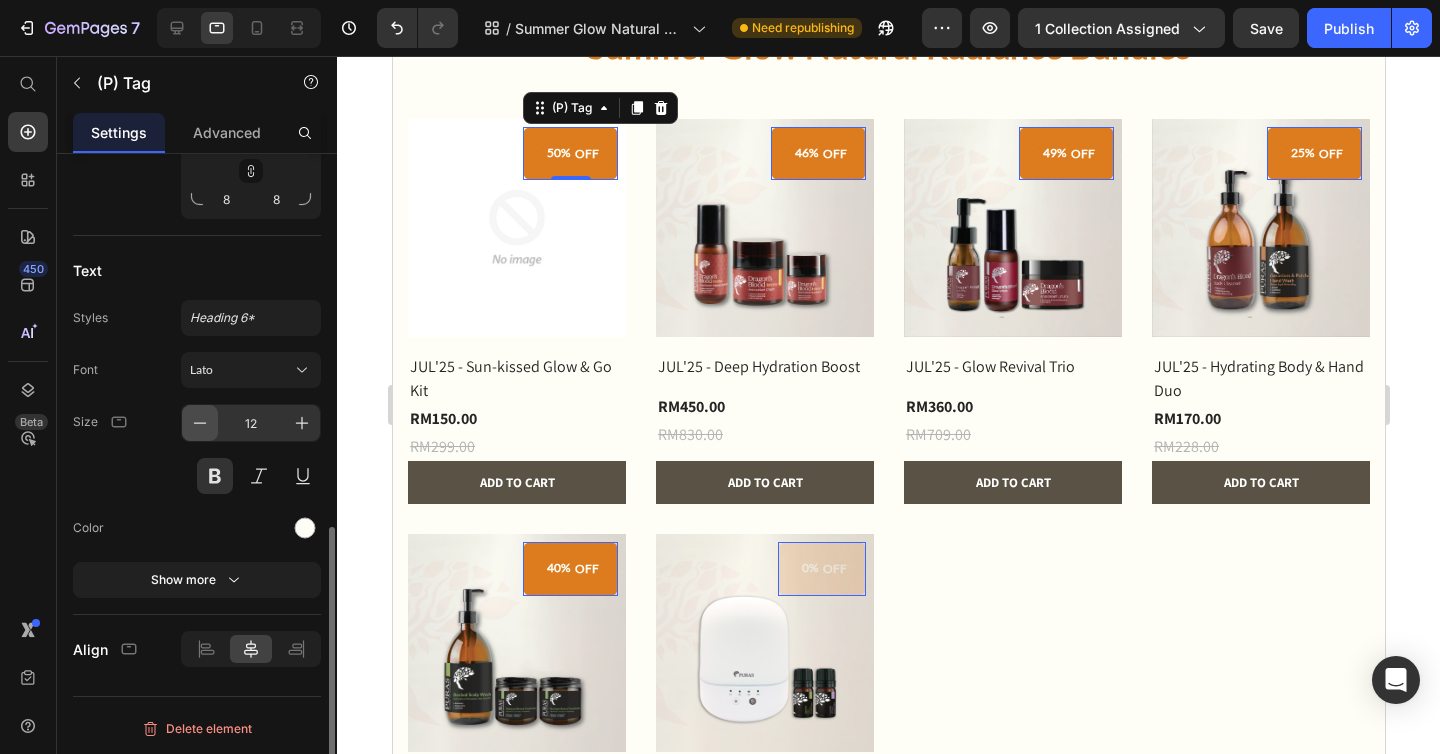 click 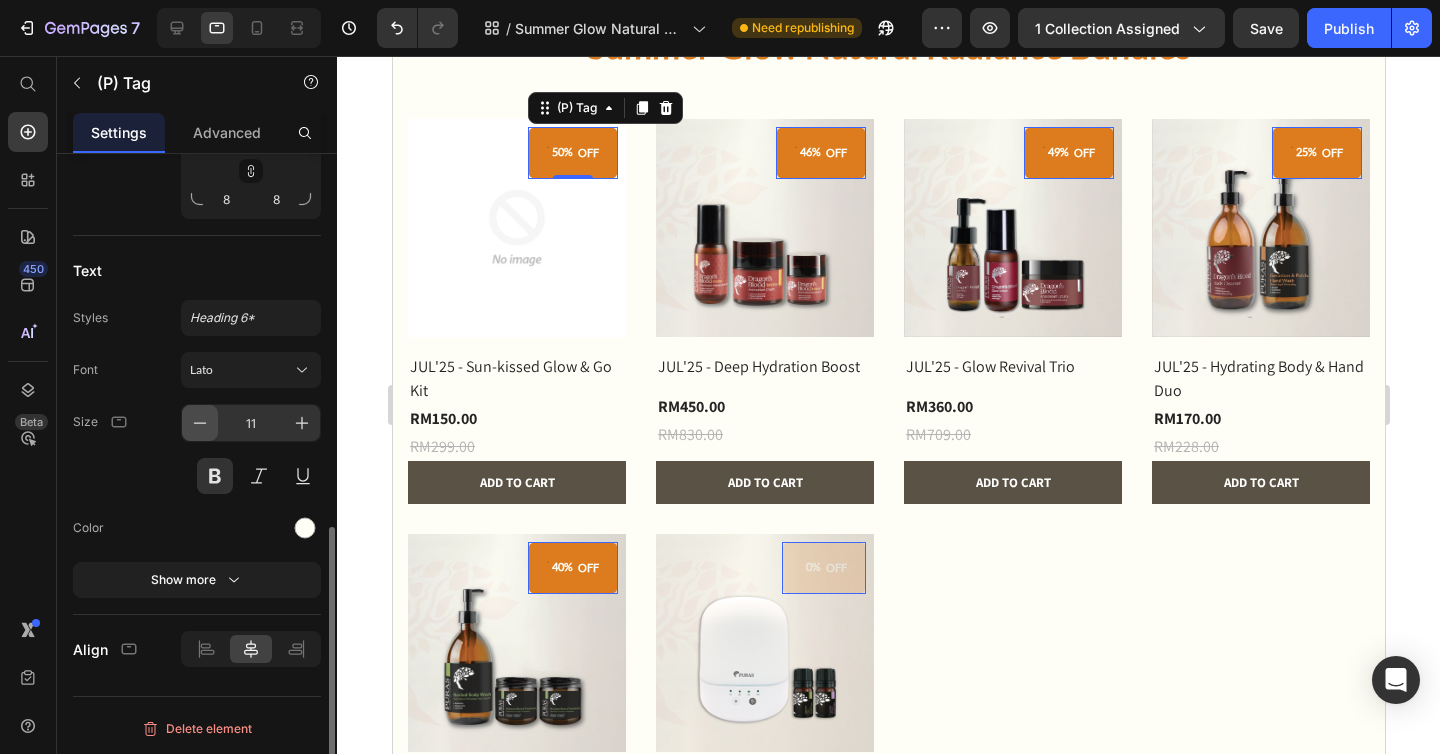 click 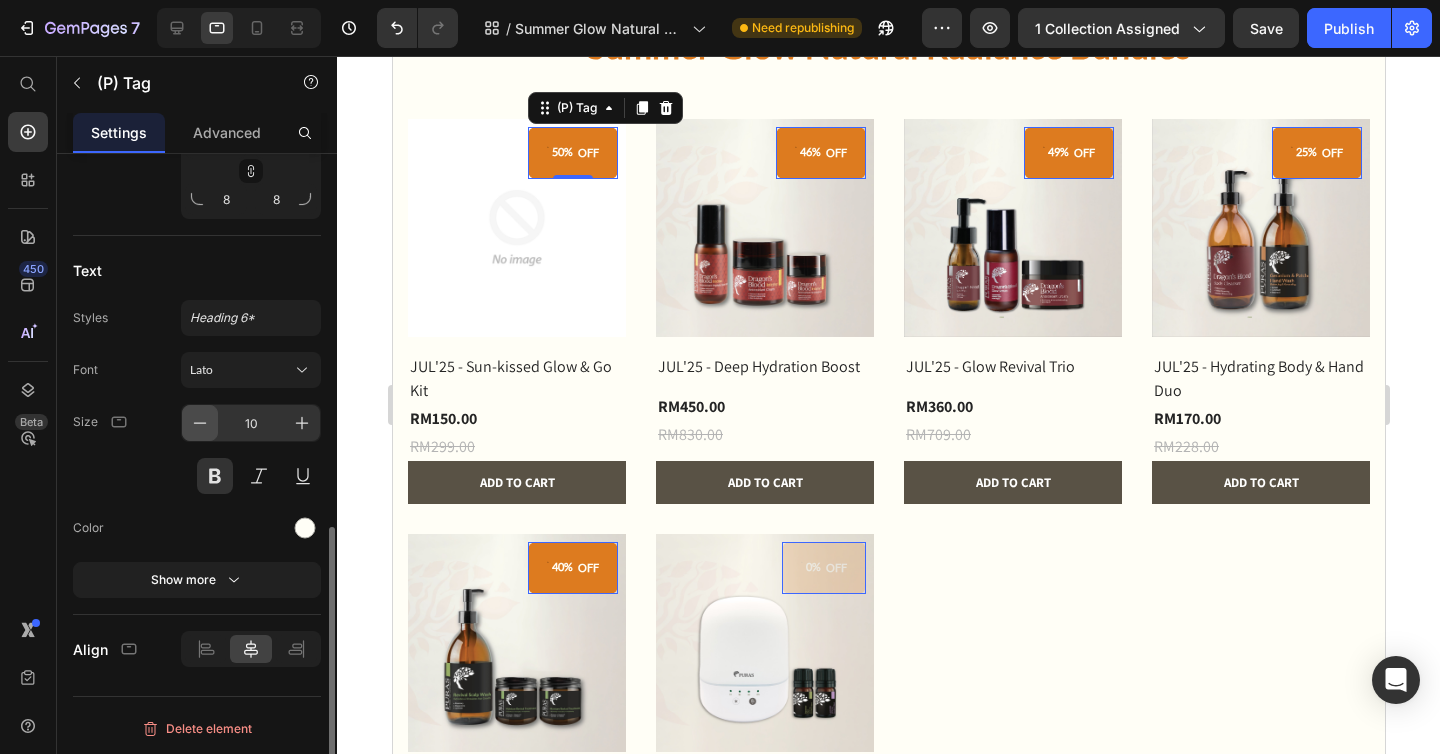 click 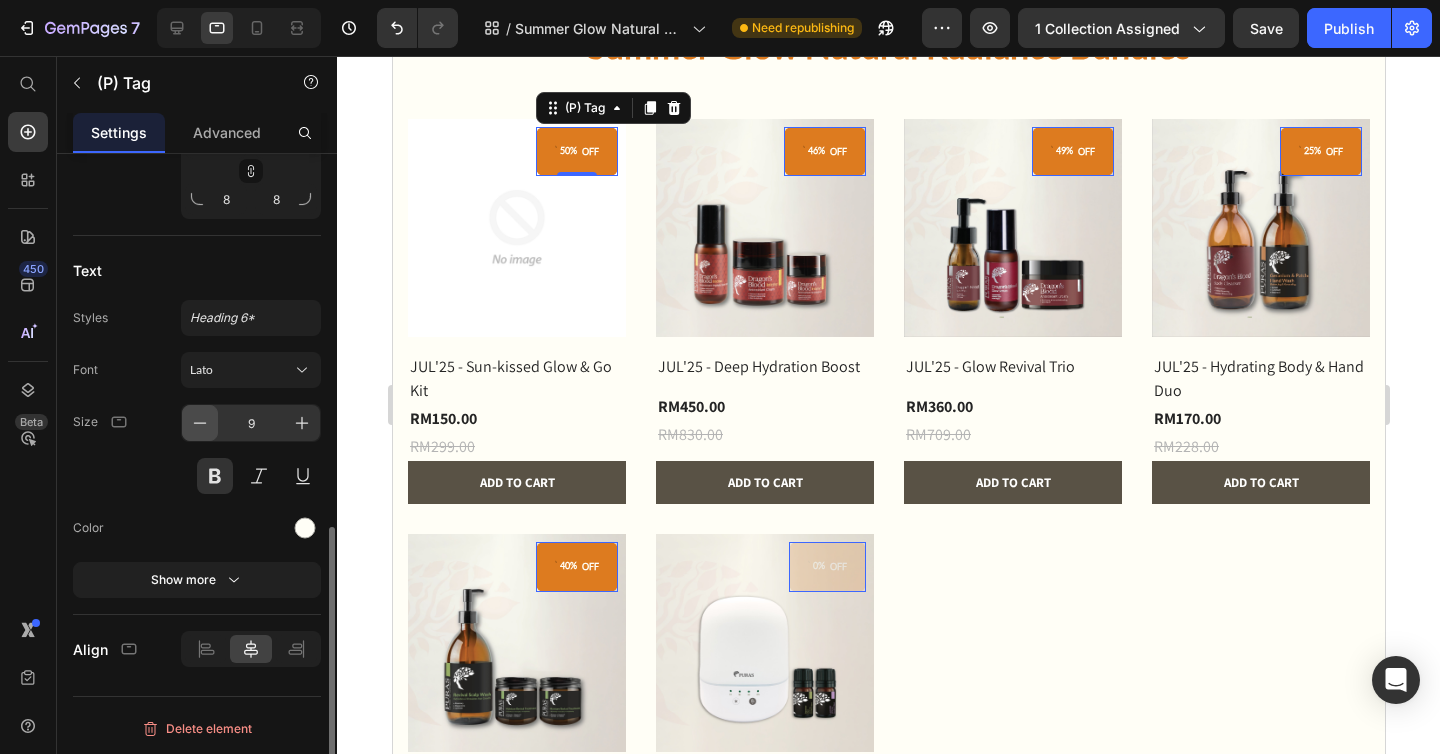 click 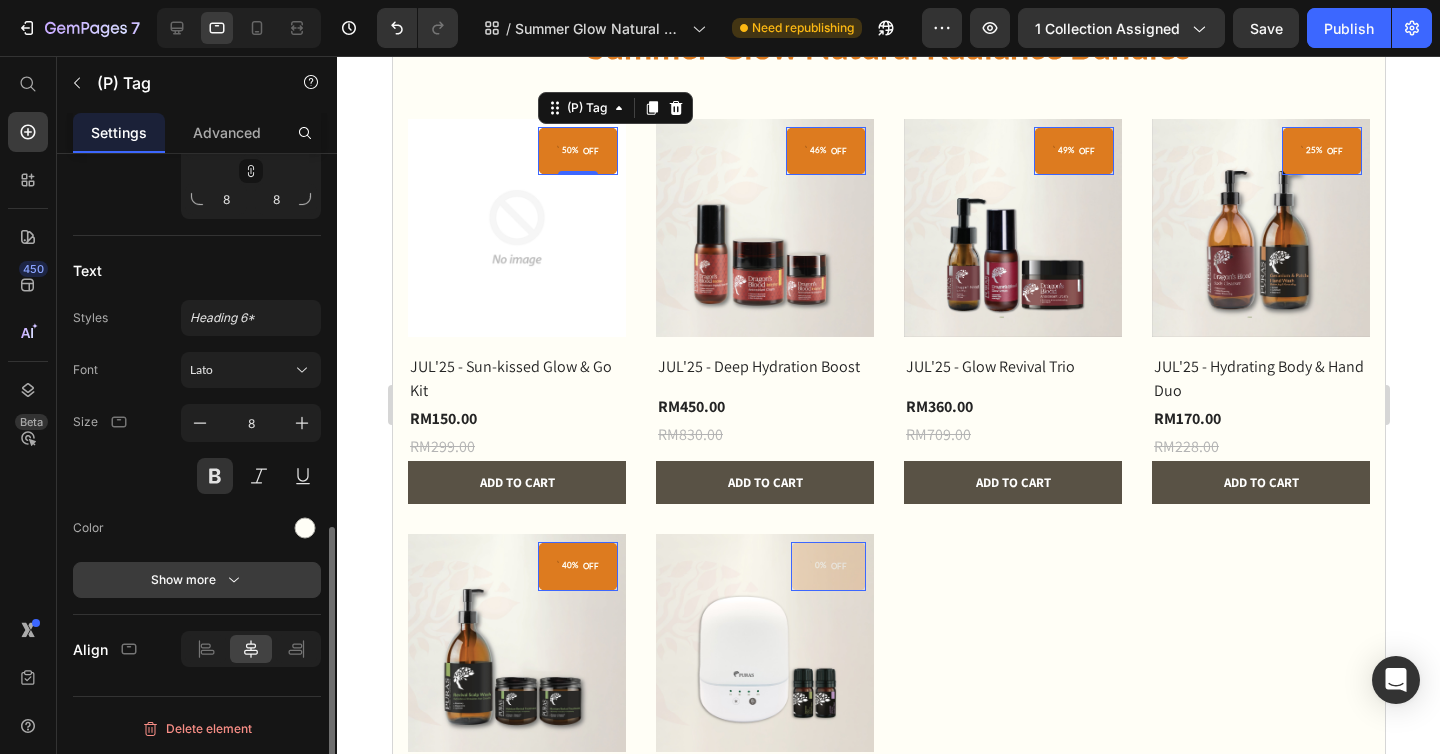 click on "Show more" at bounding box center (197, 580) 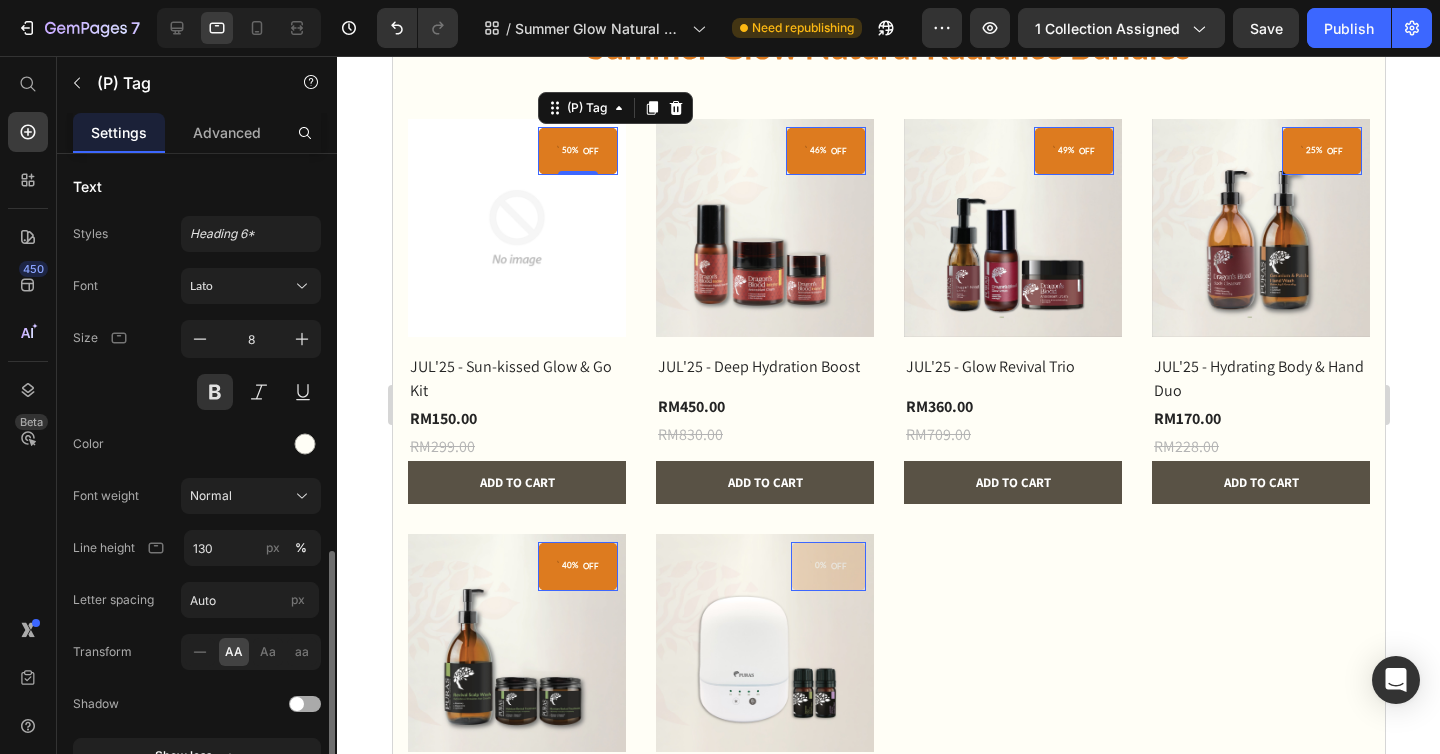 scroll, scrollTop: 995, scrollLeft: 0, axis: vertical 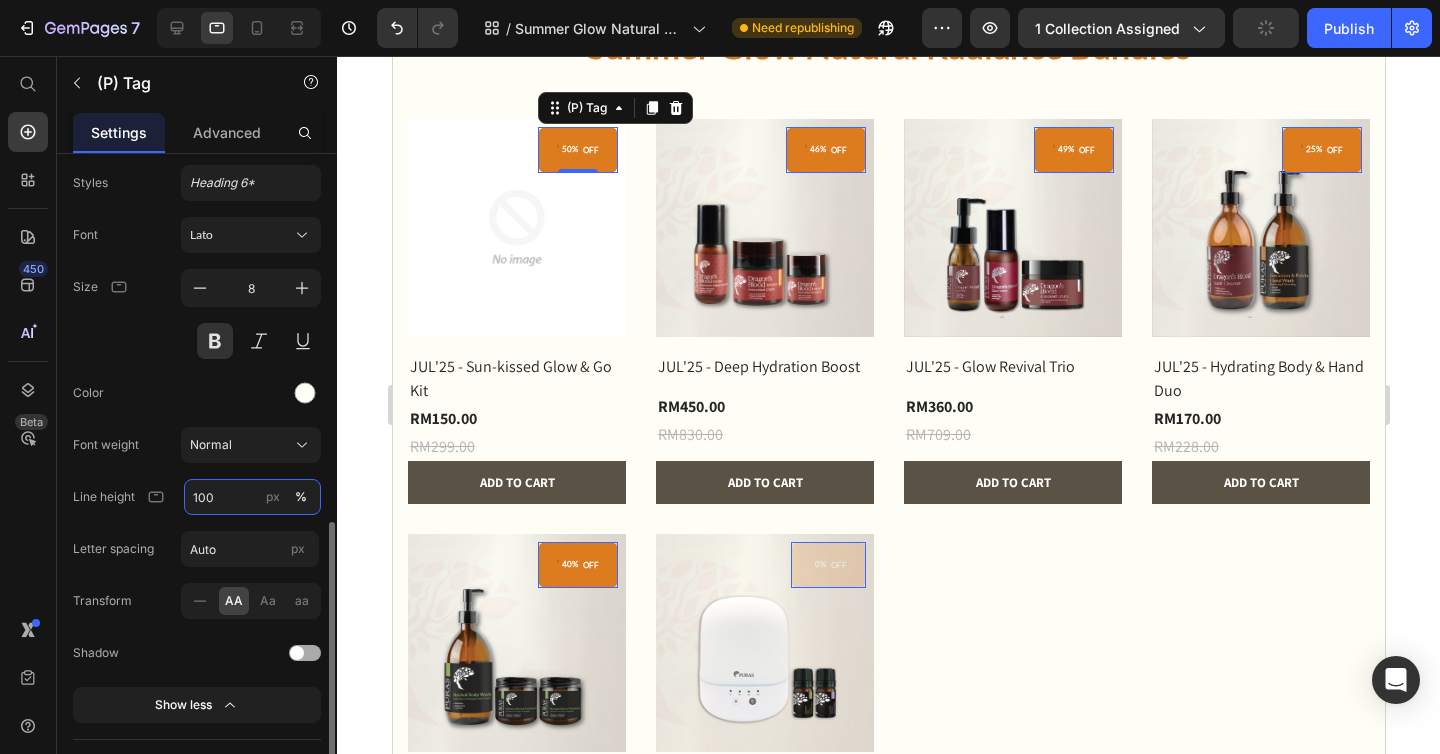 click on "100" at bounding box center [252, 497] 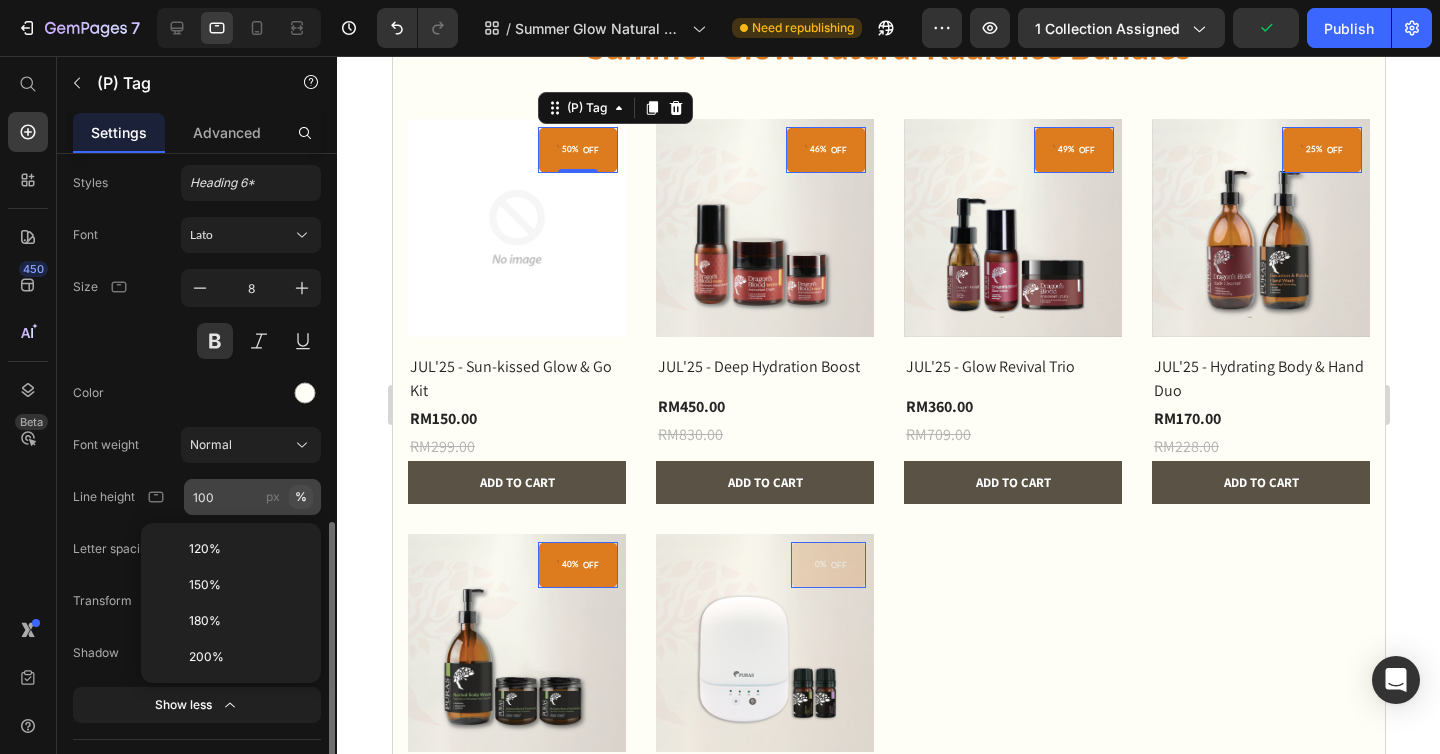 click on "%" at bounding box center (301, 497) 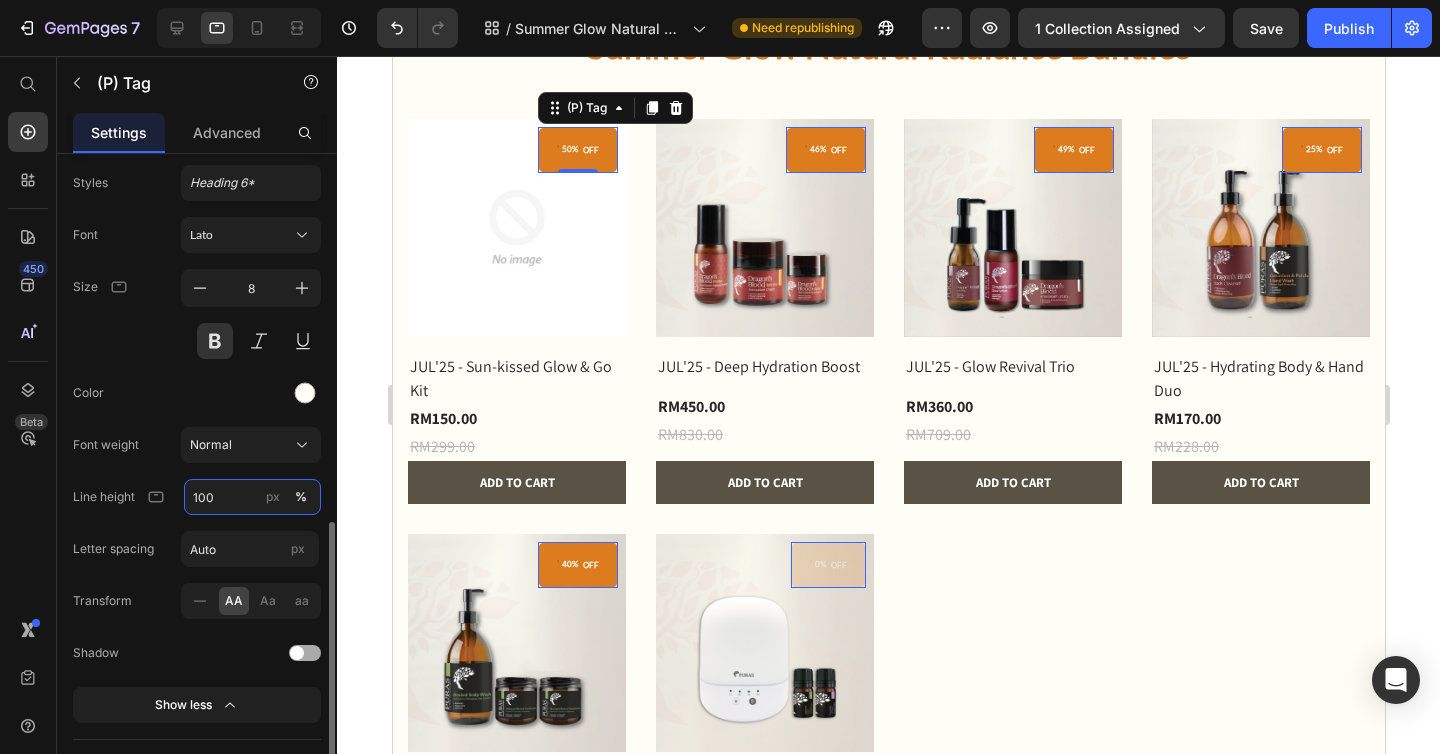 click on "100" at bounding box center (252, 497) 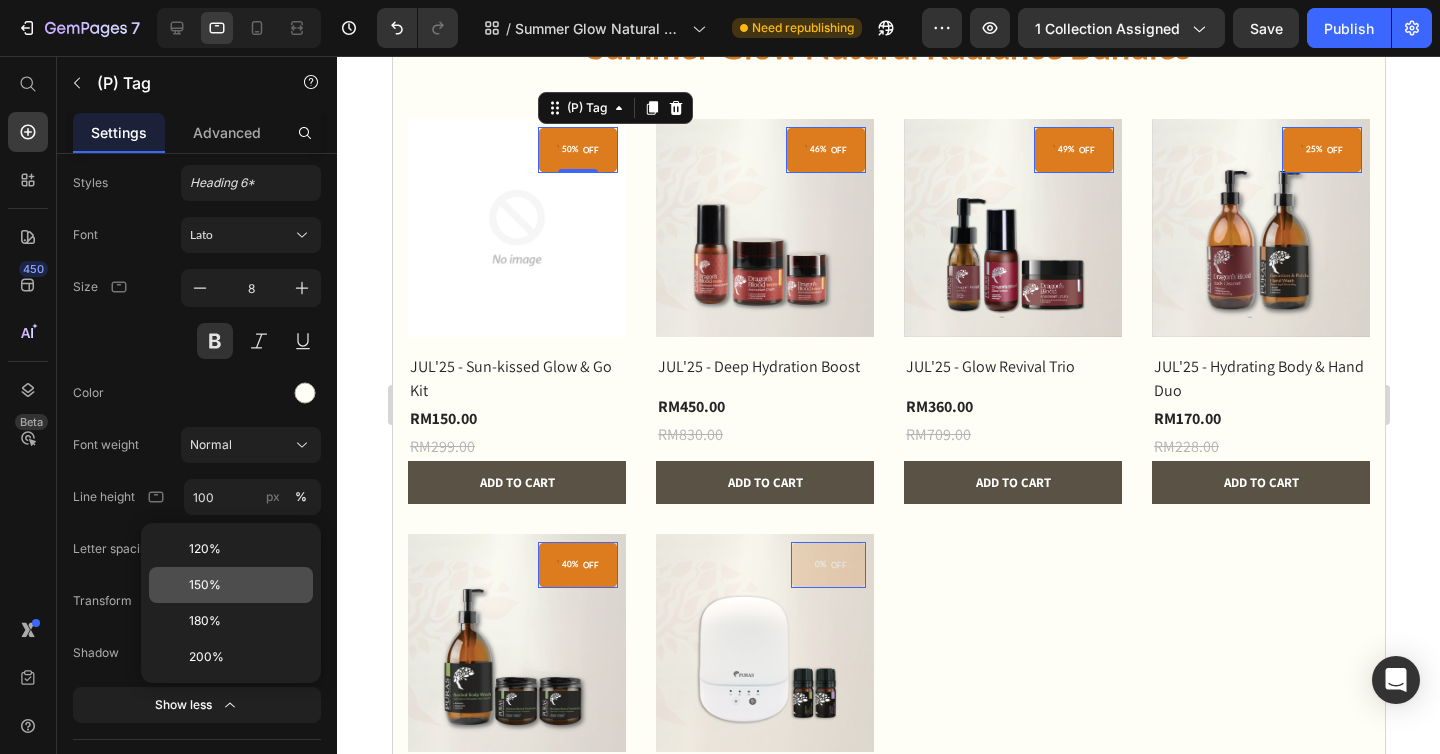 click on "150%" at bounding box center (205, 585) 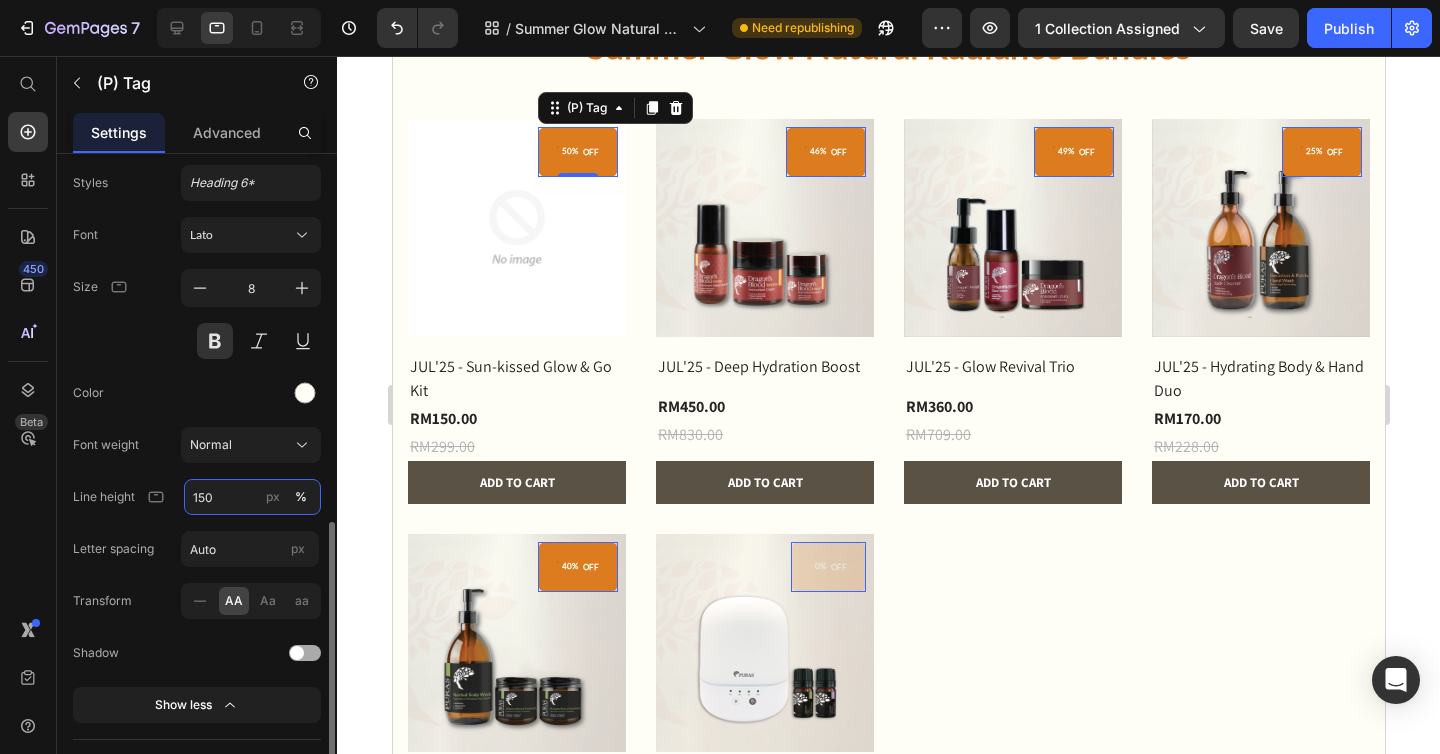 click on "150" at bounding box center [252, 497] 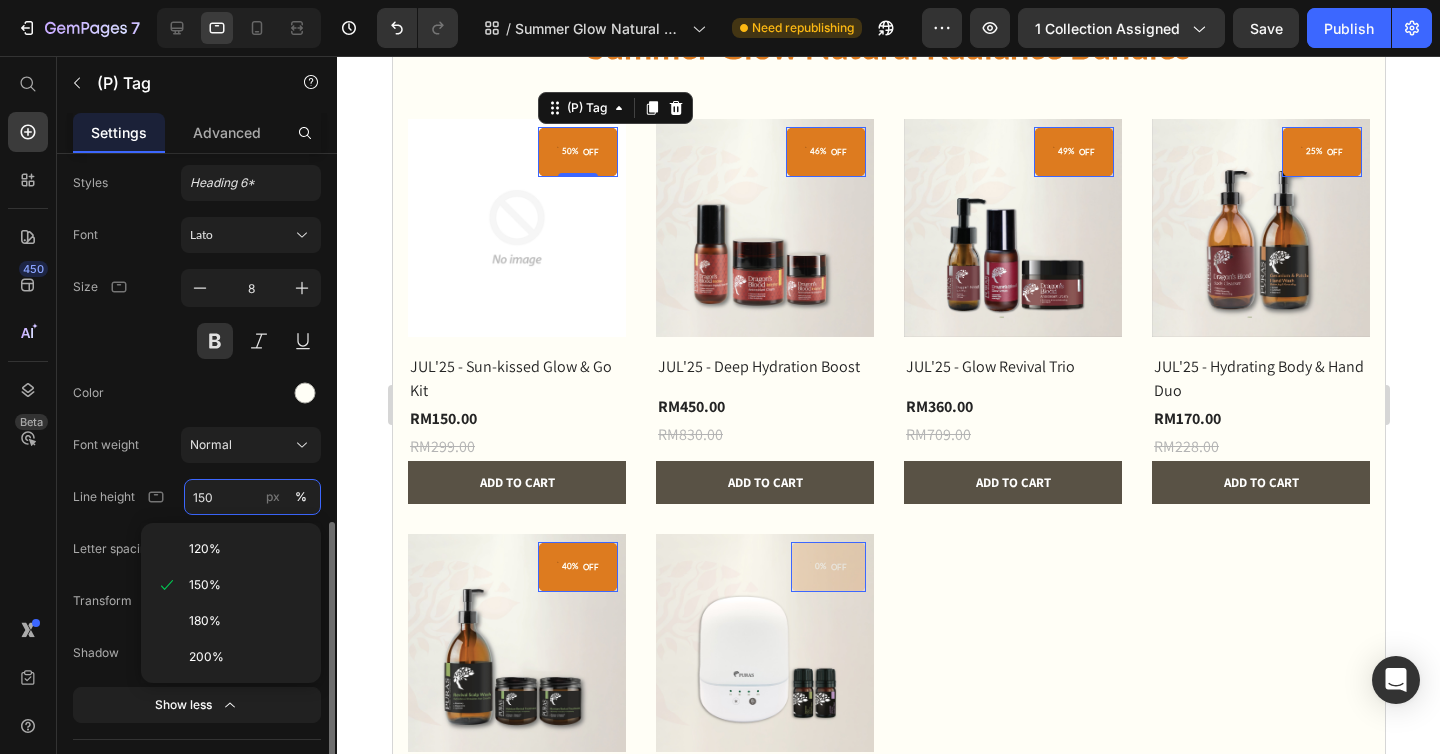 click on "150" at bounding box center [252, 497] 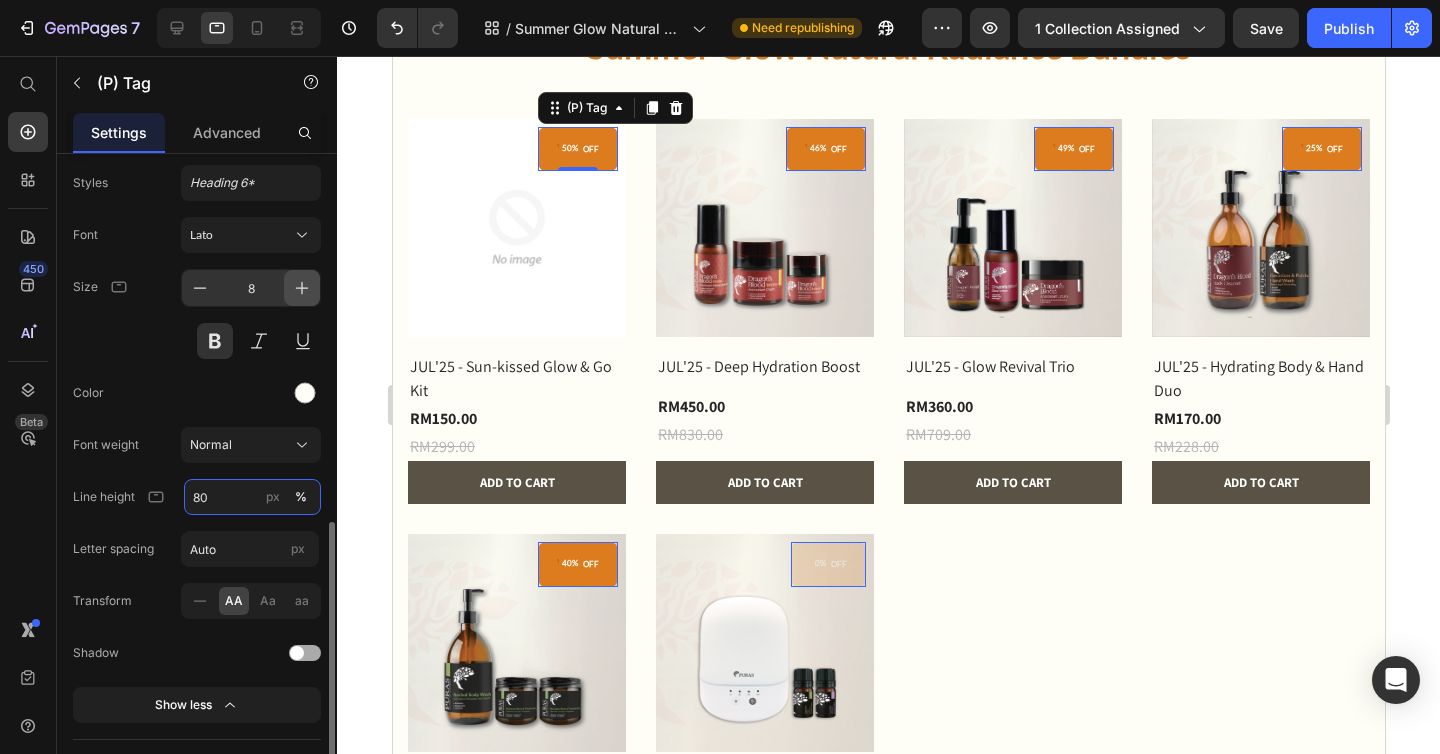 type on "80" 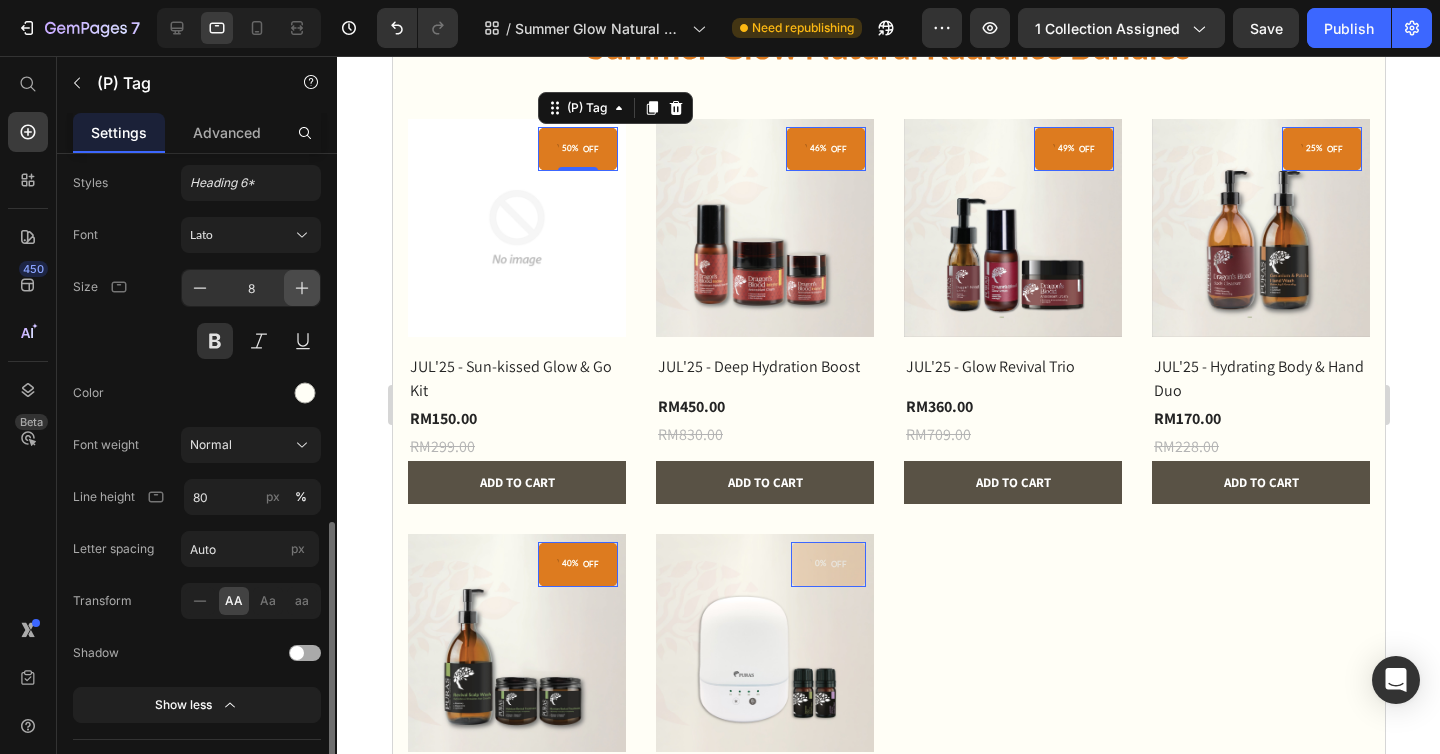click 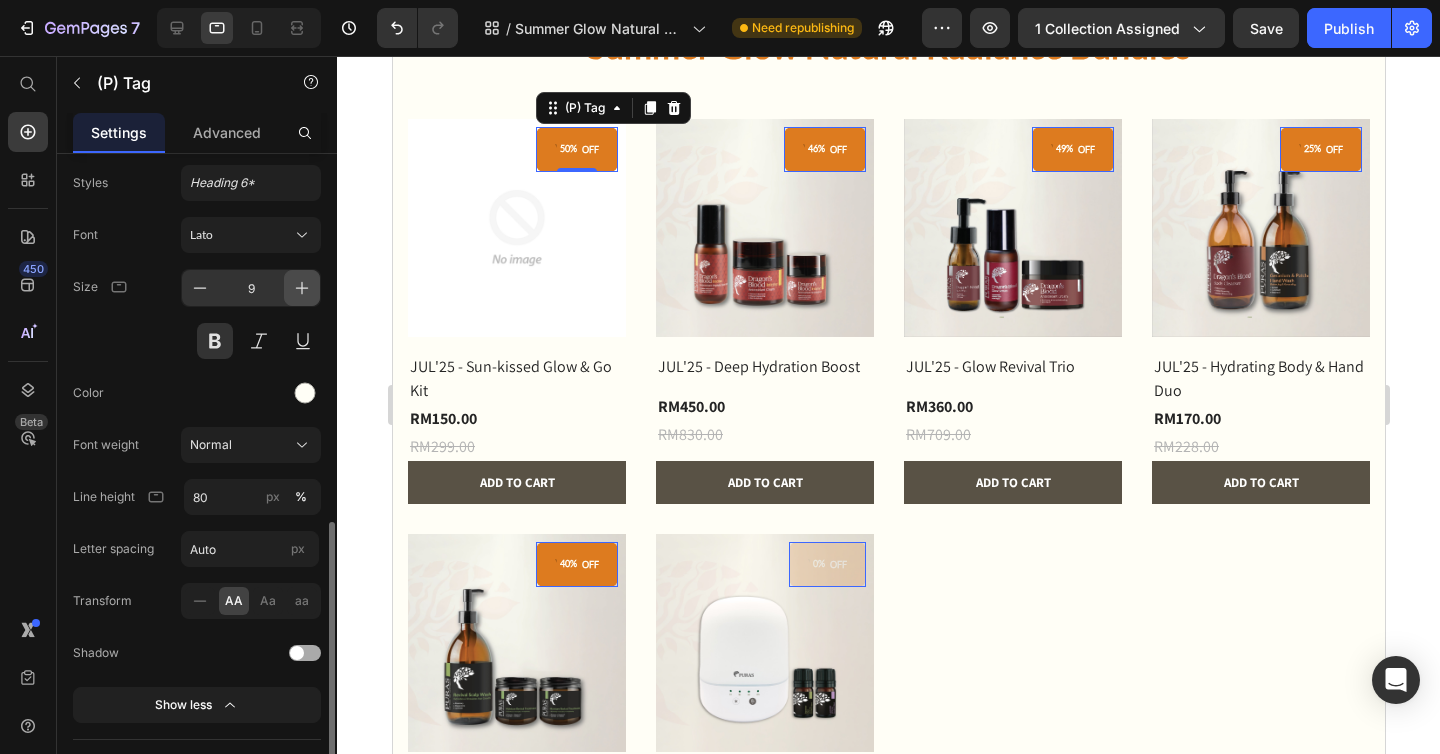 click 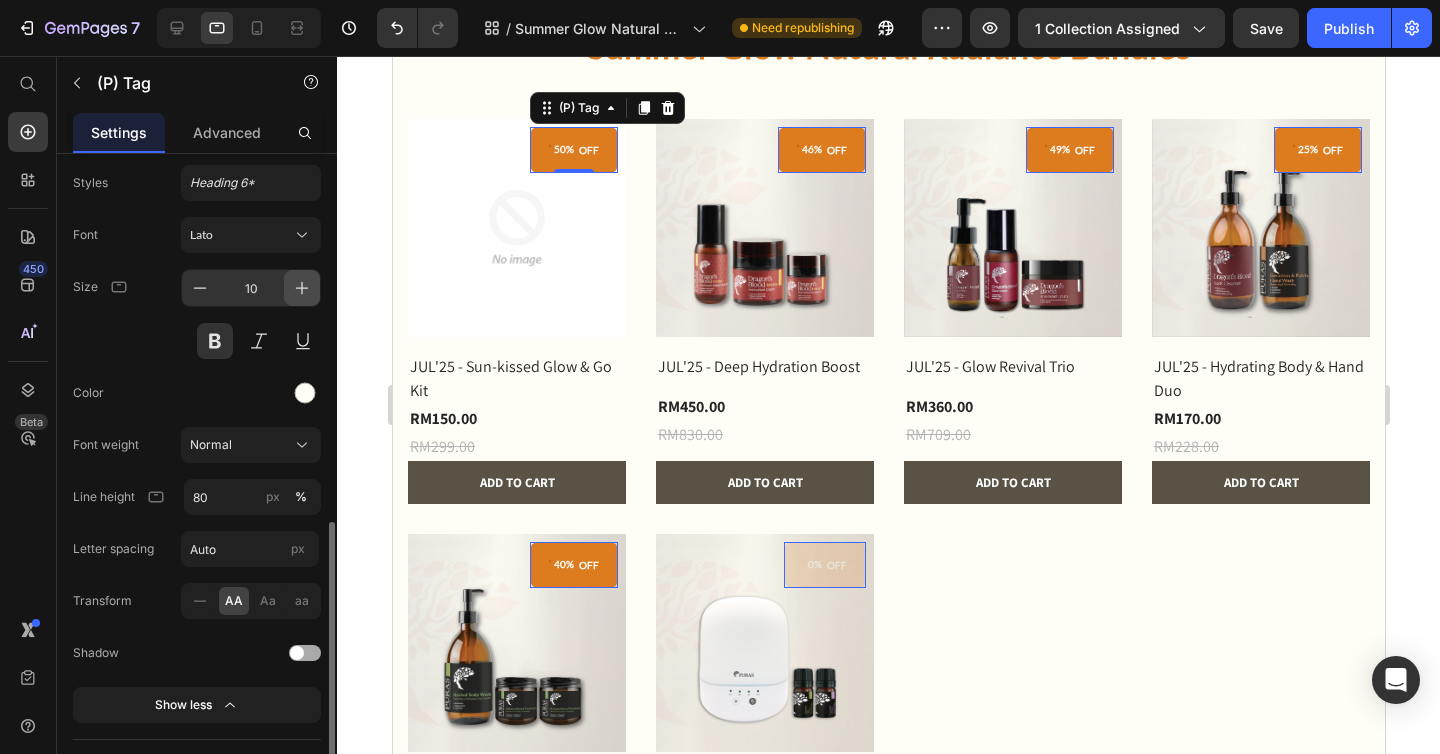 click 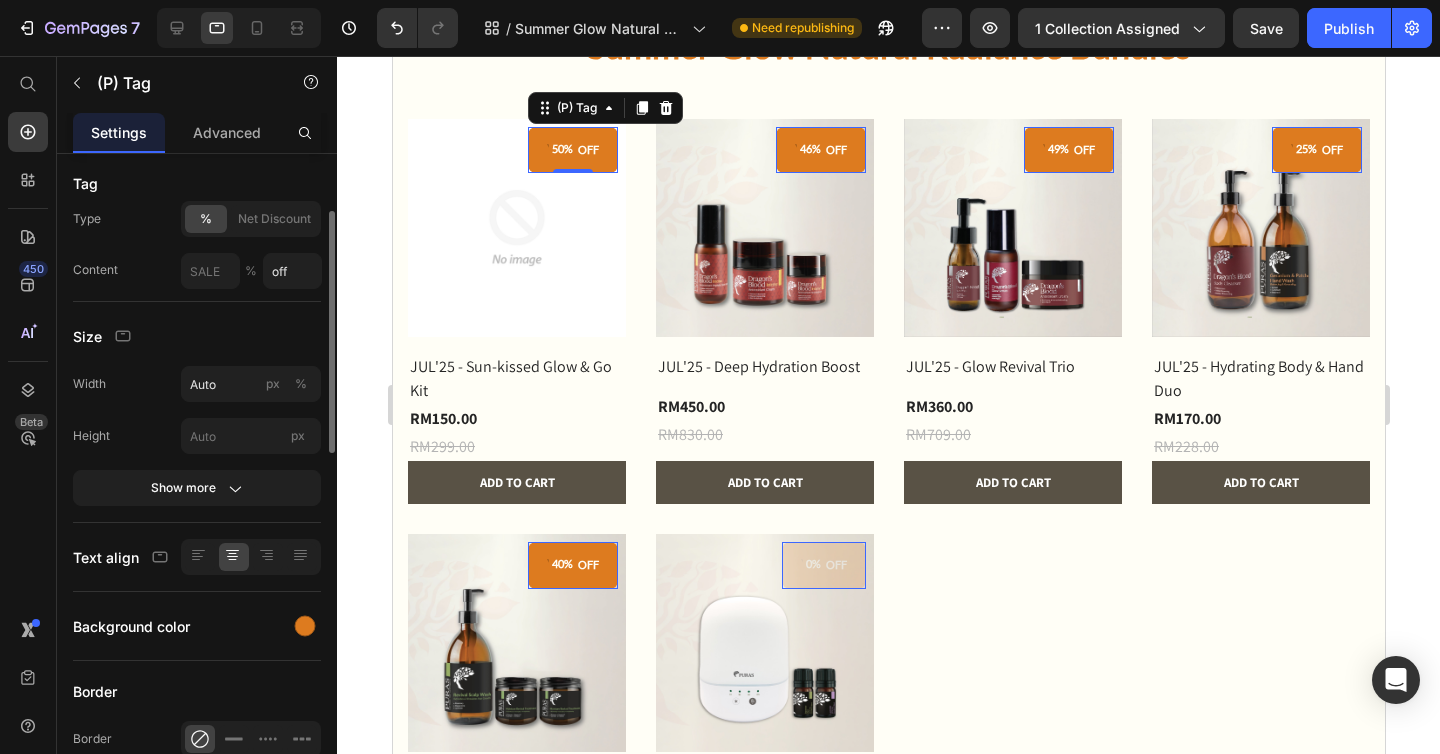 scroll, scrollTop: 153, scrollLeft: 0, axis: vertical 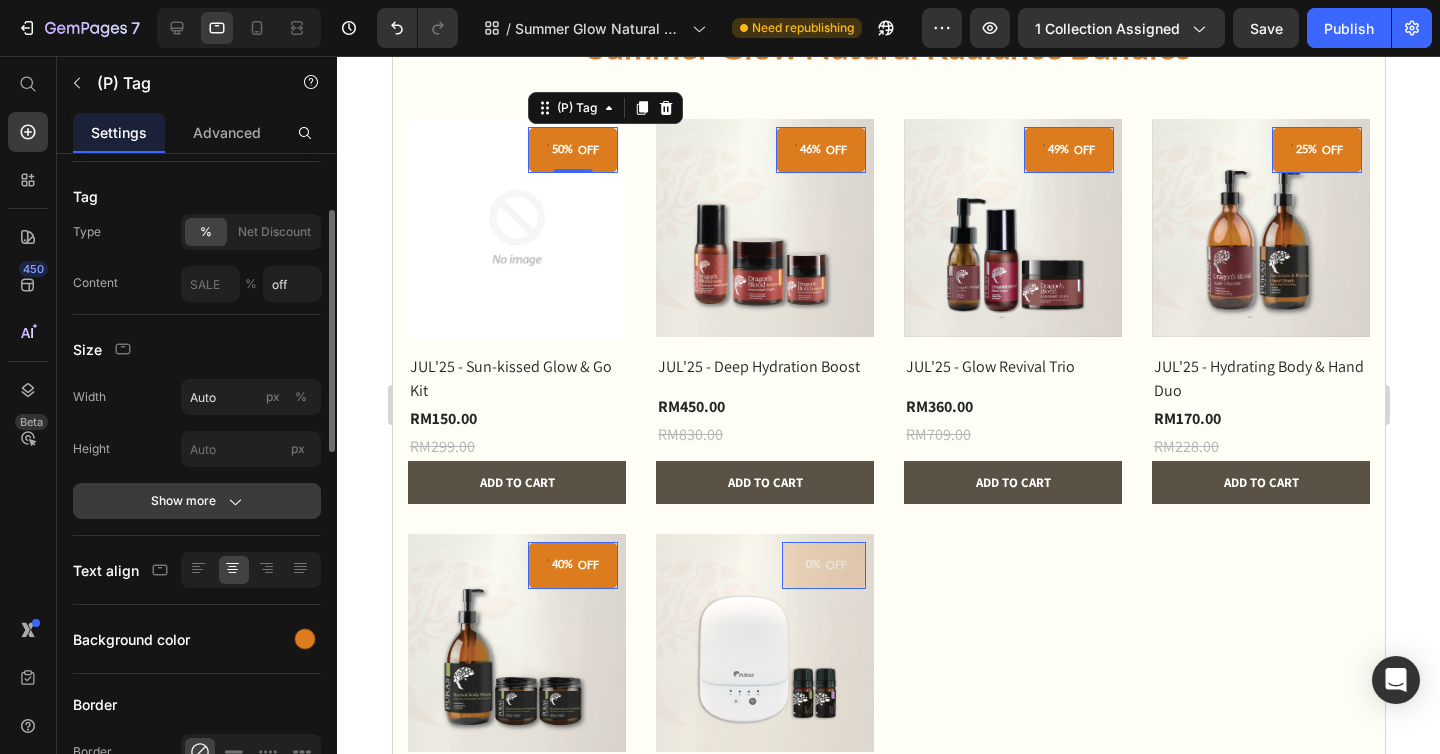 click on "Show more" 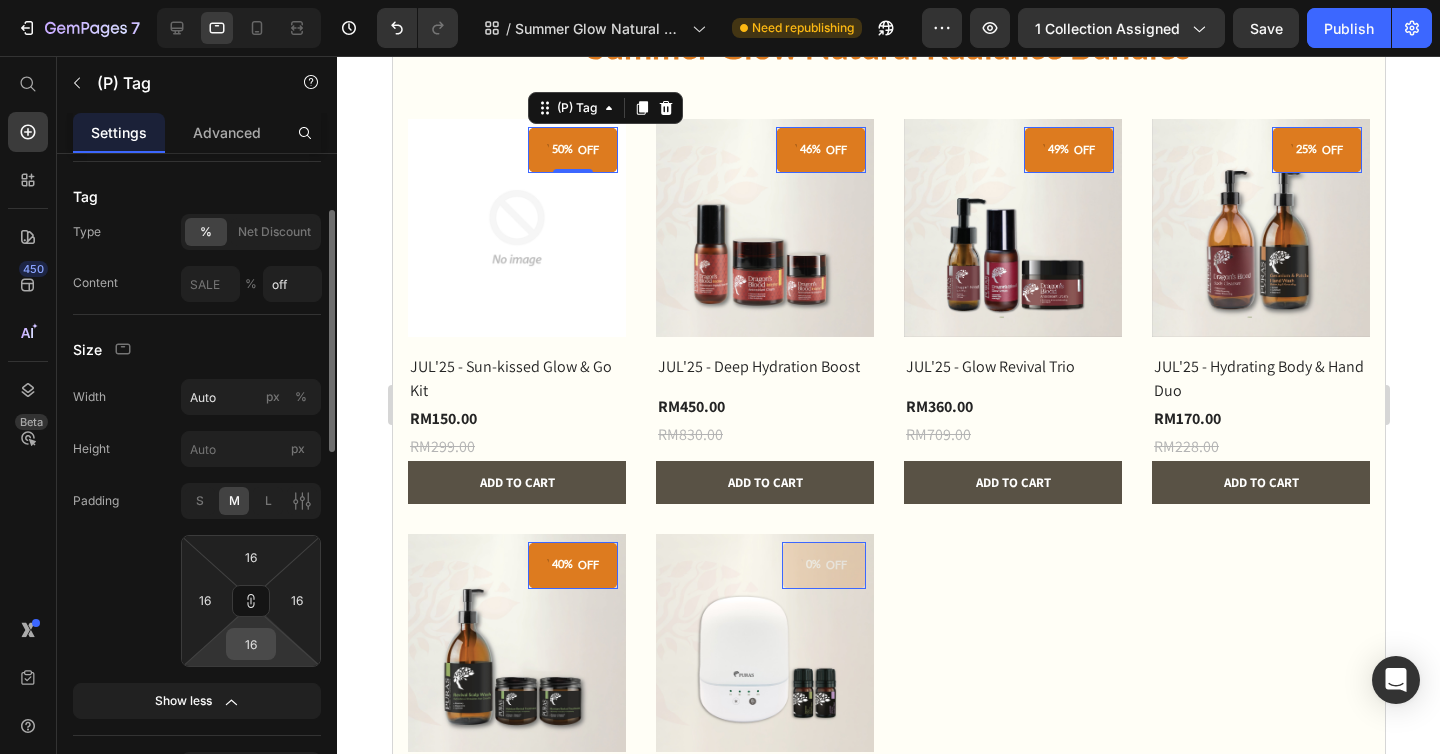 click on "16" at bounding box center (251, 644) 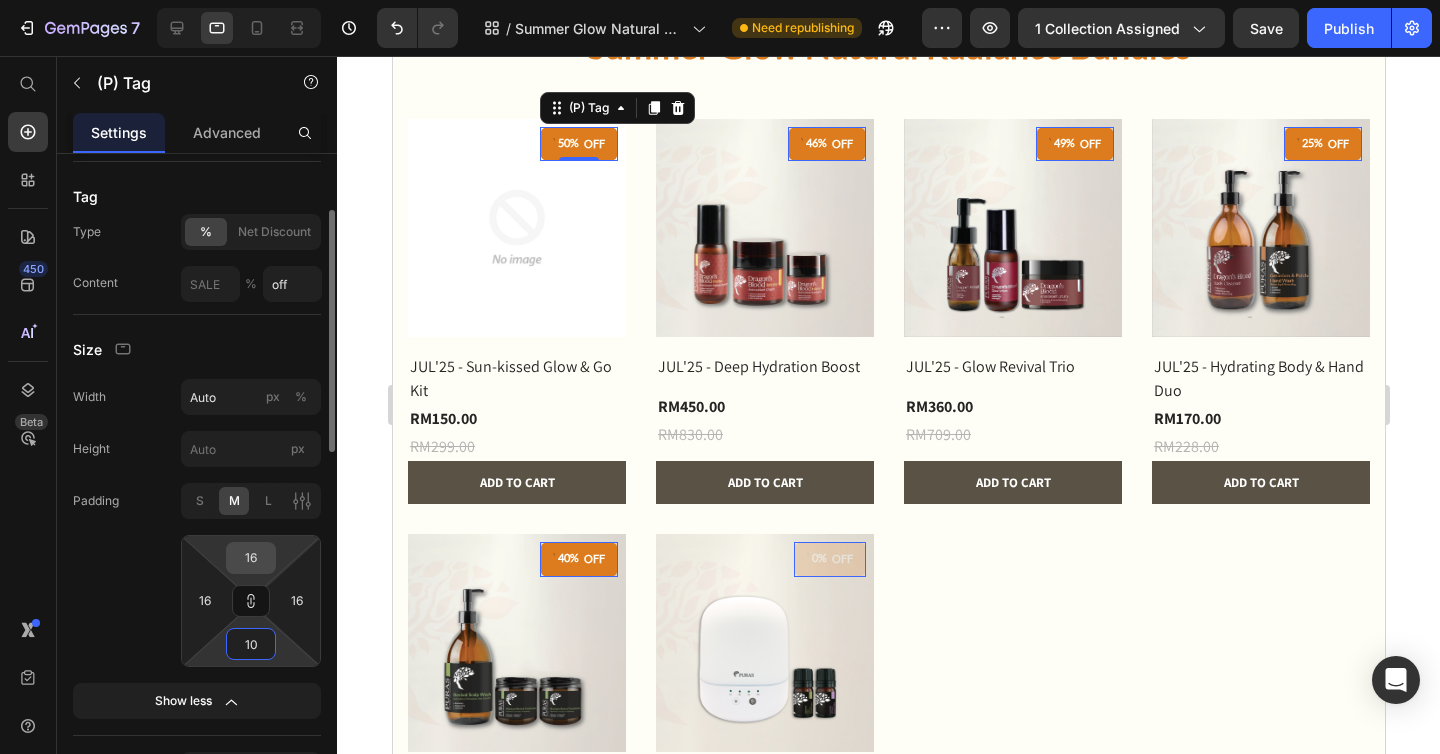type on "10" 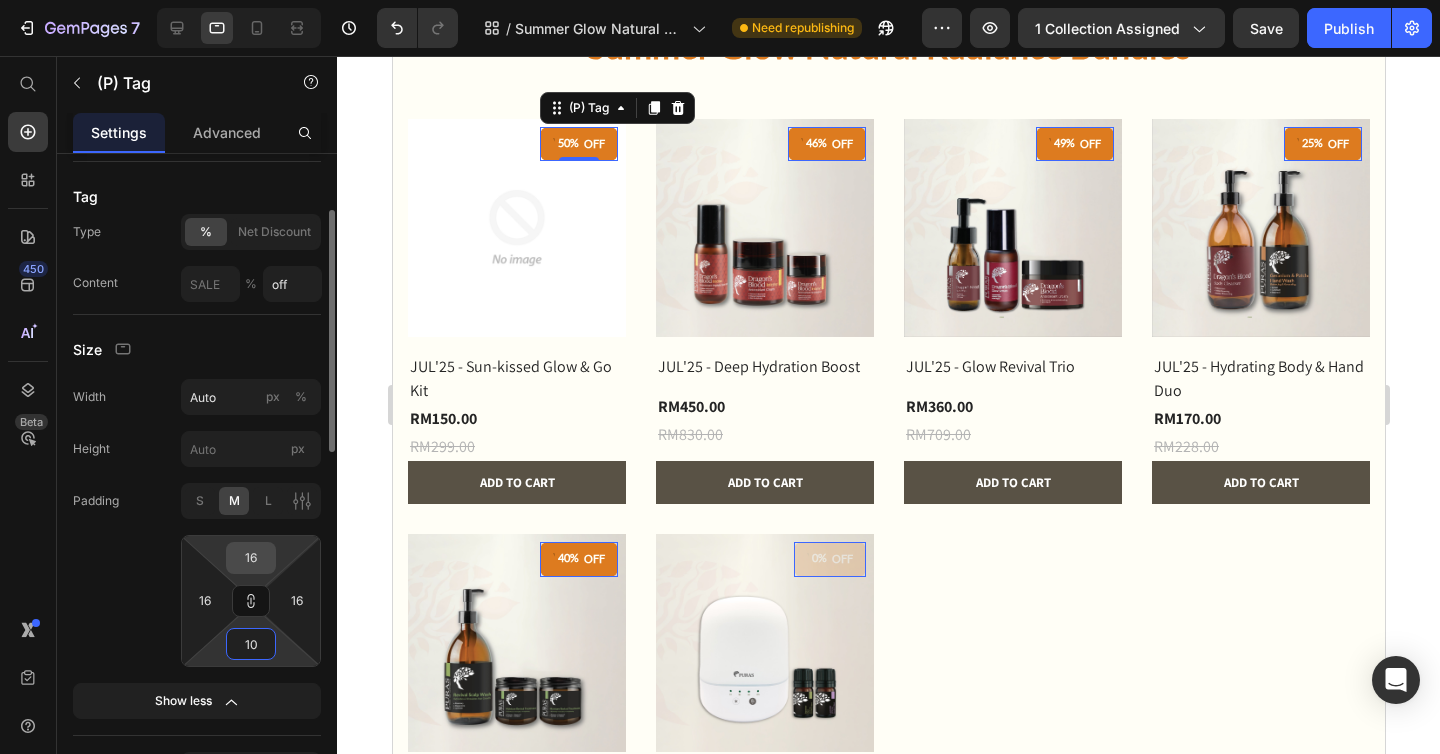 click on "16" at bounding box center [251, 558] 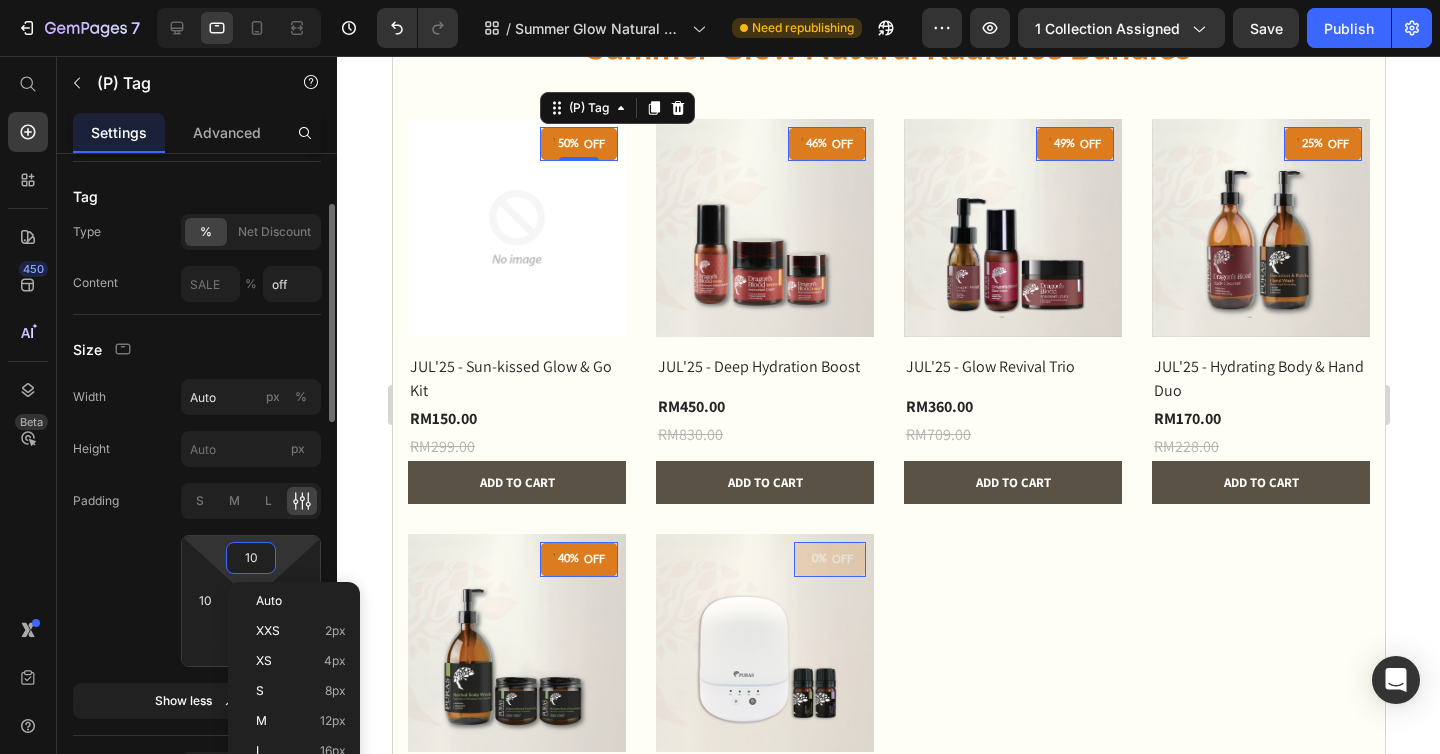 click on "10" at bounding box center (251, 558) 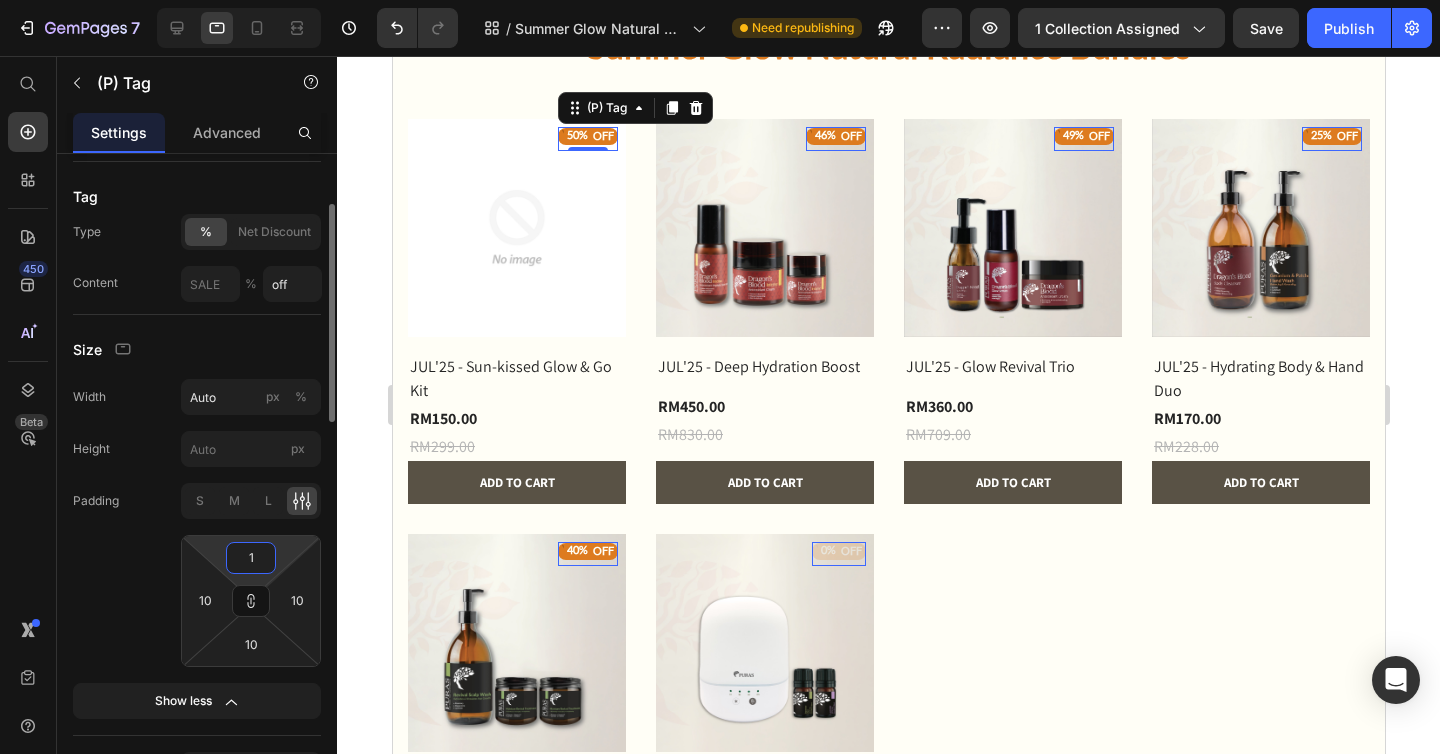 type on "10" 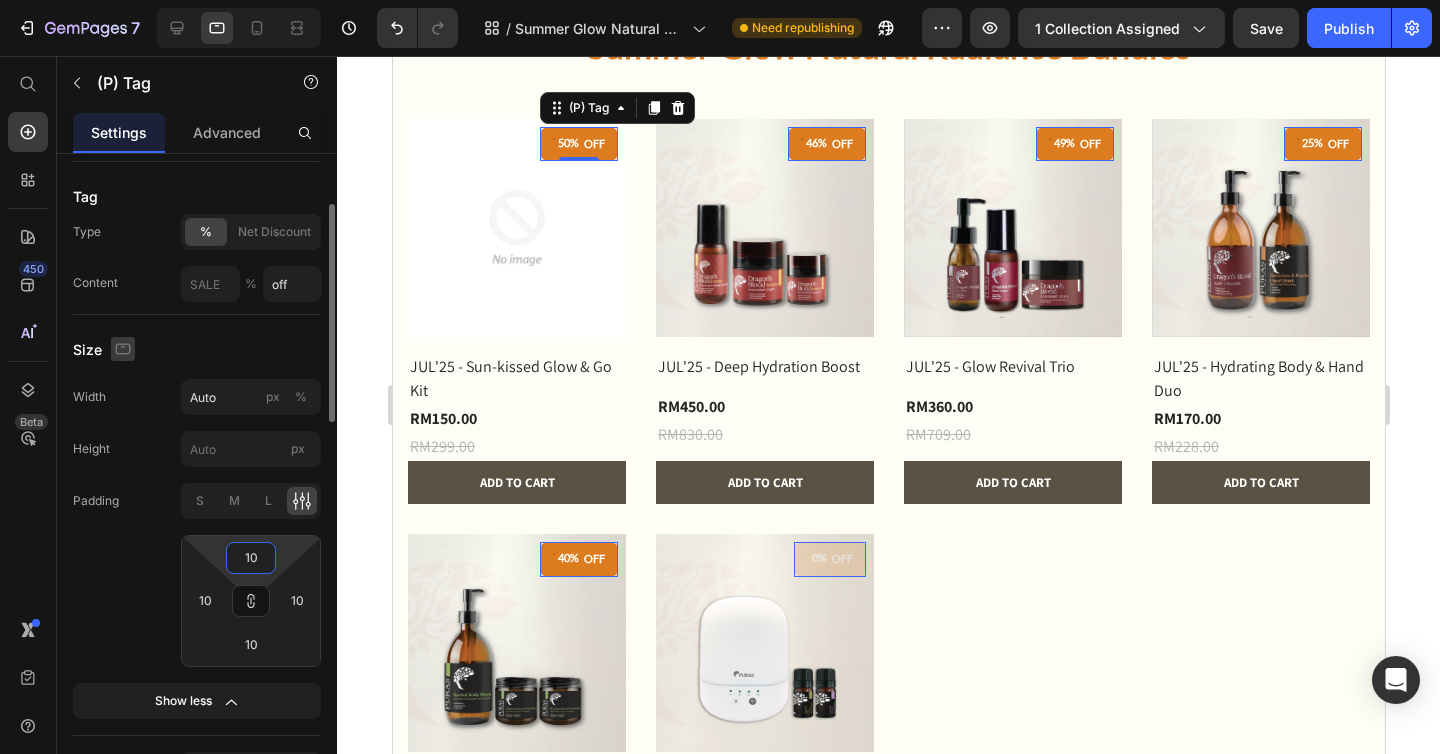 click 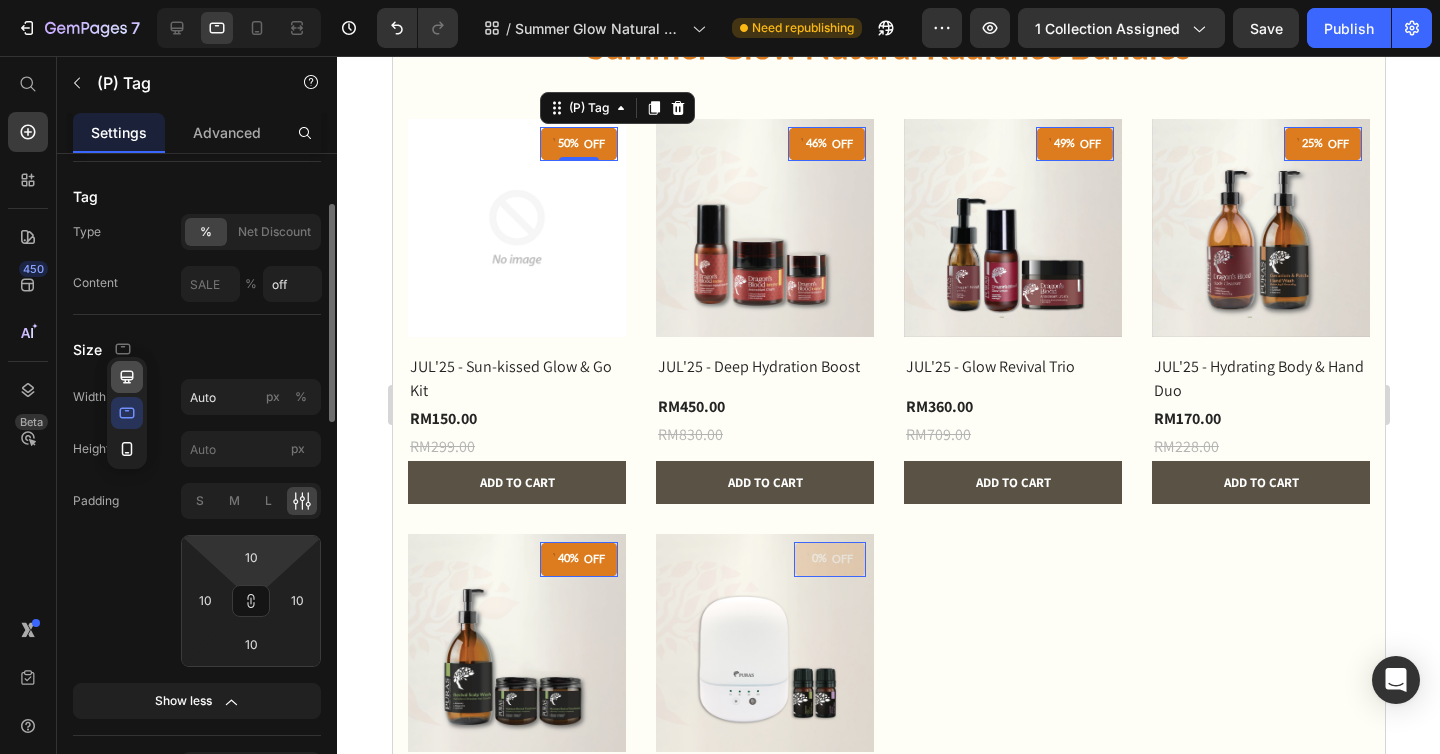 click 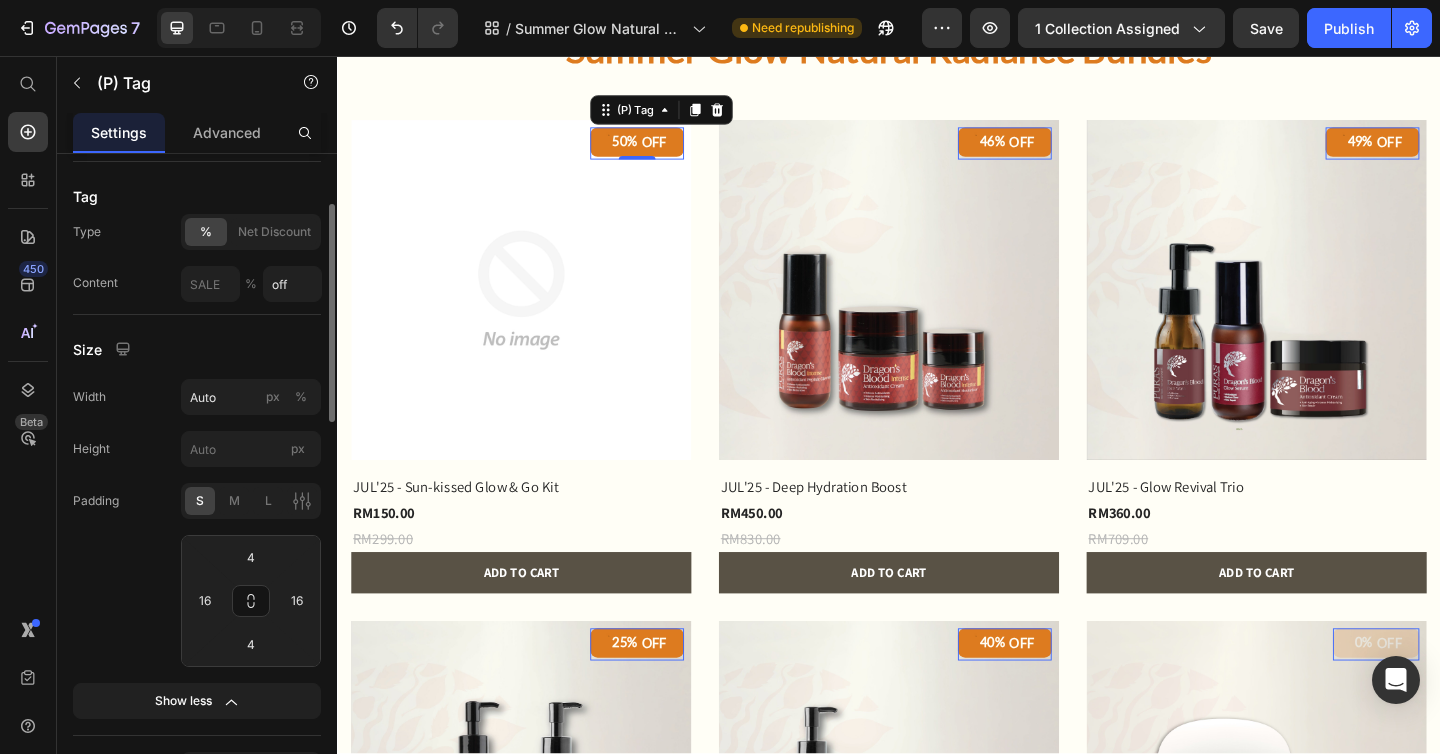 scroll, scrollTop: 686, scrollLeft: 0, axis: vertical 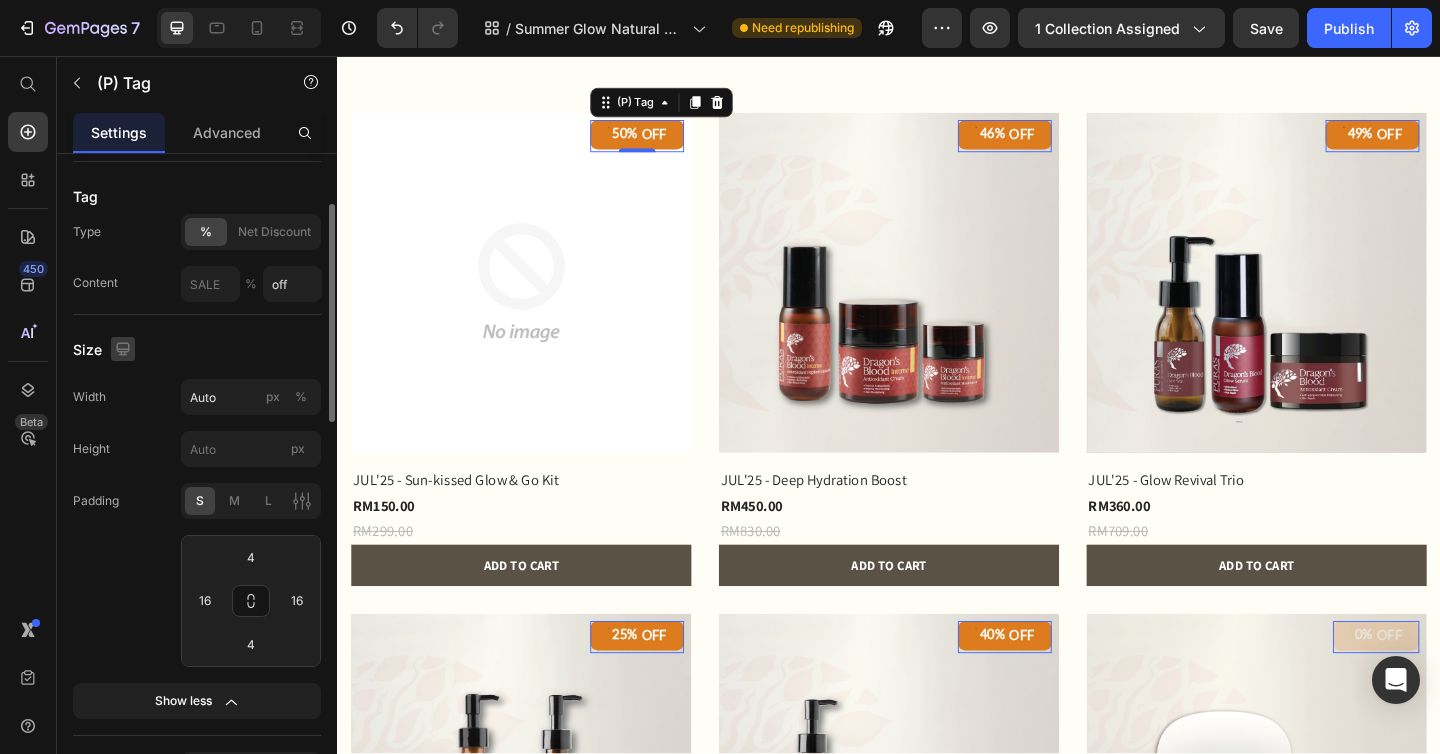 click 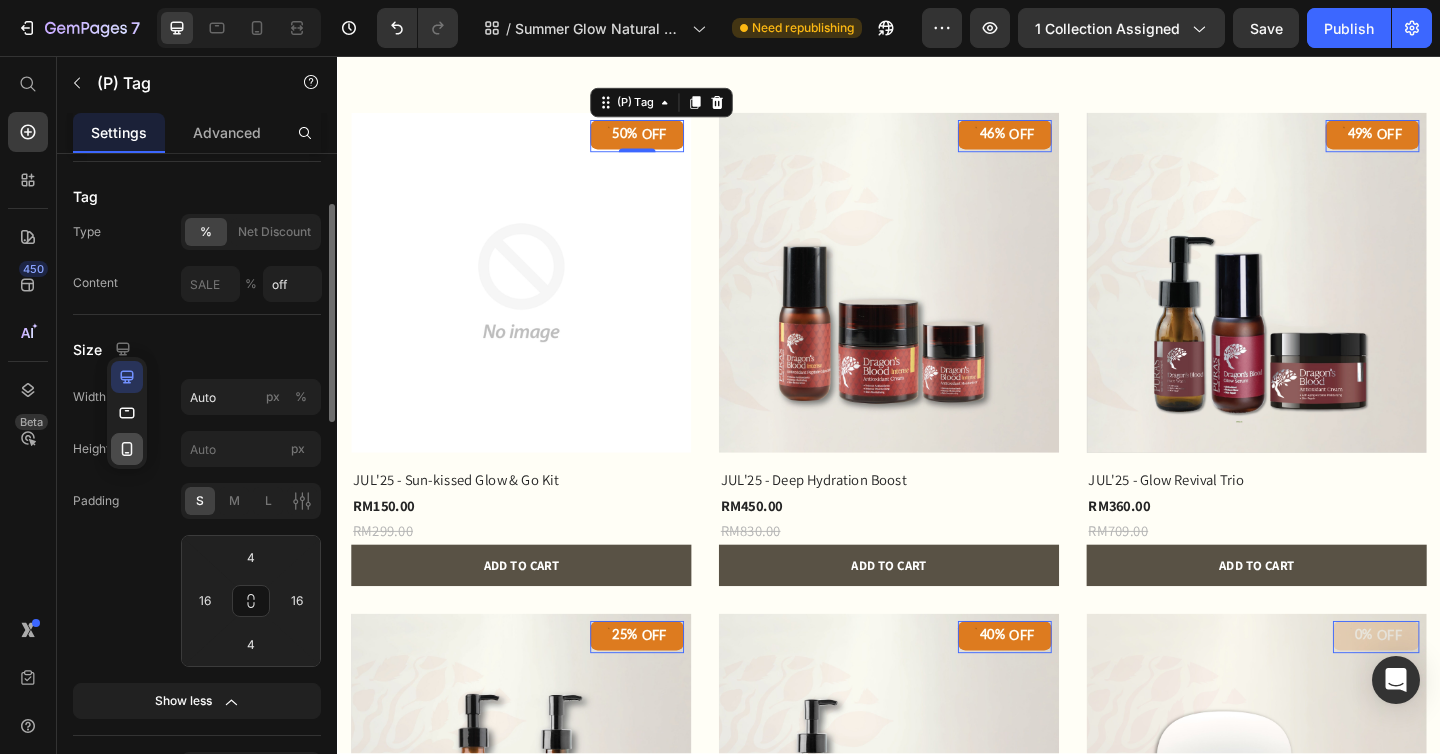 click 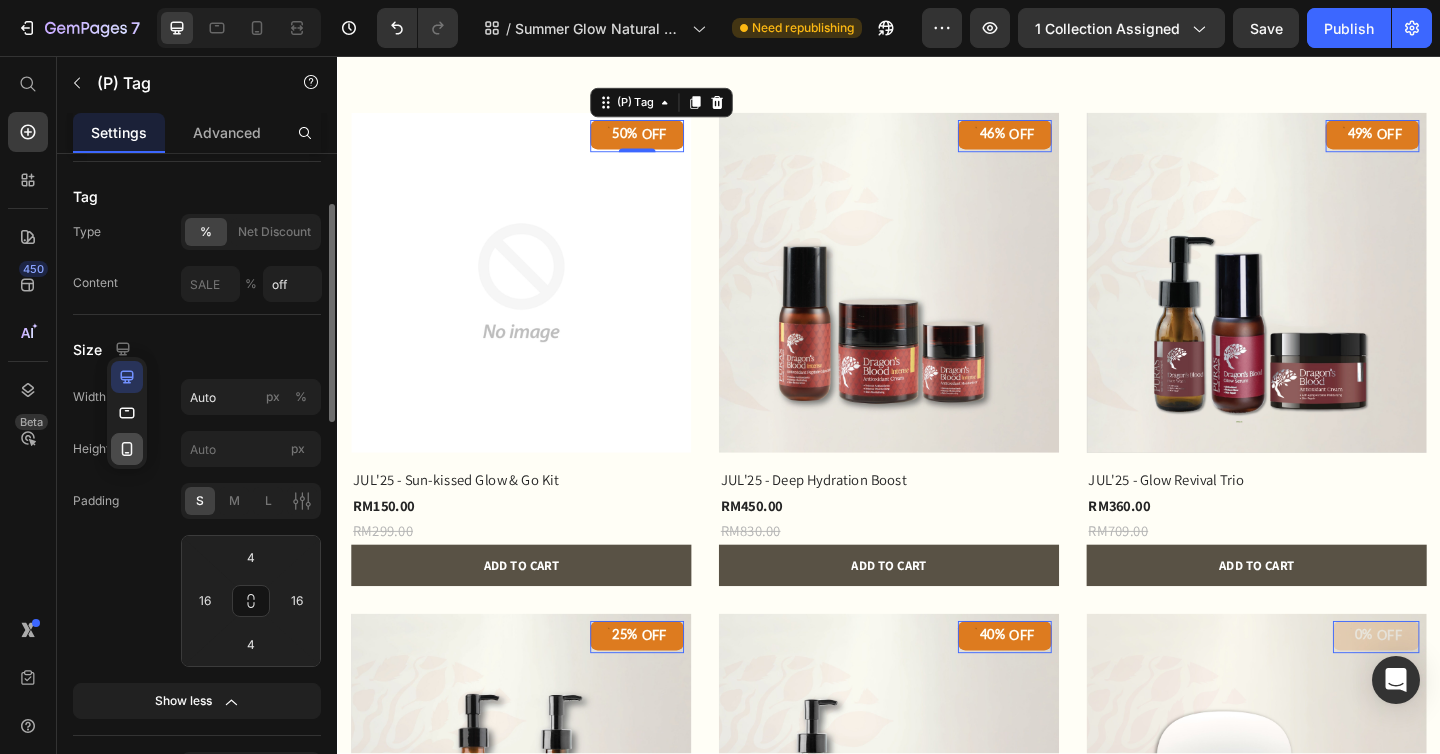 scroll, scrollTop: 610, scrollLeft: 0, axis: vertical 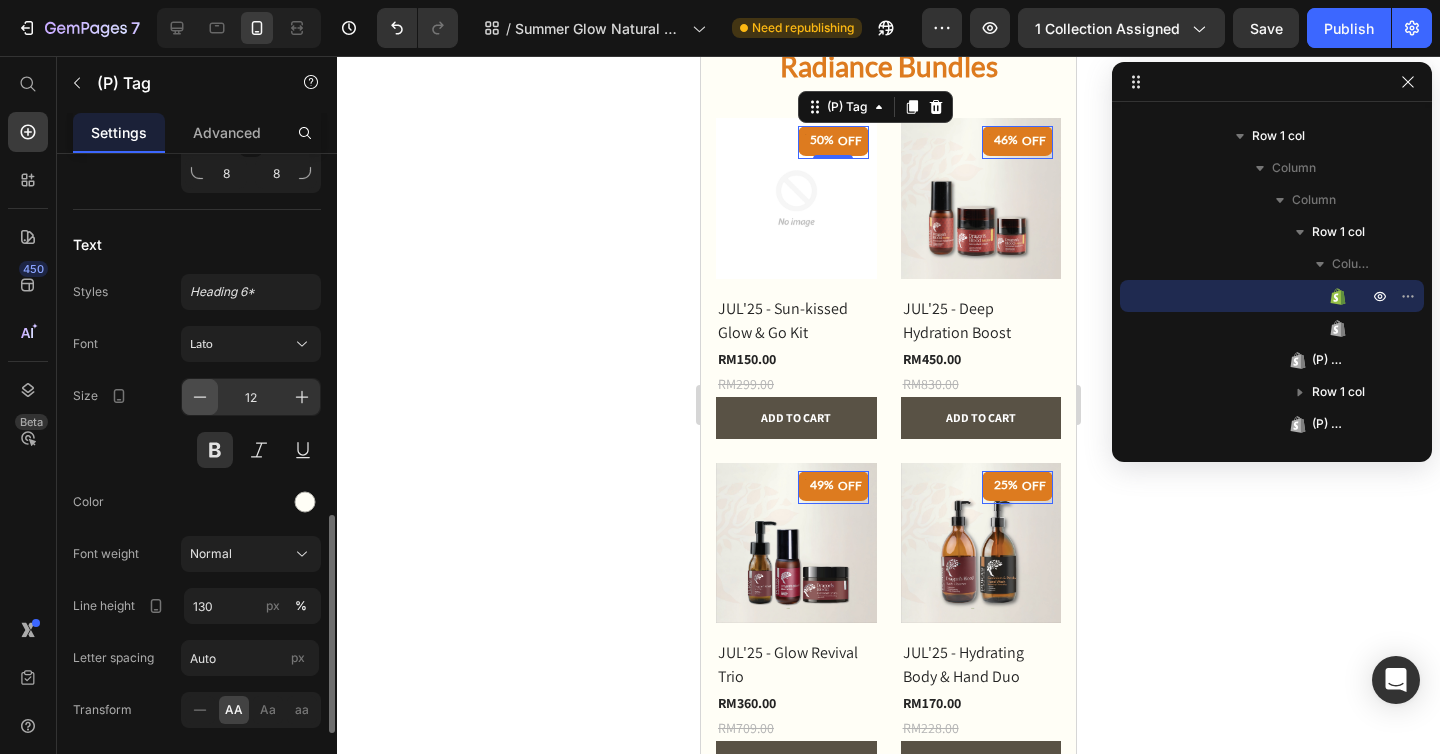 click 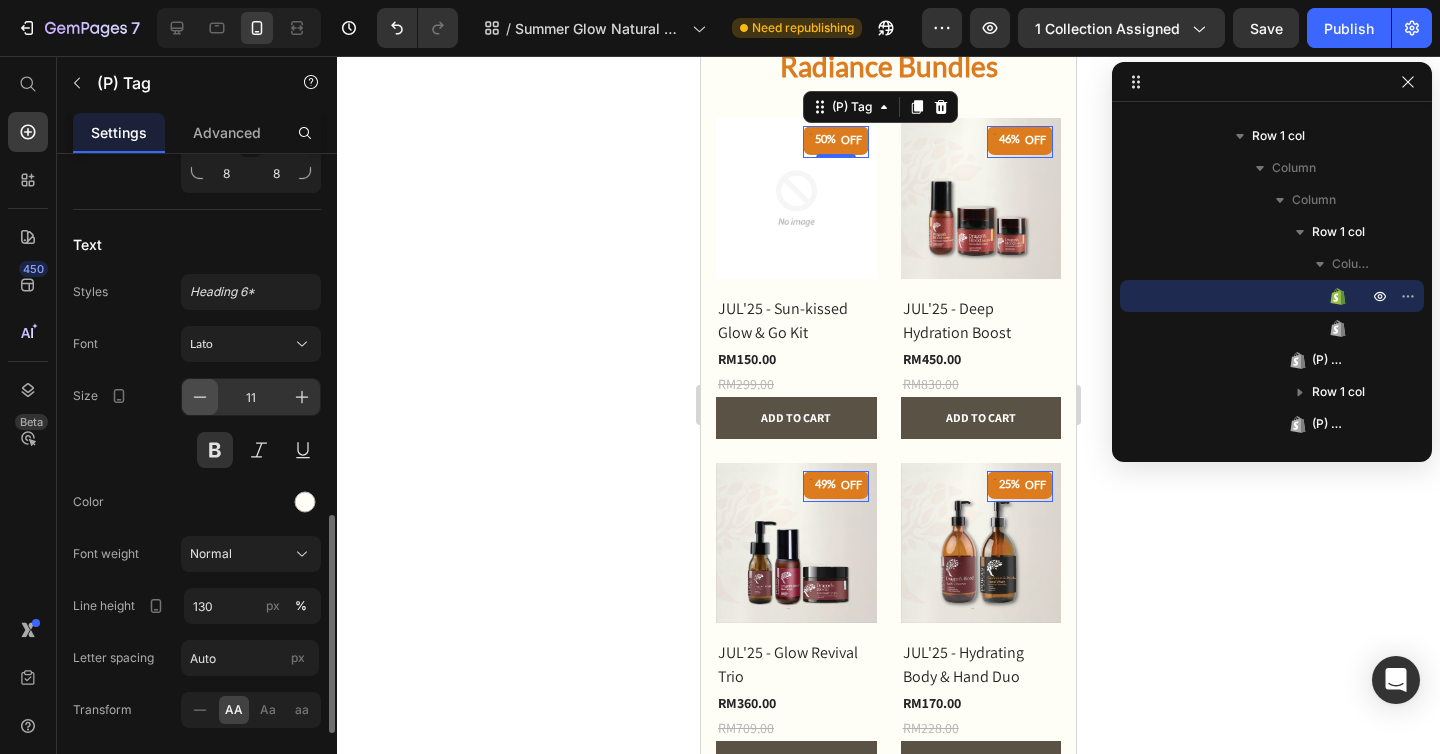 click 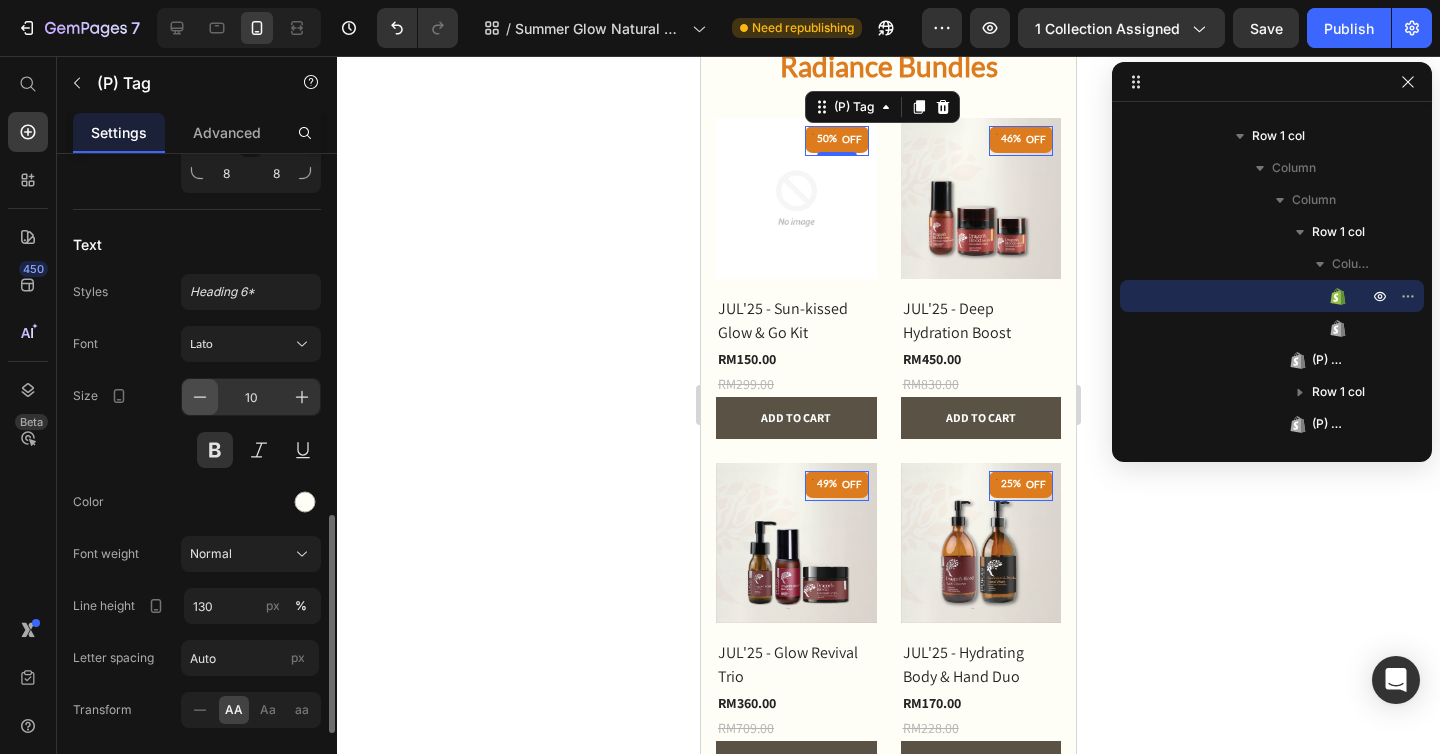 click 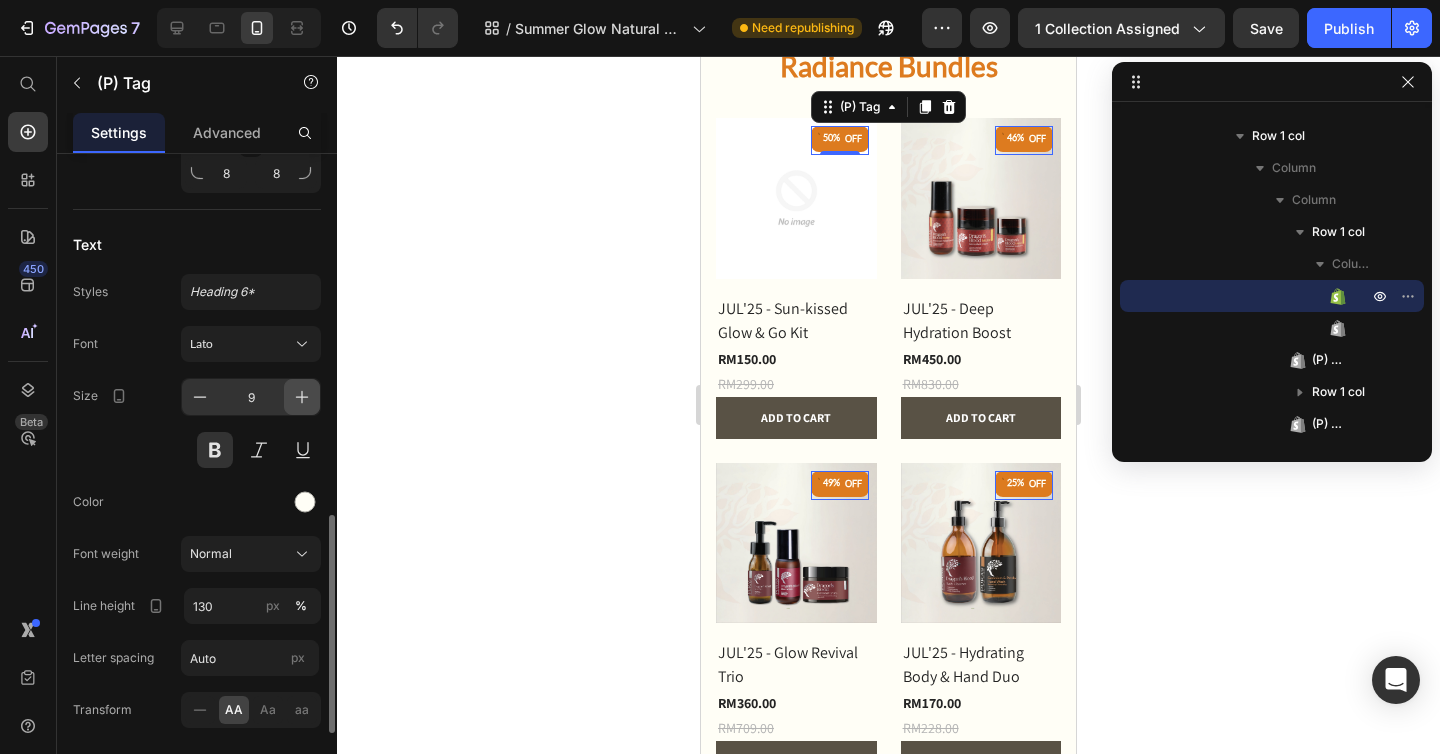 click 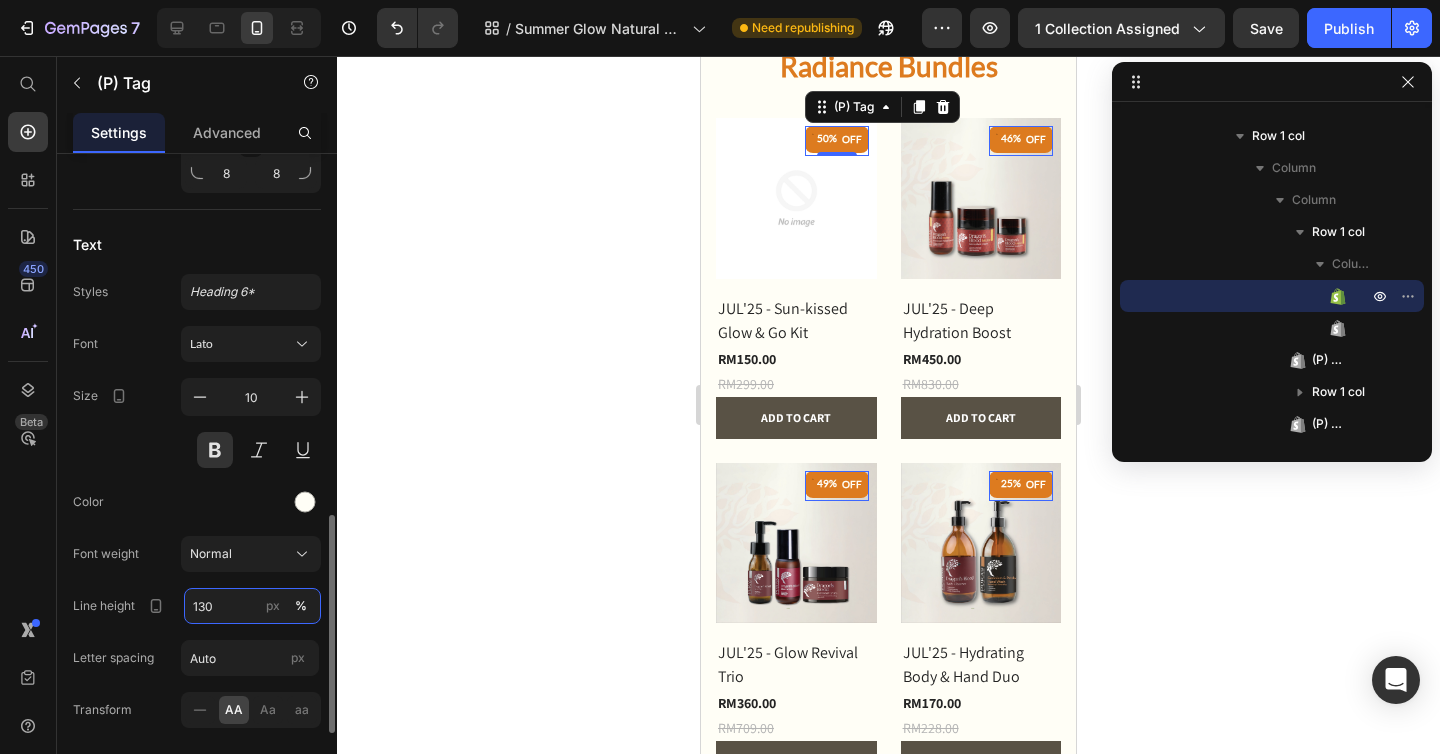 click on "130" at bounding box center [252, 606] 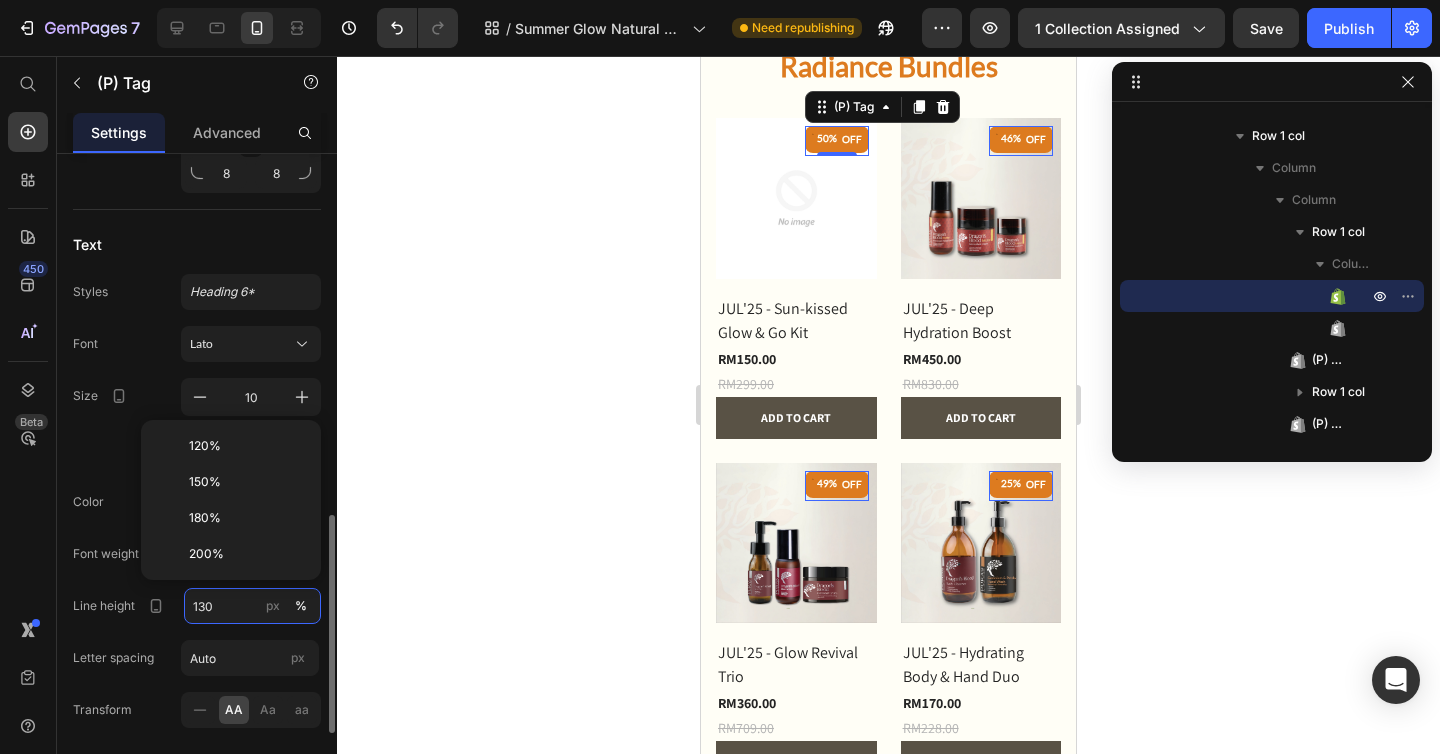 click on "130" at bounding box center [252, 606] 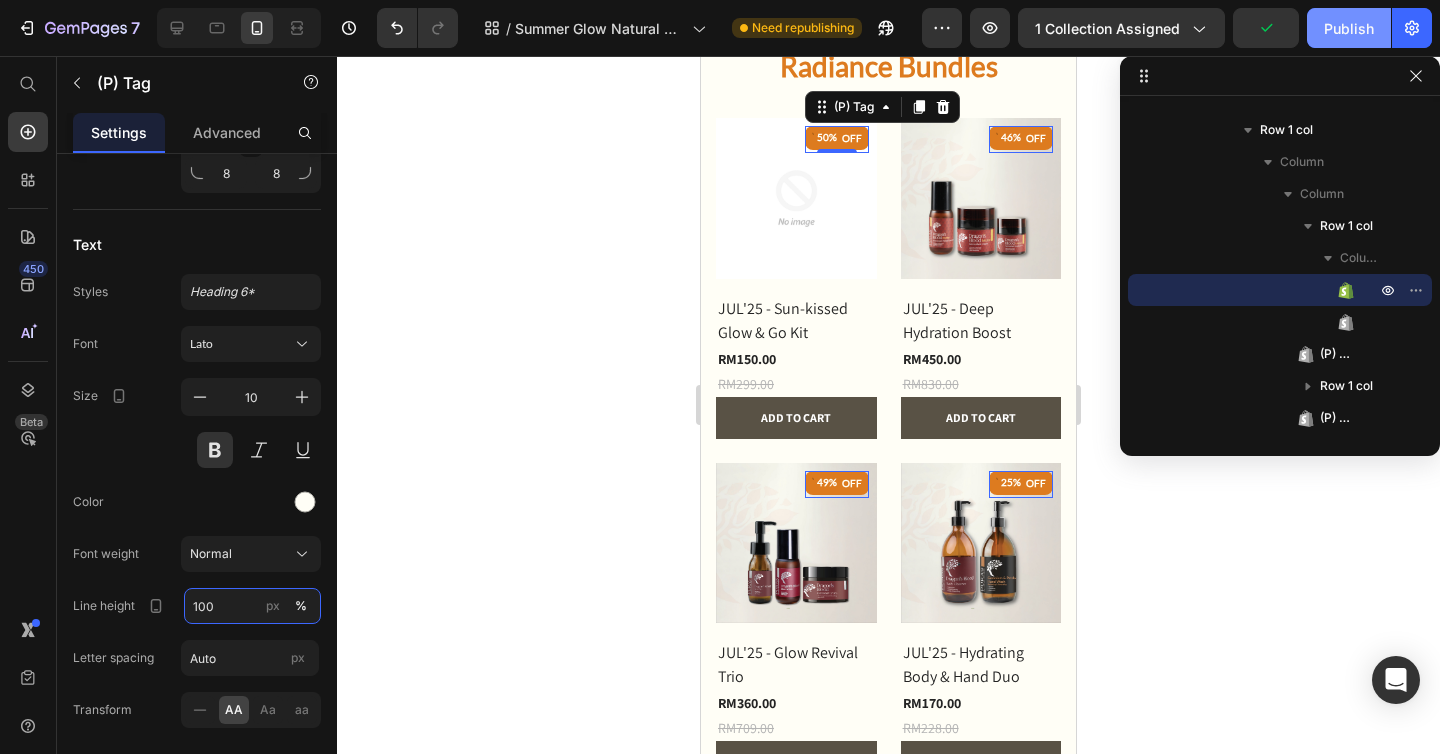 drag, startPoint x: 1208, startPoint y: 74, endPoint x: 1336, endPoint y: 30, distance: 135.3514 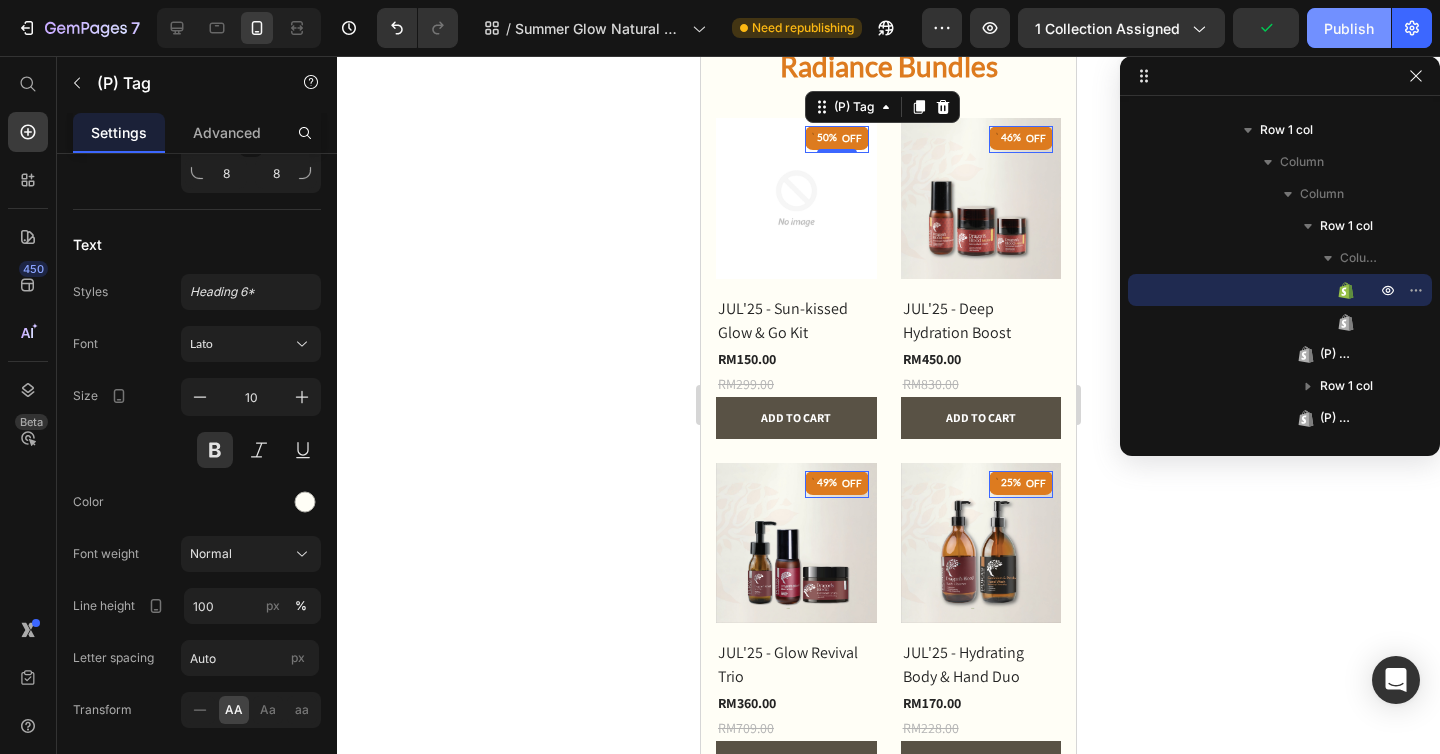 click on "Publish" at bounding box center [1349, 28] 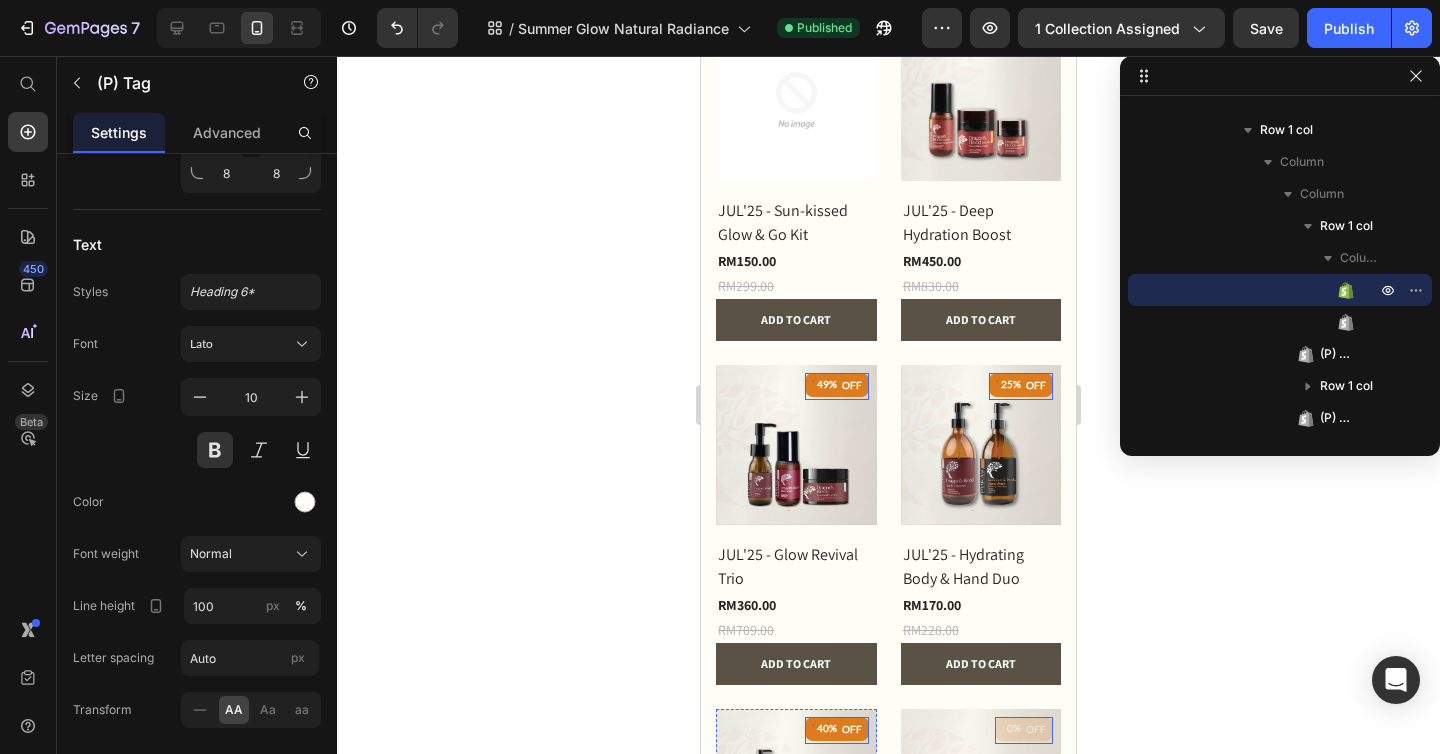 scroll, scrollTop: 641, scrollLeft: 0, axis: vertical 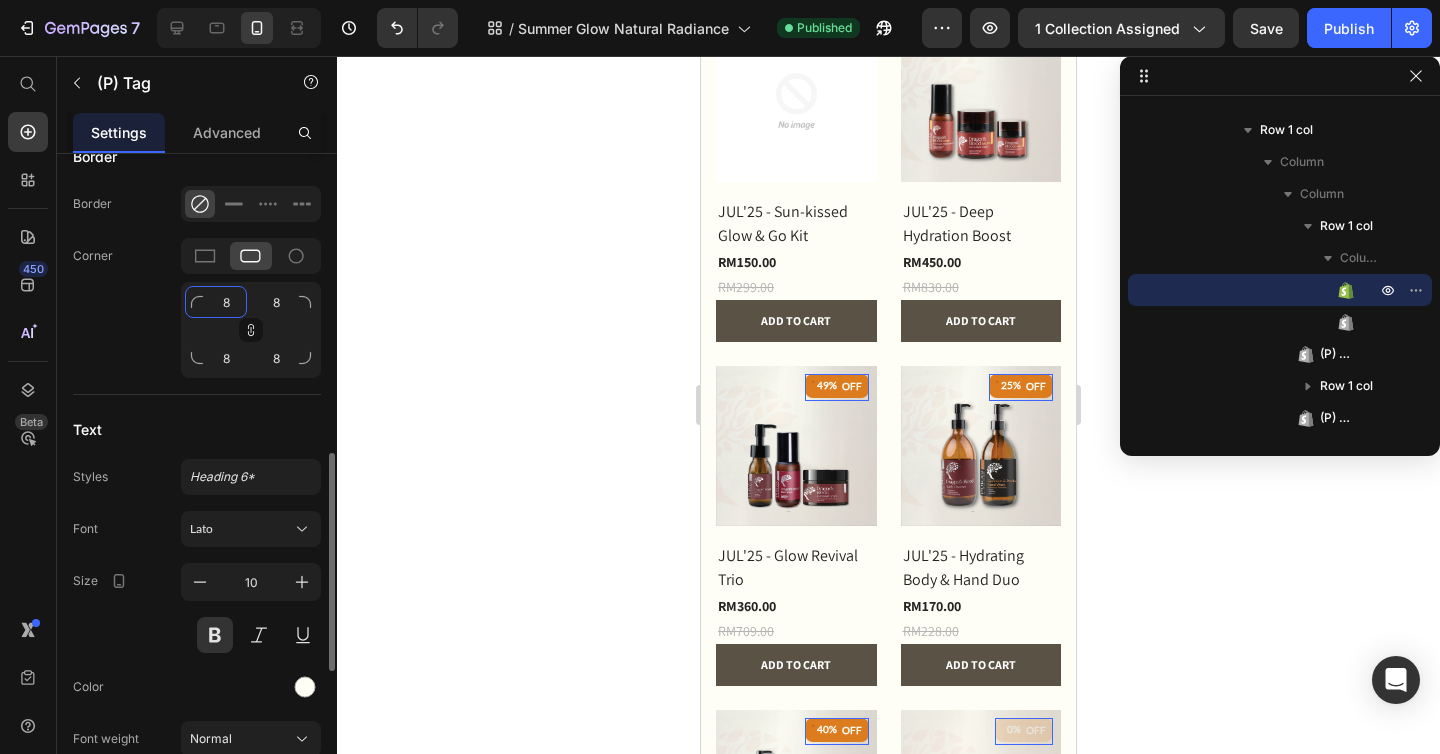 click on "8" 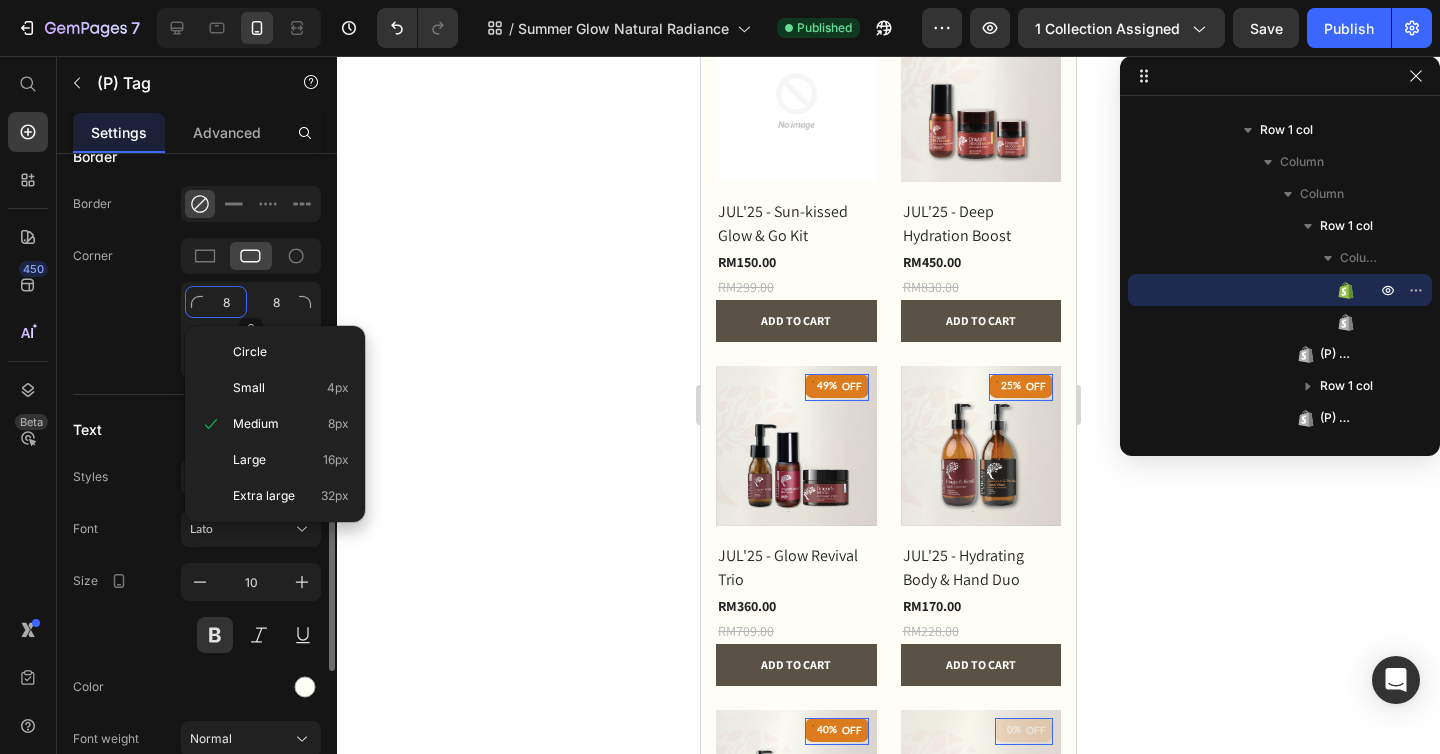 type on "4" 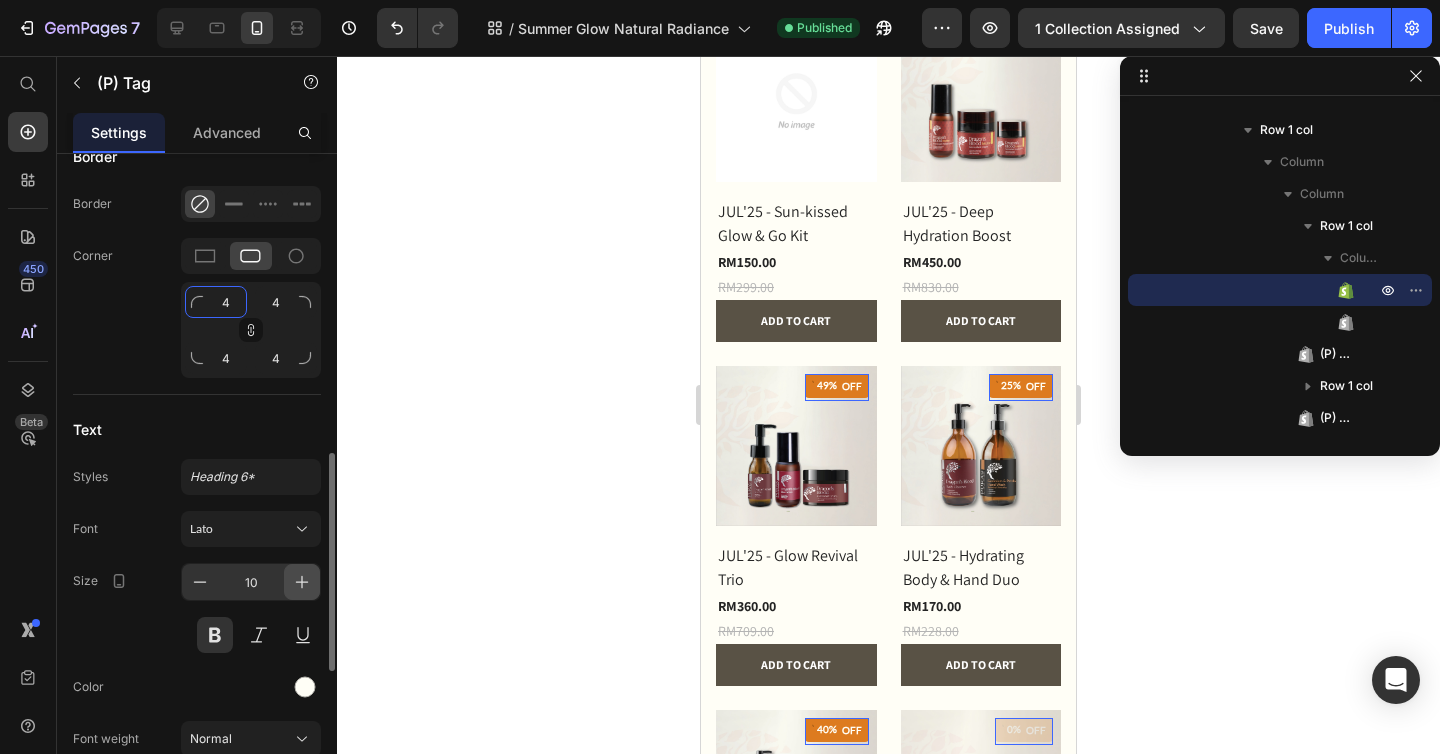 type on "4" 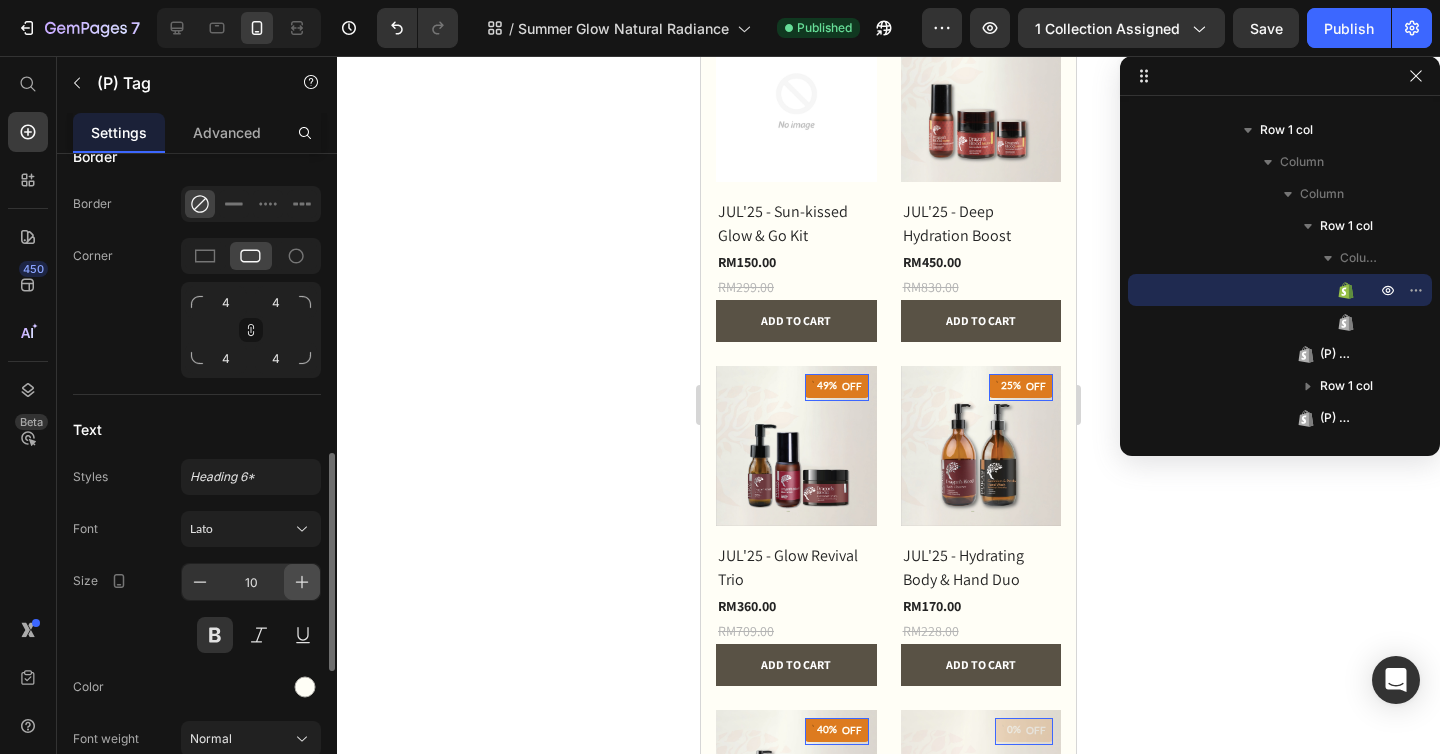 click 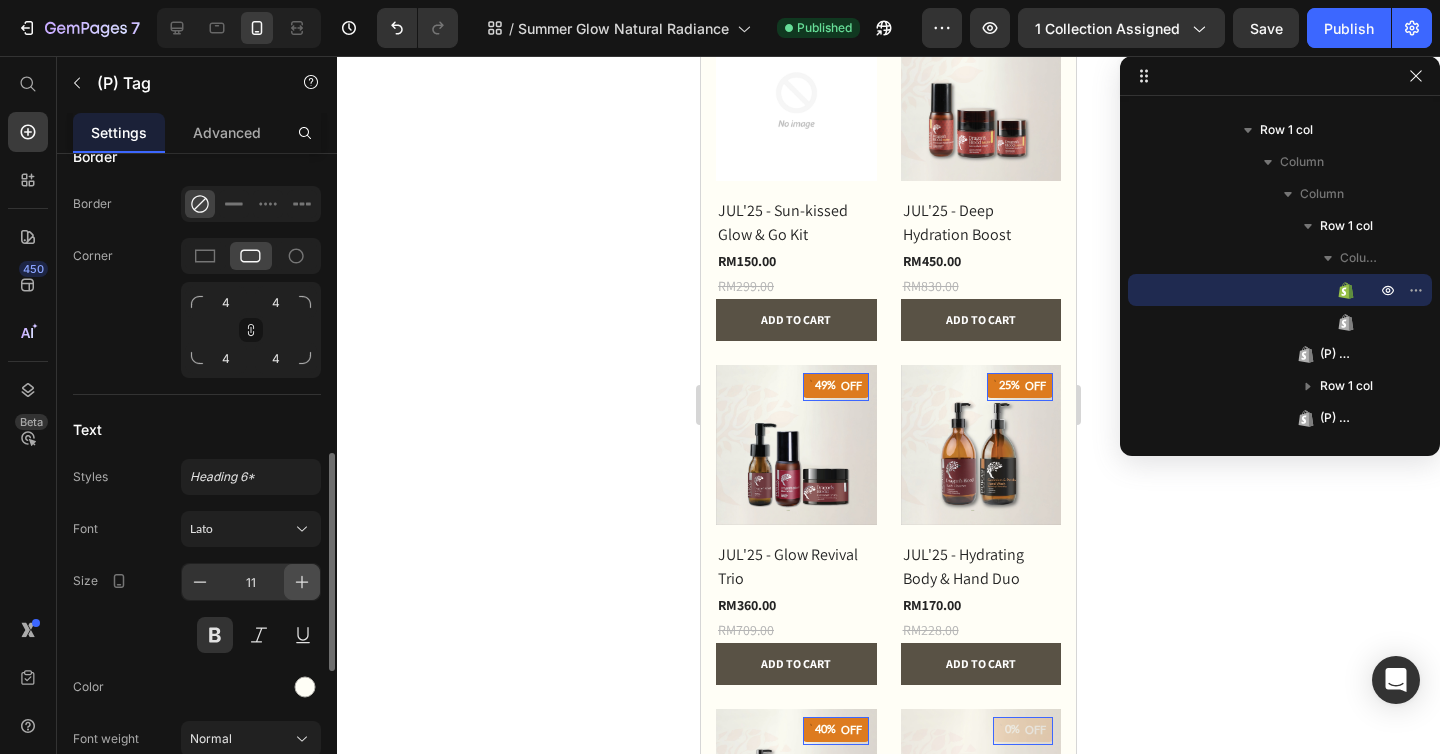 click 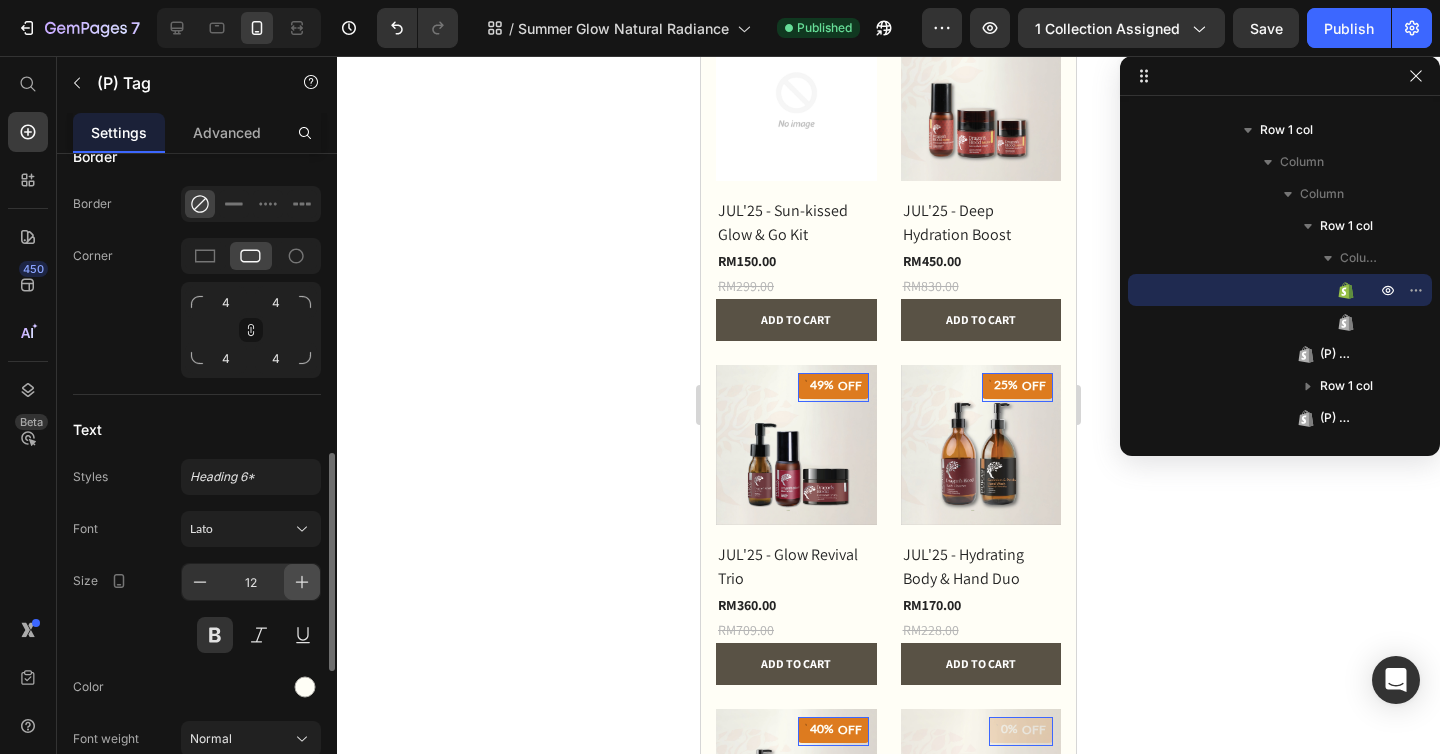 scroll, scrollTop: 643, scrollLeft: 0, axis: vertical 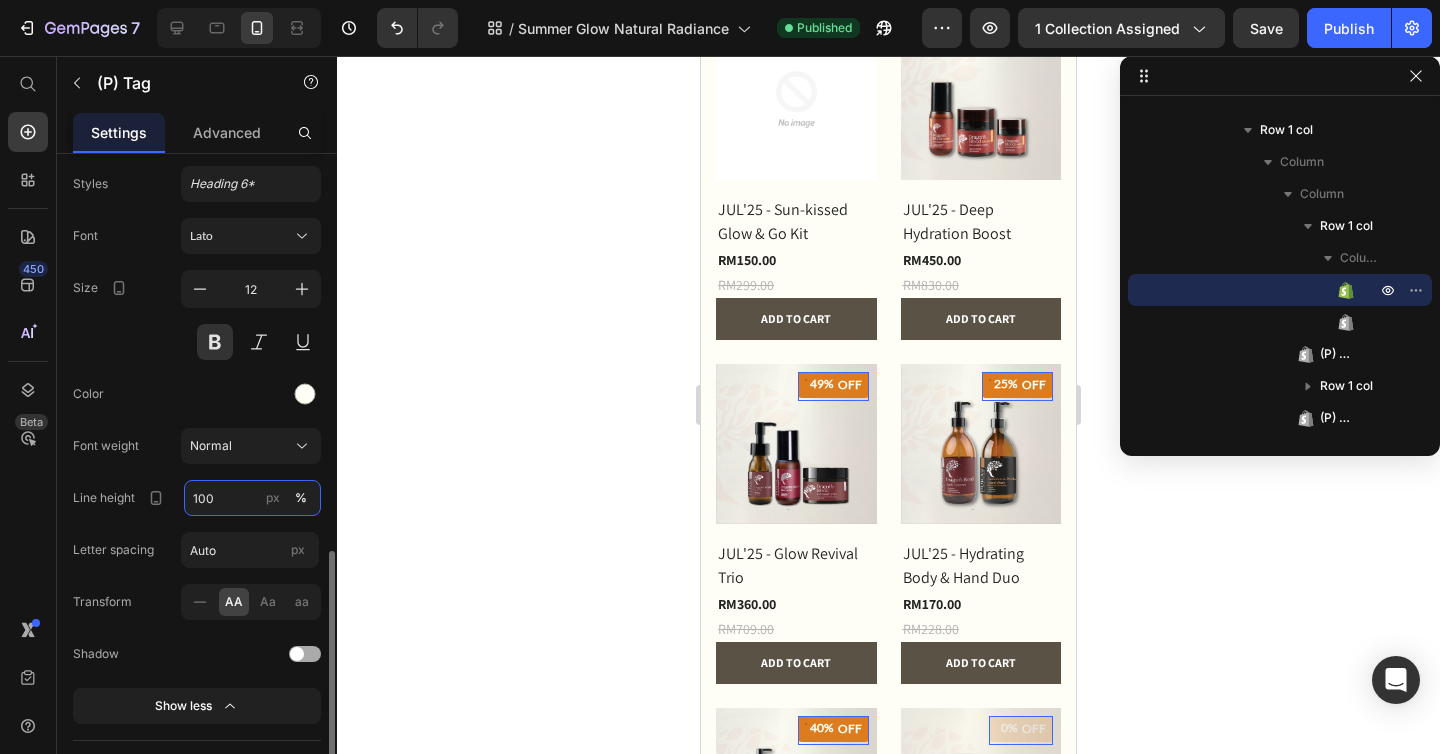click on "100" at bounding box center [252, 498] 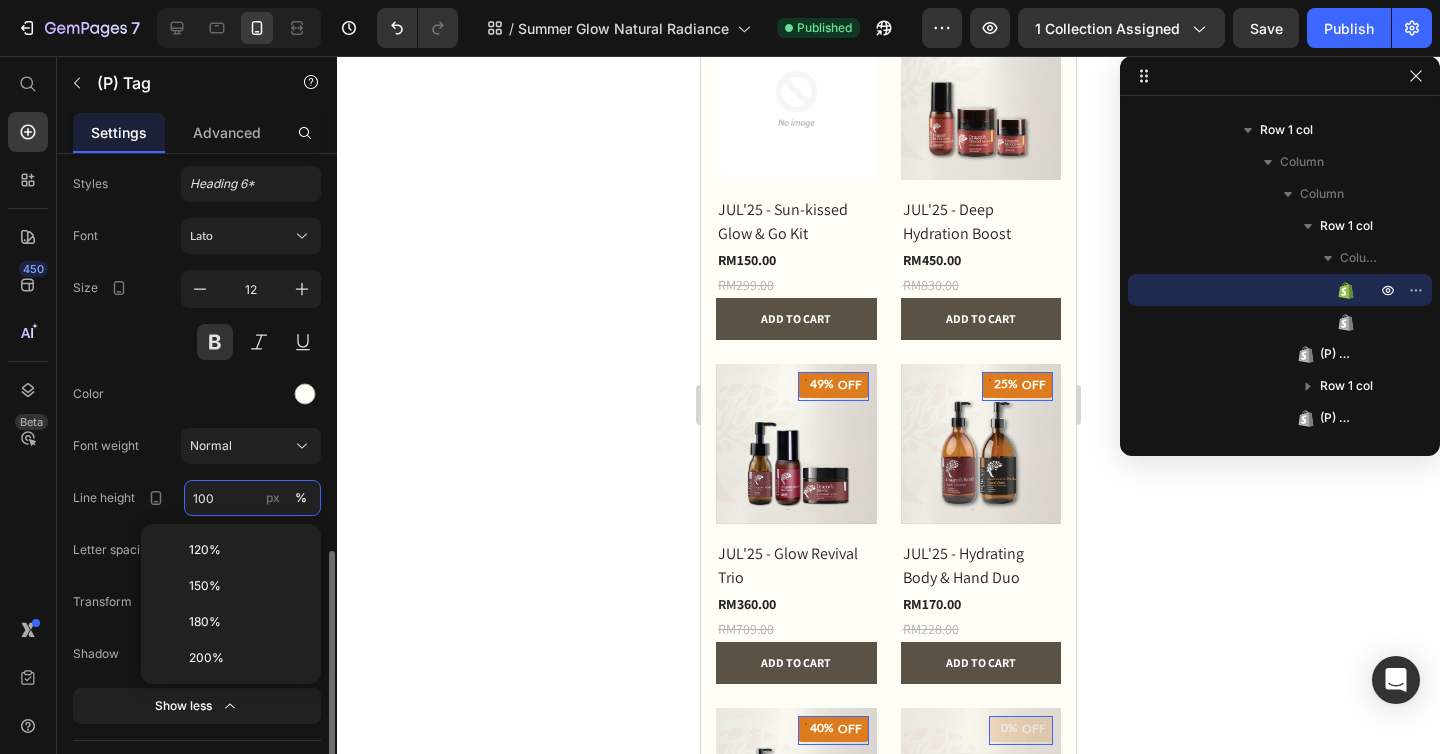click on "100" at bounding box center (252, 498) 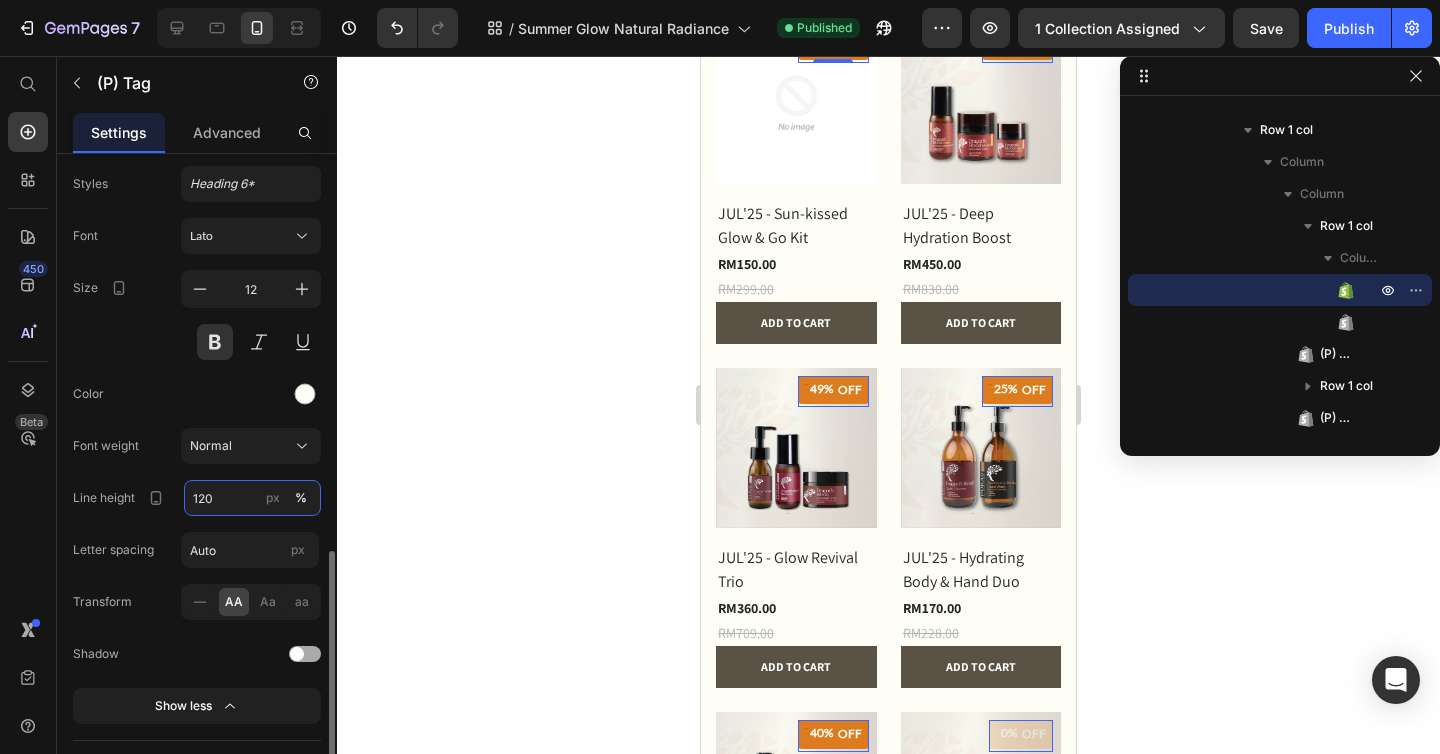 scroll, scrollTop: 646, scrollLeft: 0, axis: vertical 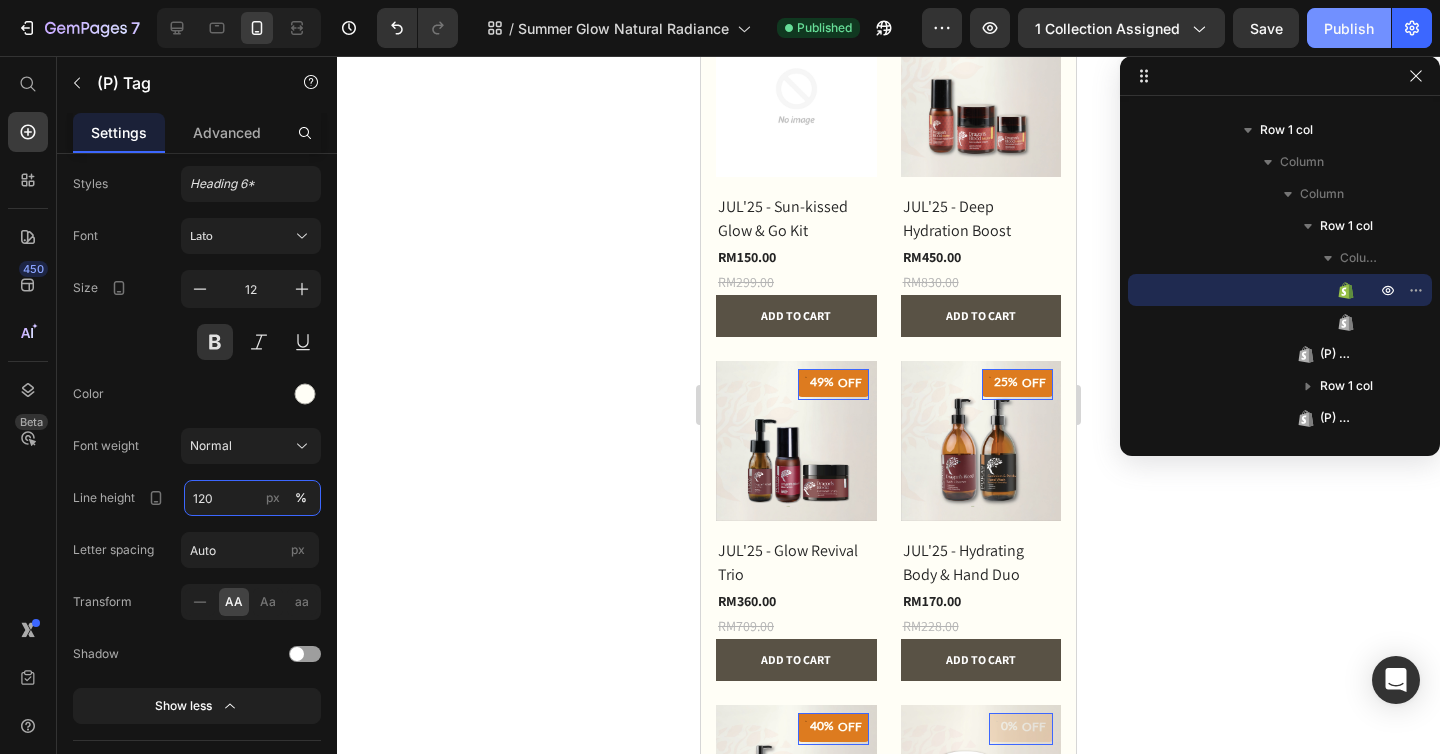 type on "120" 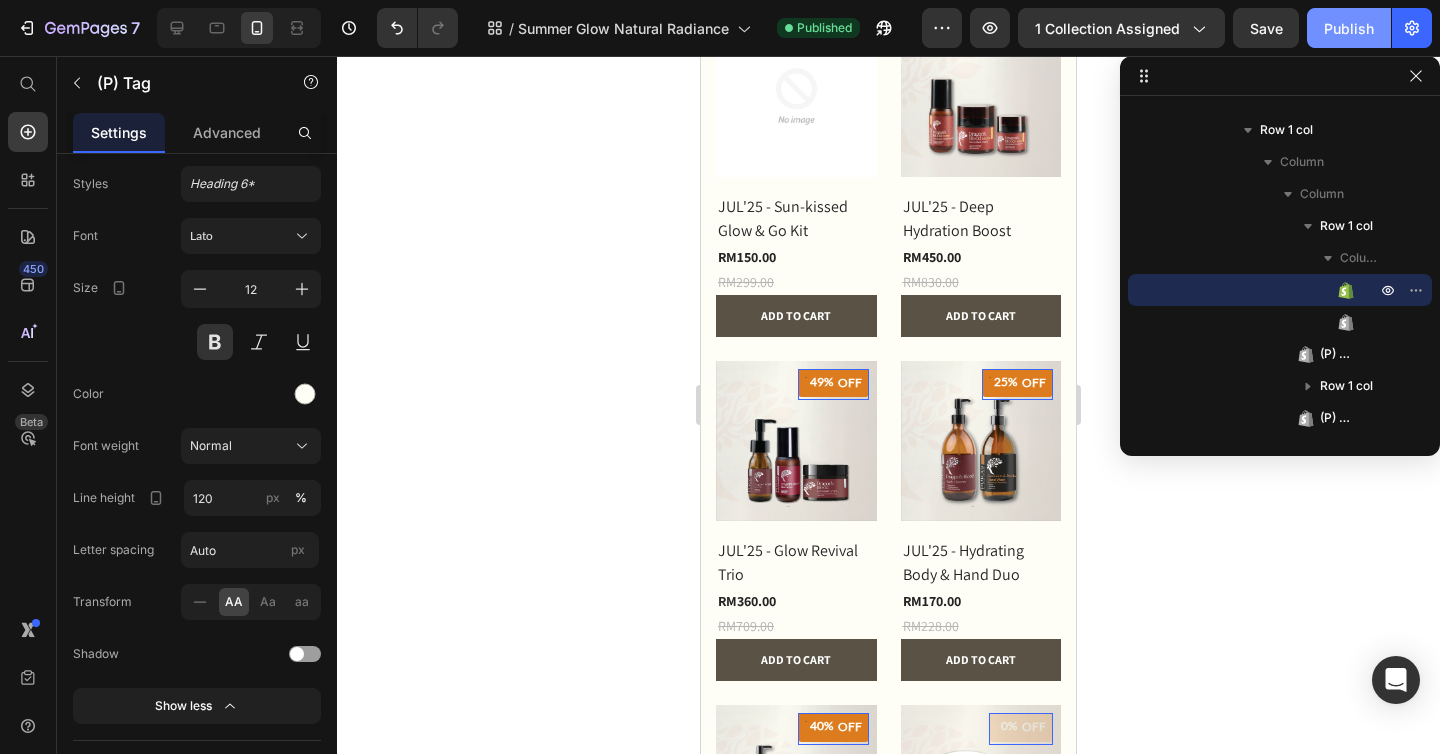 click on "Publish" at bounding box center [1349, 28] 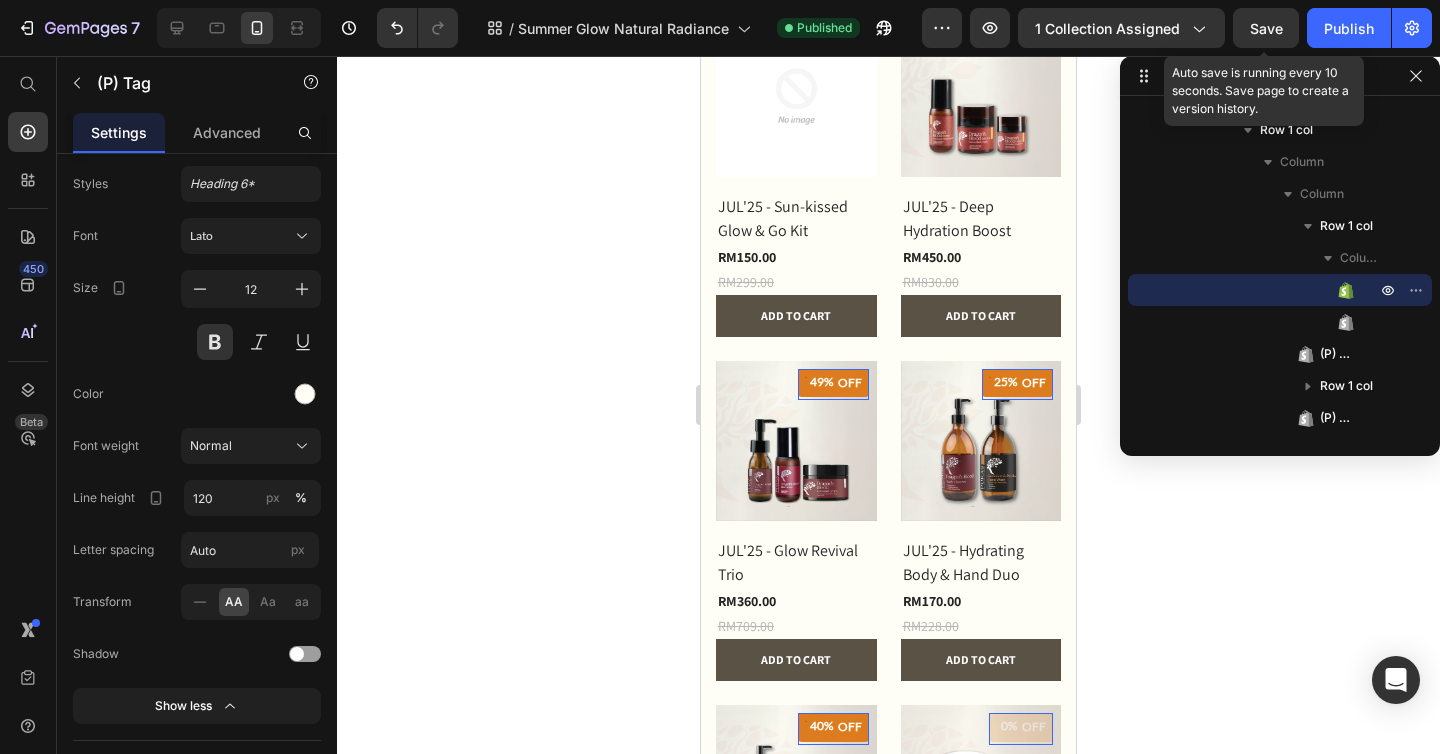 click on "Save" at bounding box center (1266, 28) 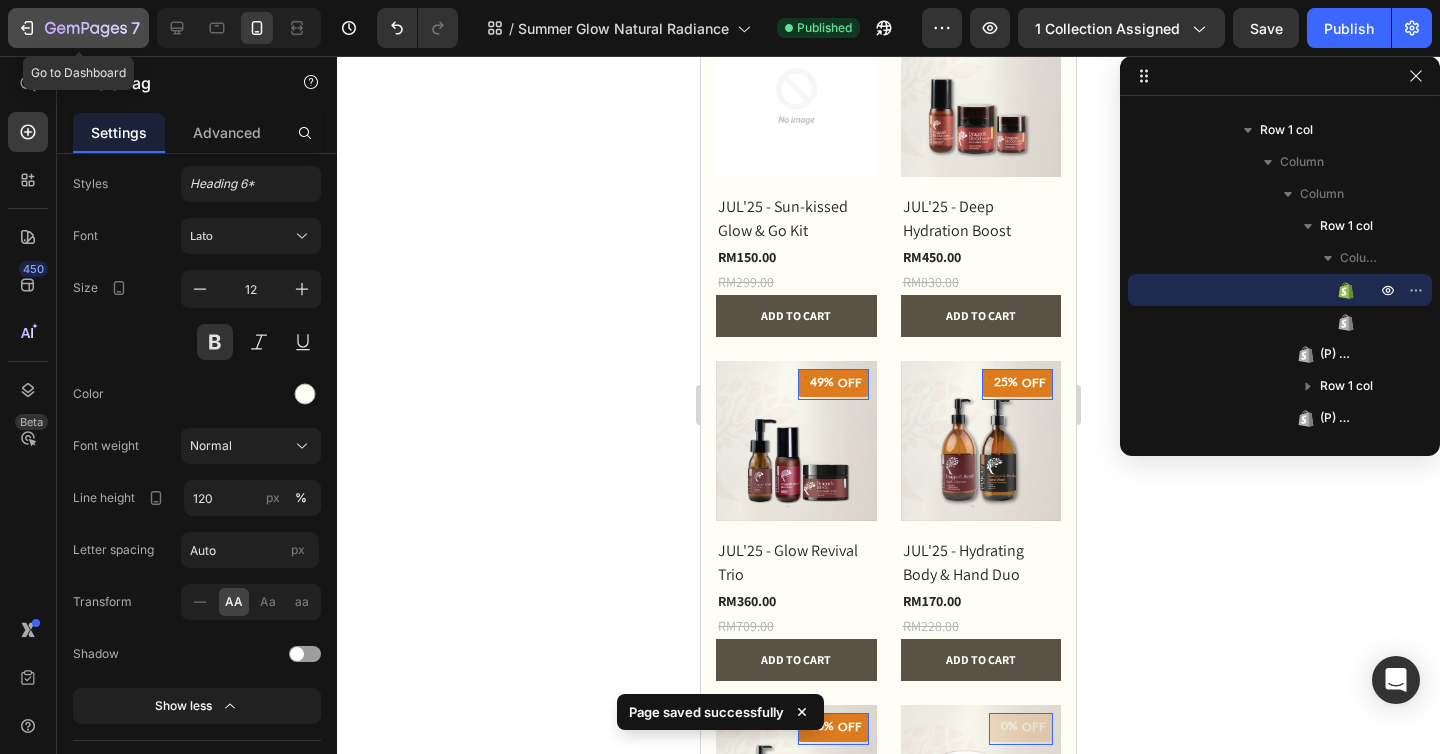 click 